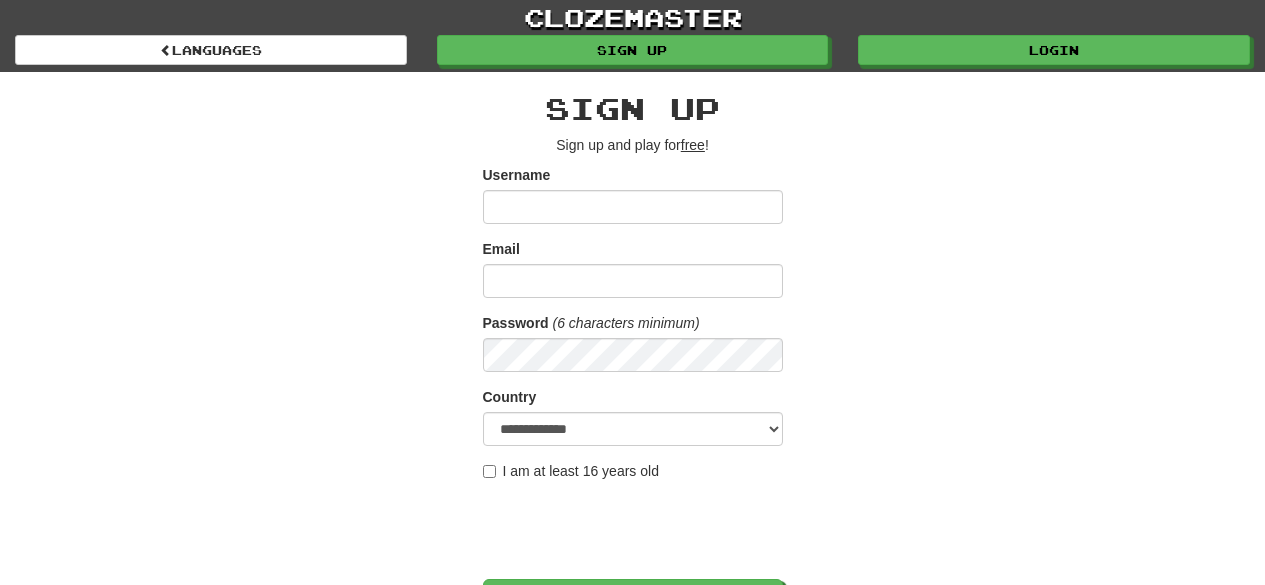 scroll, scrollTop: 0, scrollLeft: 0, axis: both 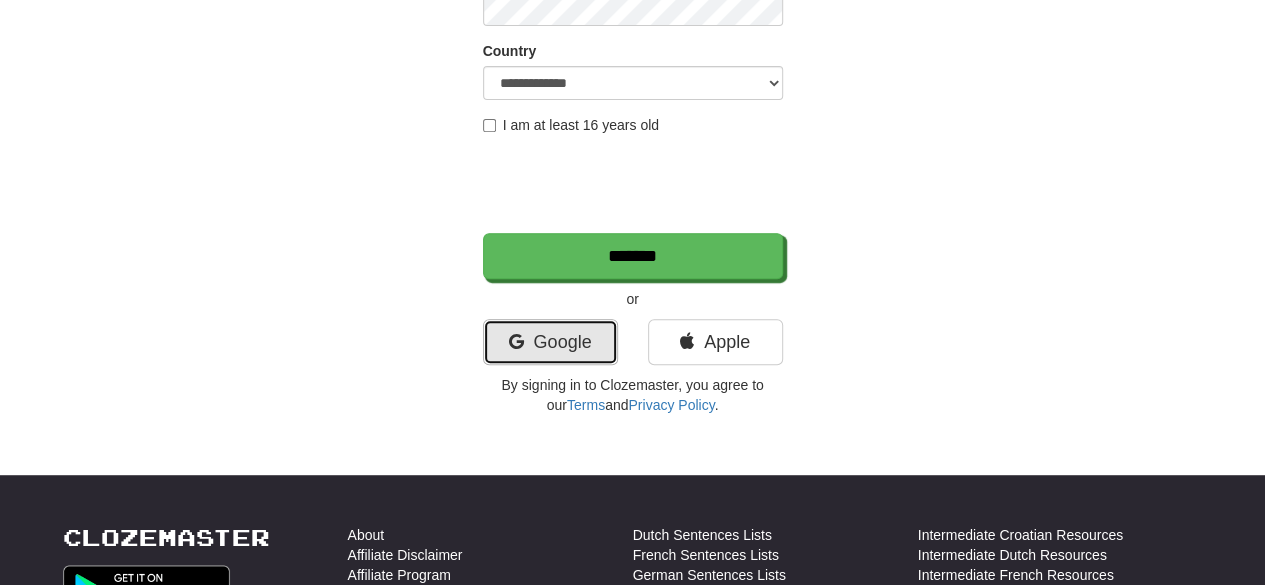click on "Google" at bounding box center (550, 342) 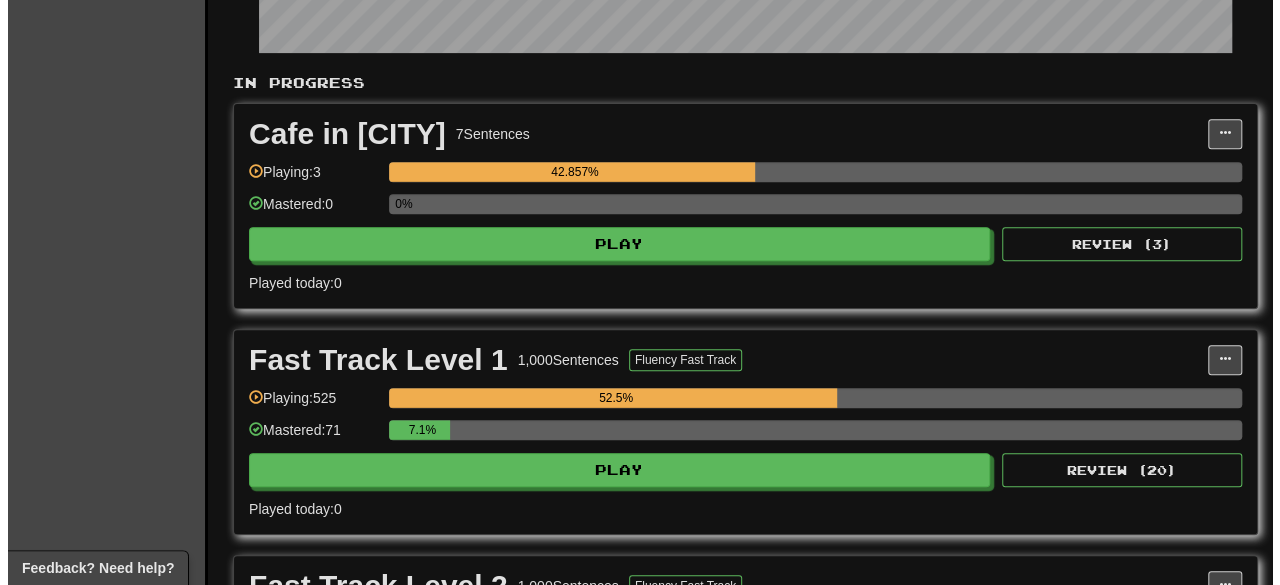 scroll, scrollTop: 350, scrollLeft: 0, axis: vertical 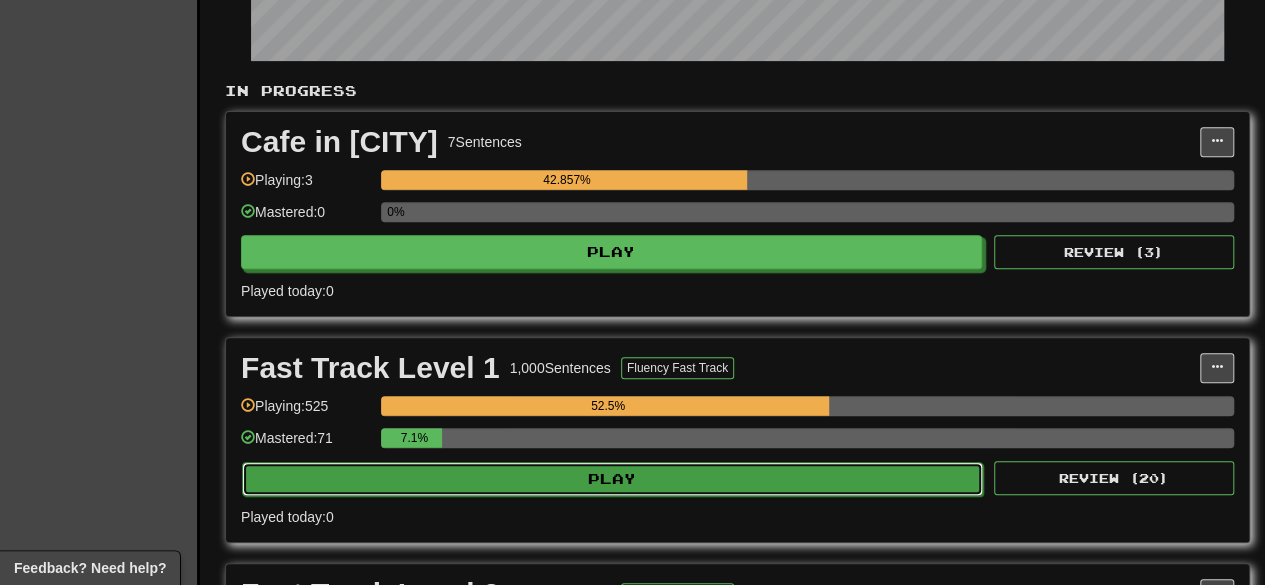 click on "Play" at bounding box center (612, 479) 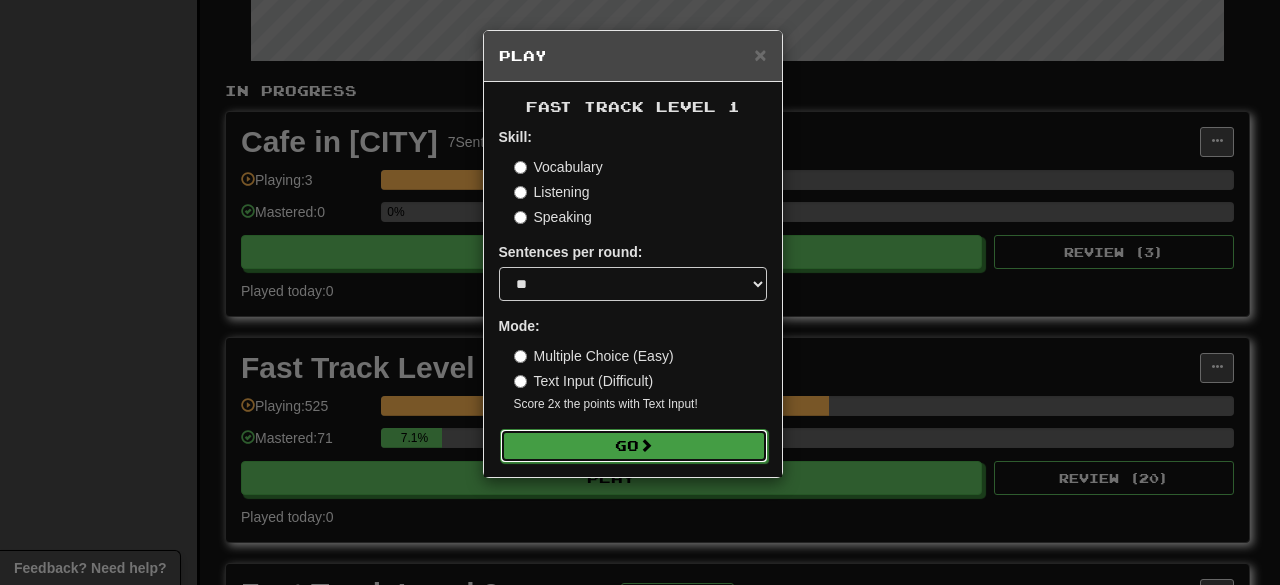 click on "Go" at bounding box center (634, 446) 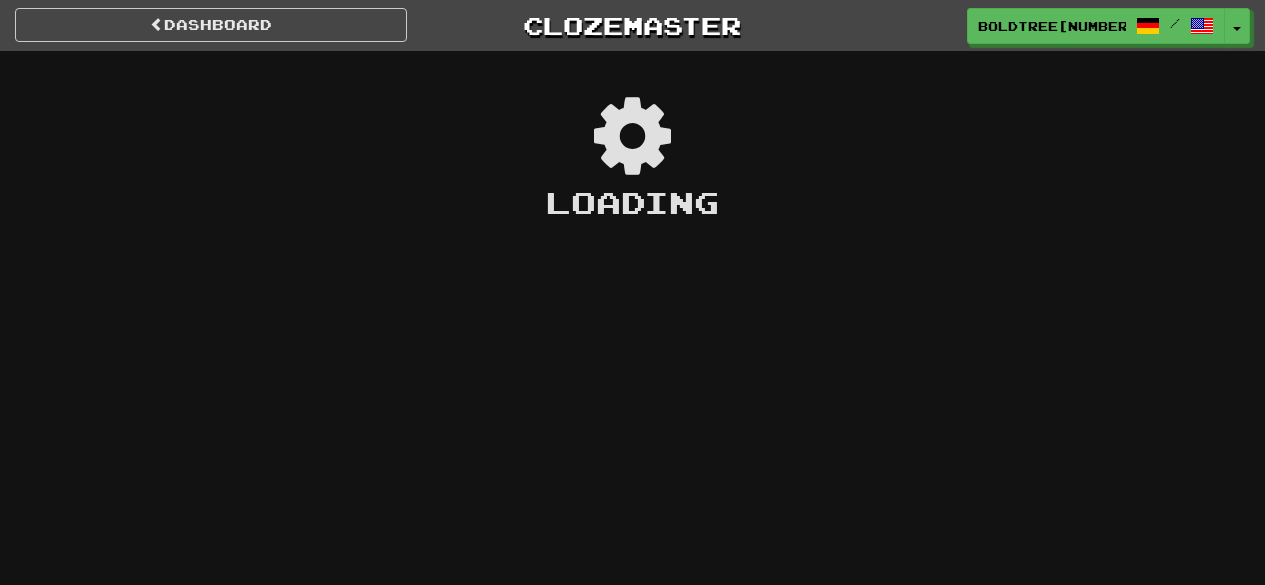 scroll, scrollTop: 0, scrollLeft: 0, axis: both 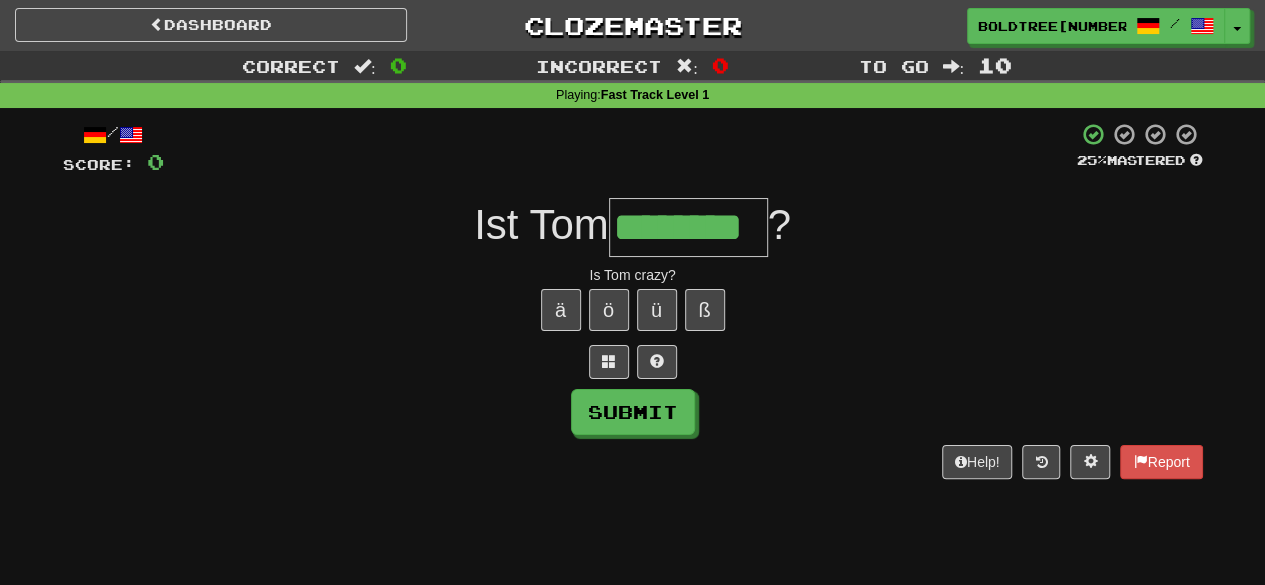 type on "********" 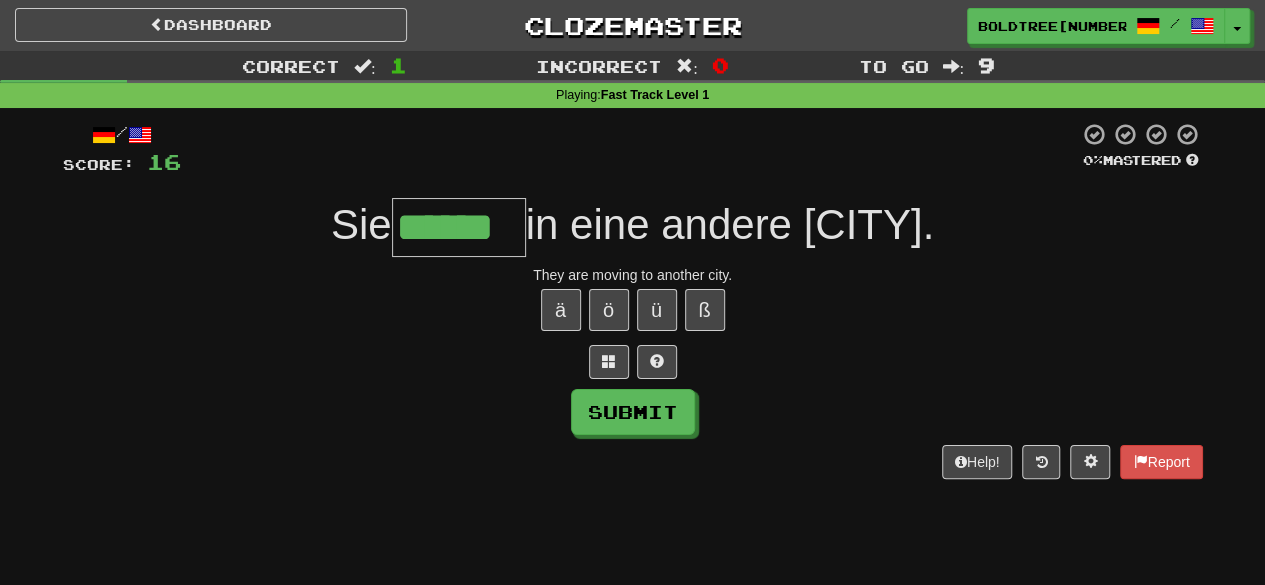 type on "******" 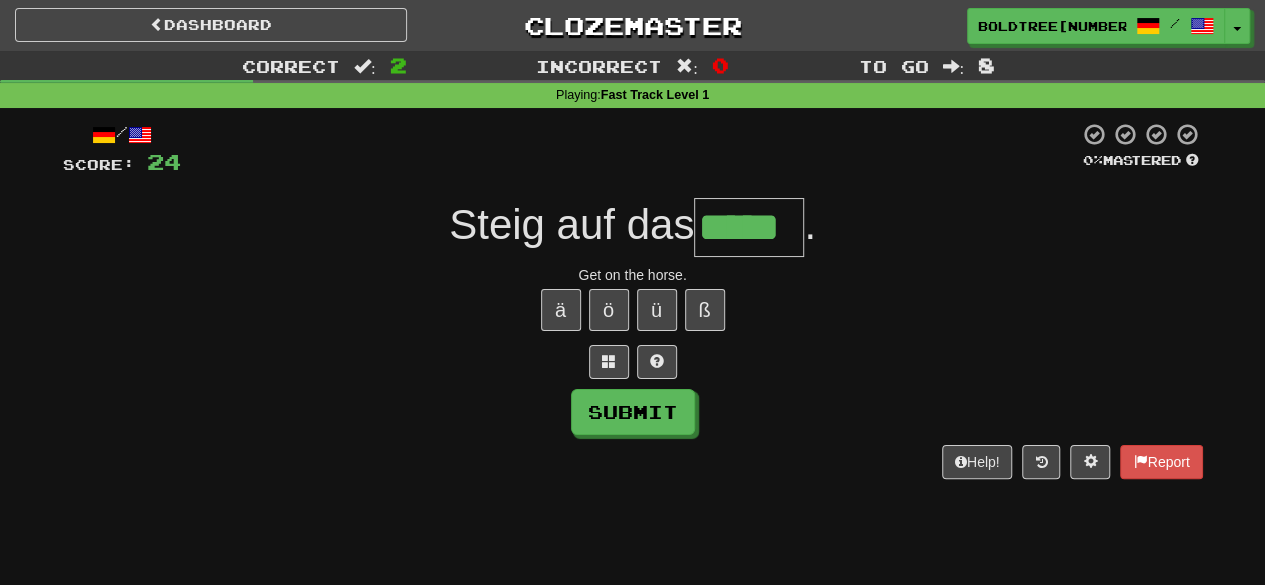 type on "*****" 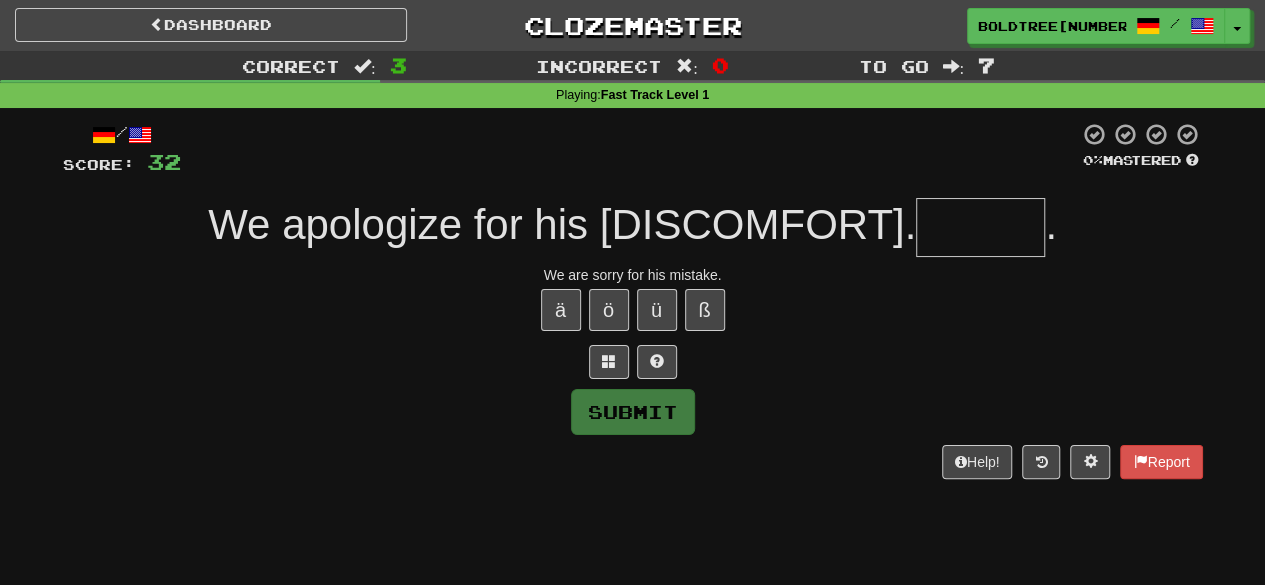 type on "******" 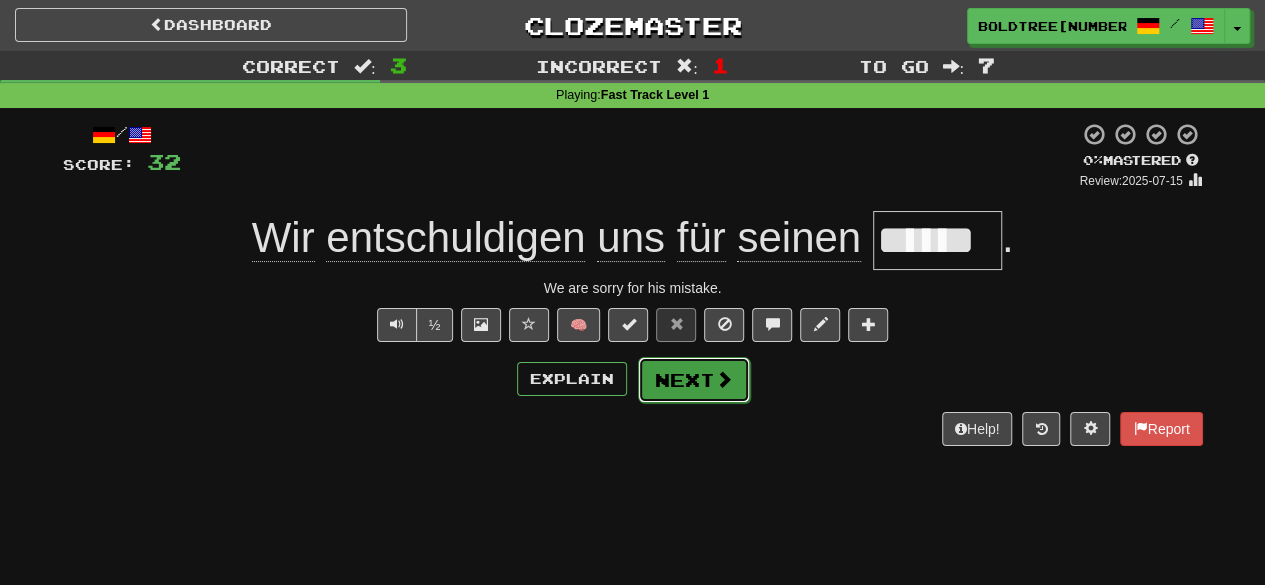 click on "Next" at bounding box center (694, 380) 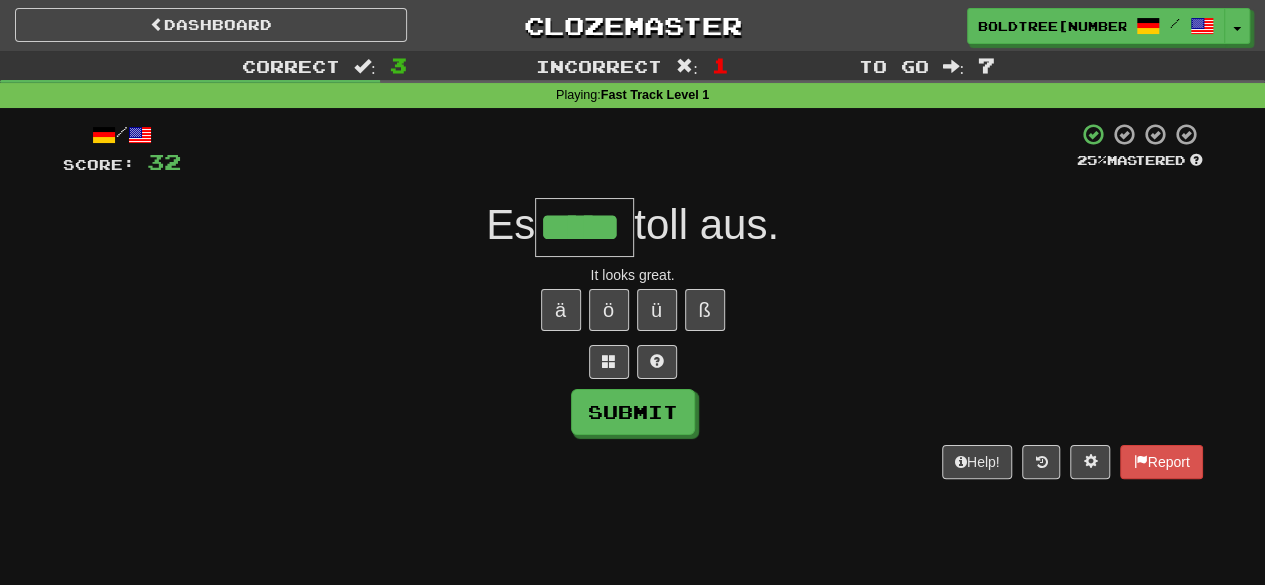 type on "*****" 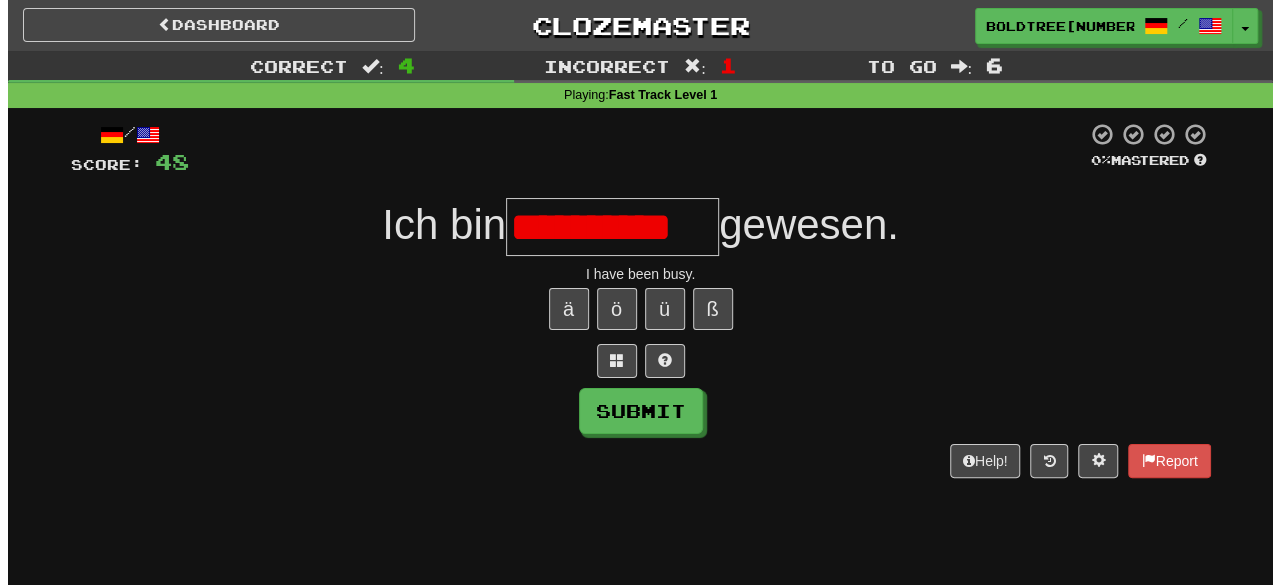 scroll, scrollTop: 0, scrollLeft: 0, axis: both 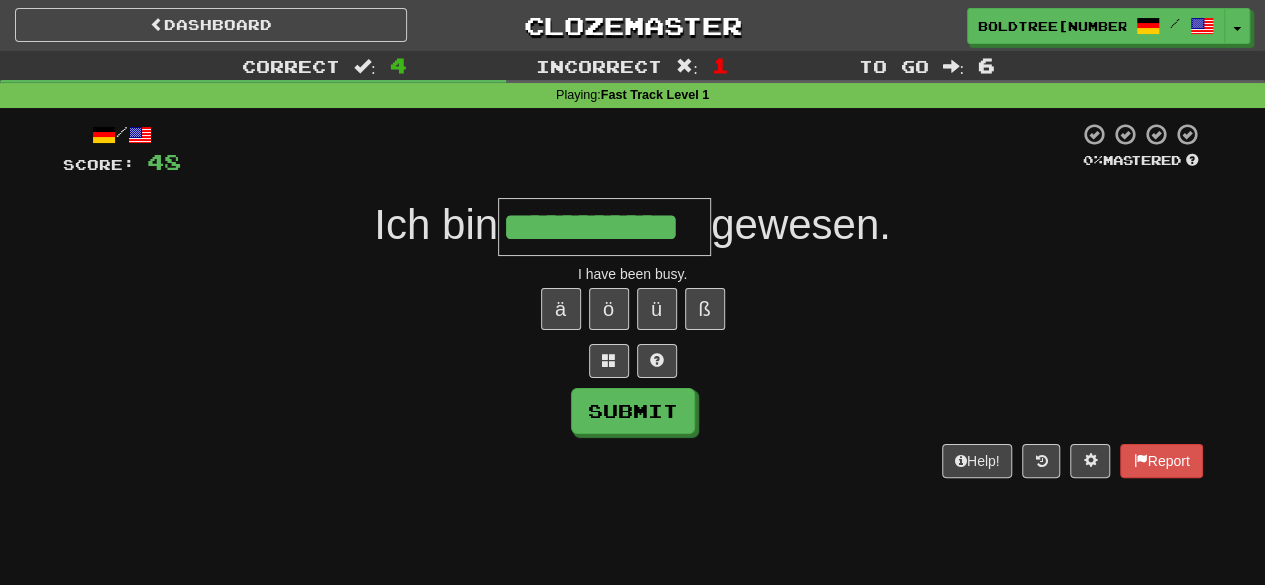 type on "**********" 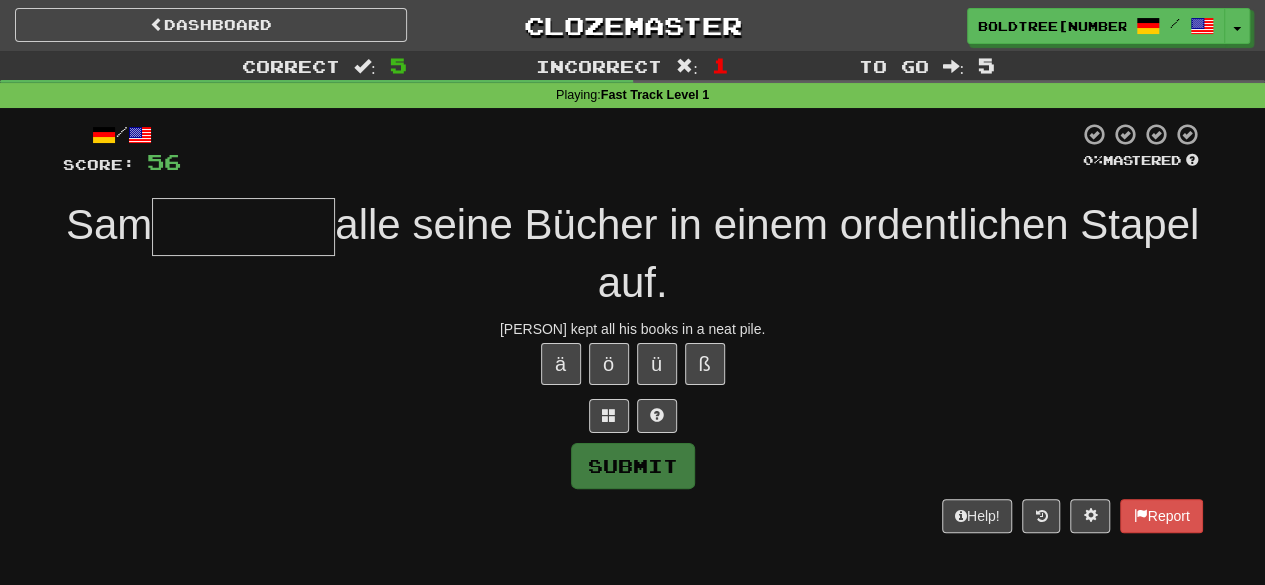 type on "*" 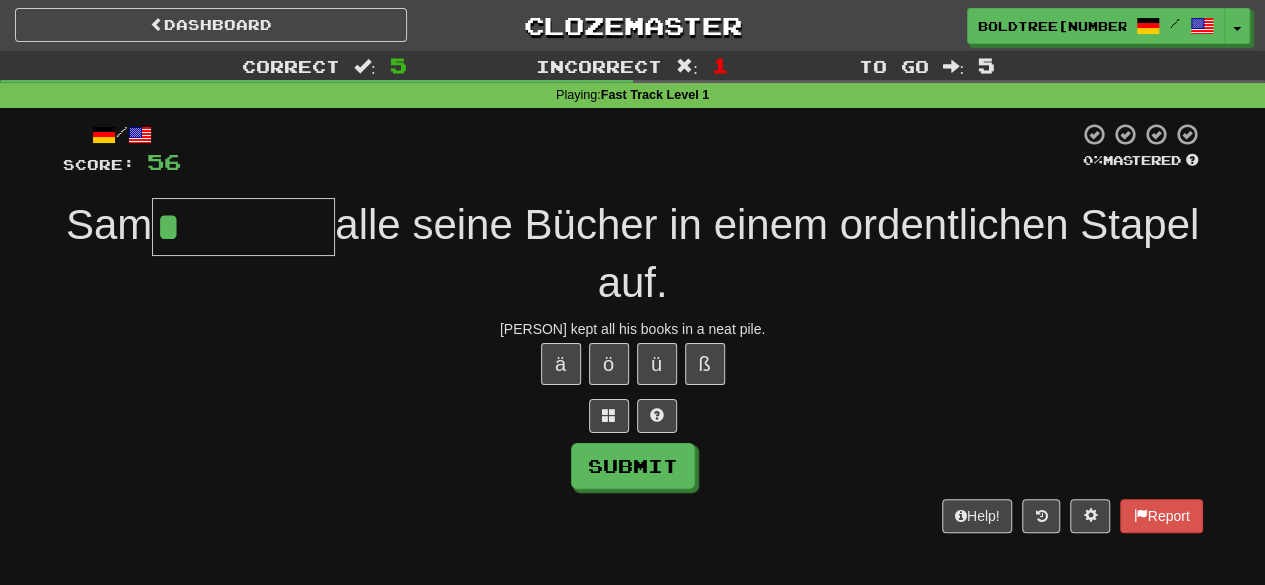 type on "********" 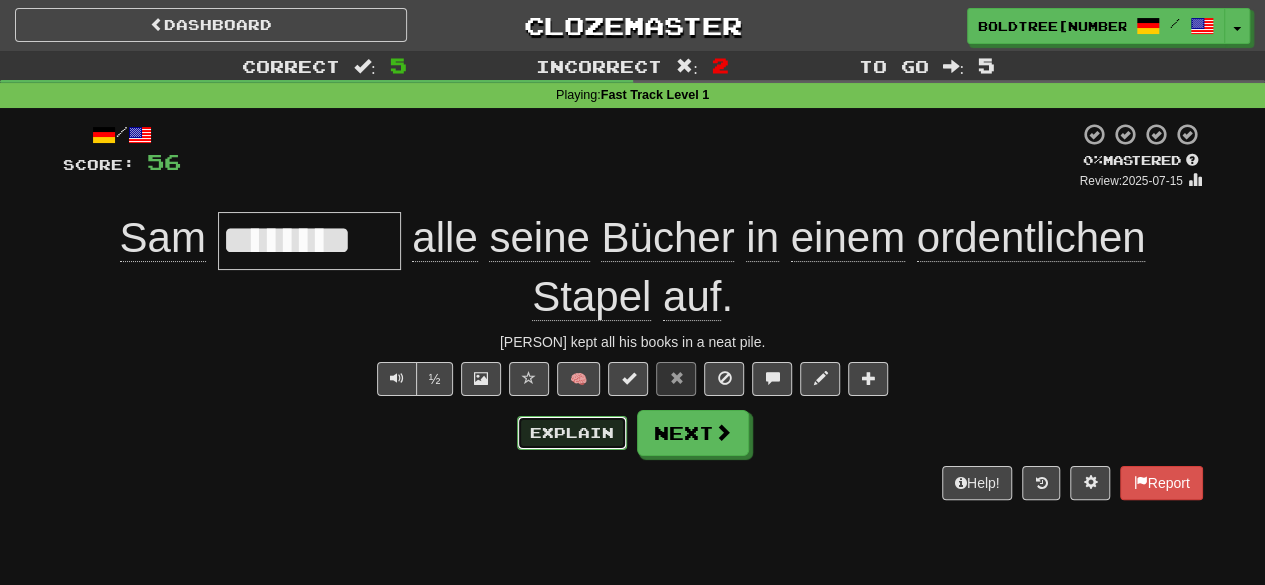 click on "Explain" at bounding box center (572, 433) 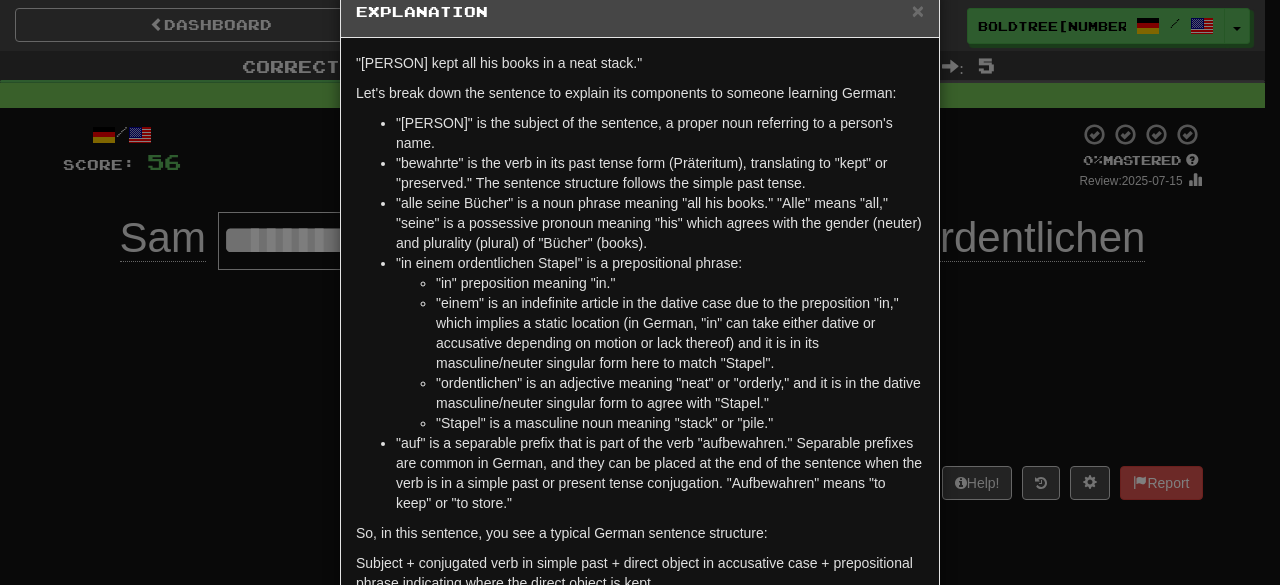 scroll, scrollTop: 0, scrollLeft: 0, axis: both 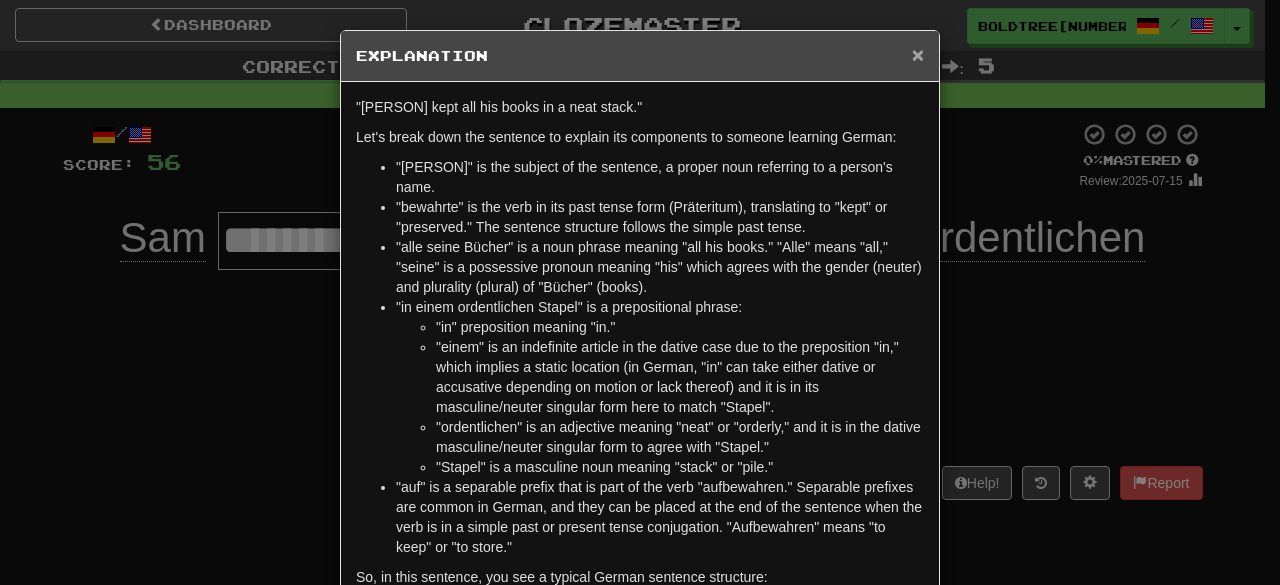 click on "×" at bounding box center (918, 54) 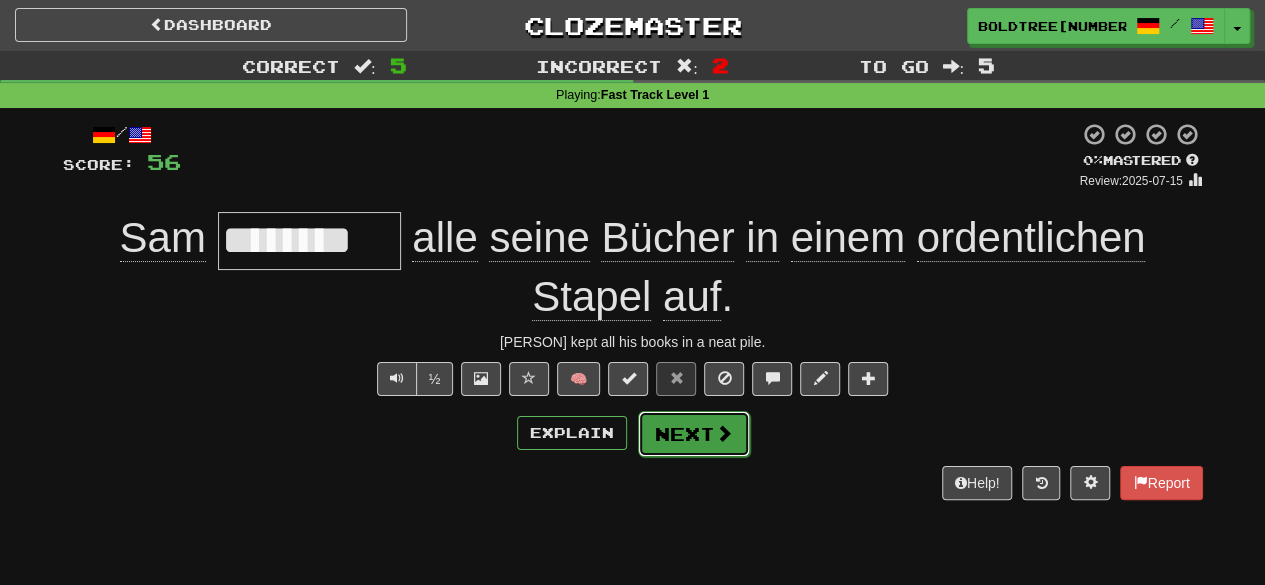 click on "Next" at bounding box center (694, 434) 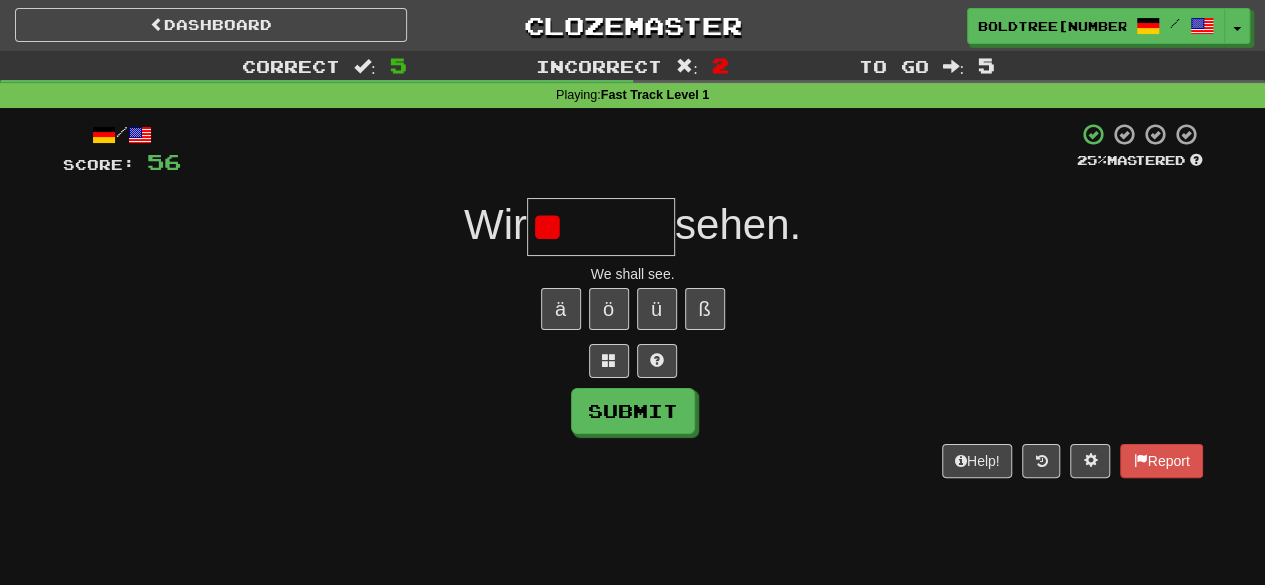 type on "*" 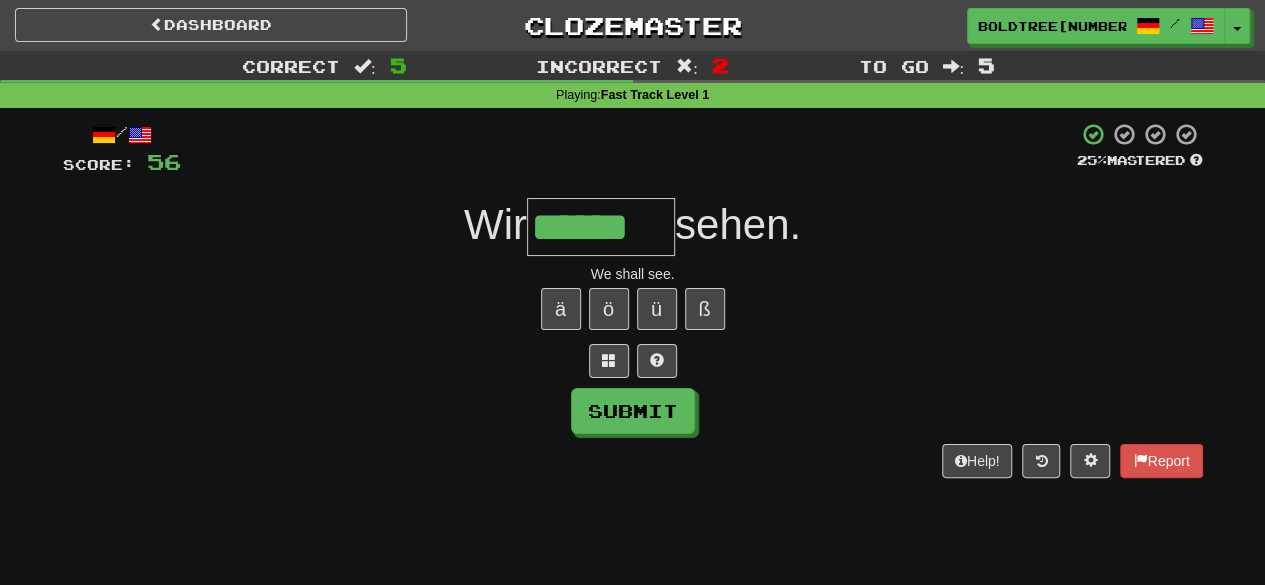 type on "******" 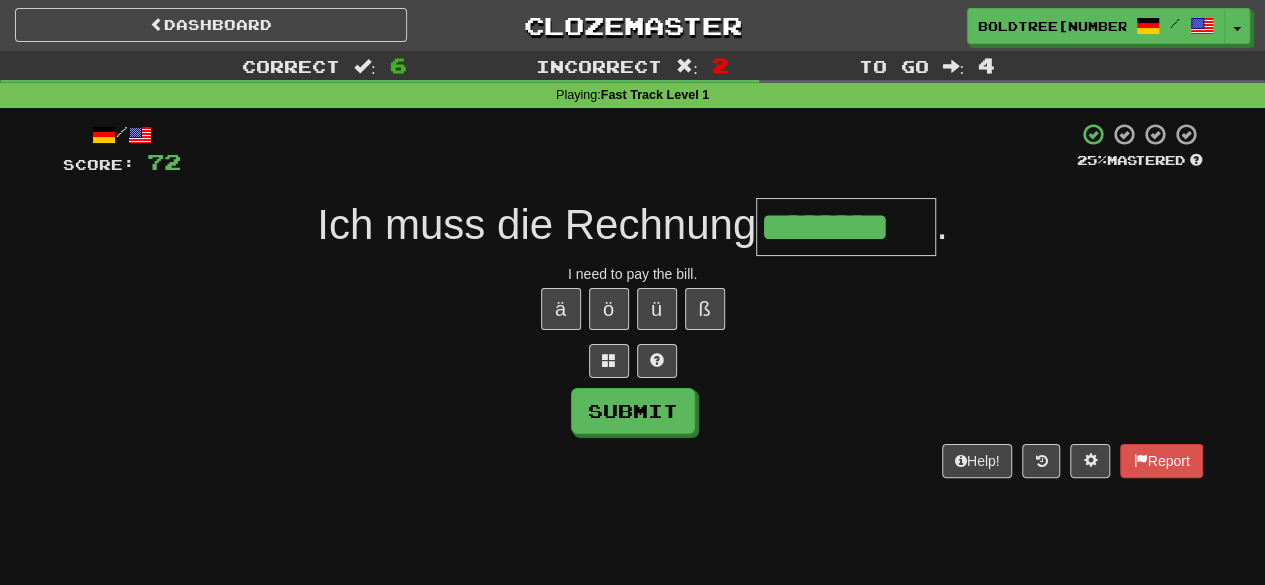 type on "********" 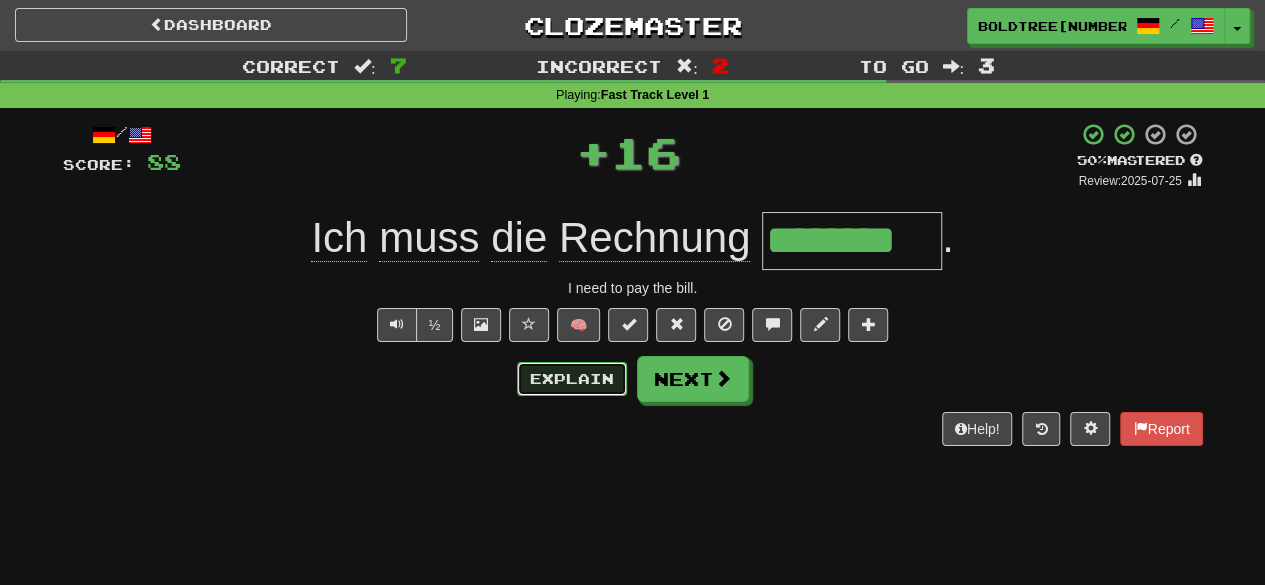 click on "Explain" at bounding box center (572, 379) 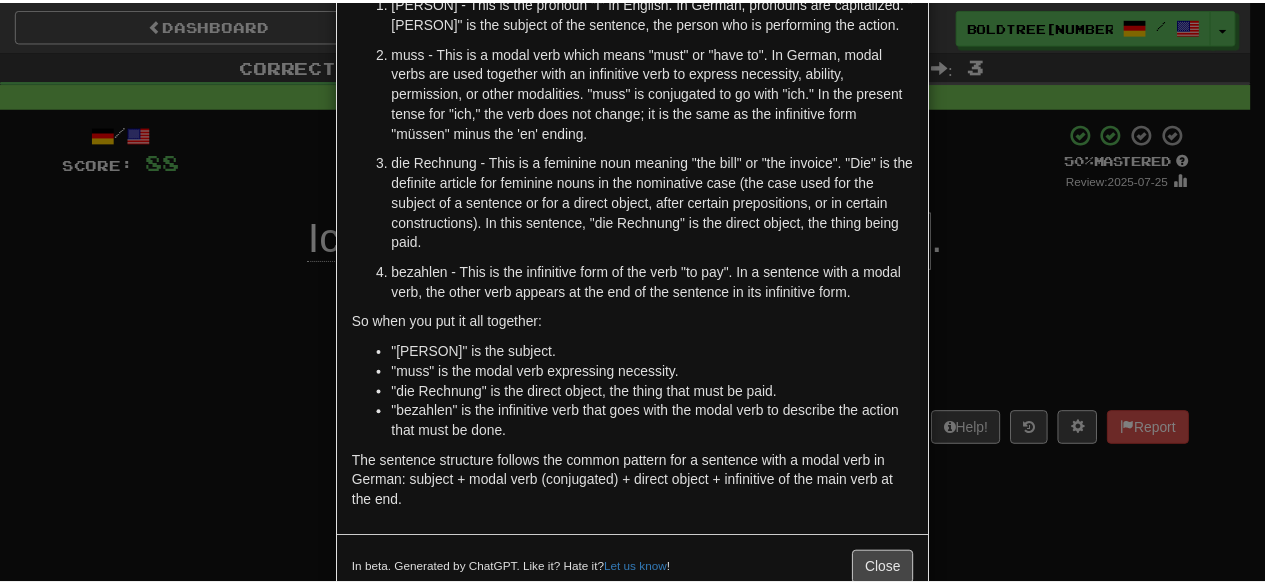 scroll, scrollTop: 0, scrollLeft: 0, axis: both 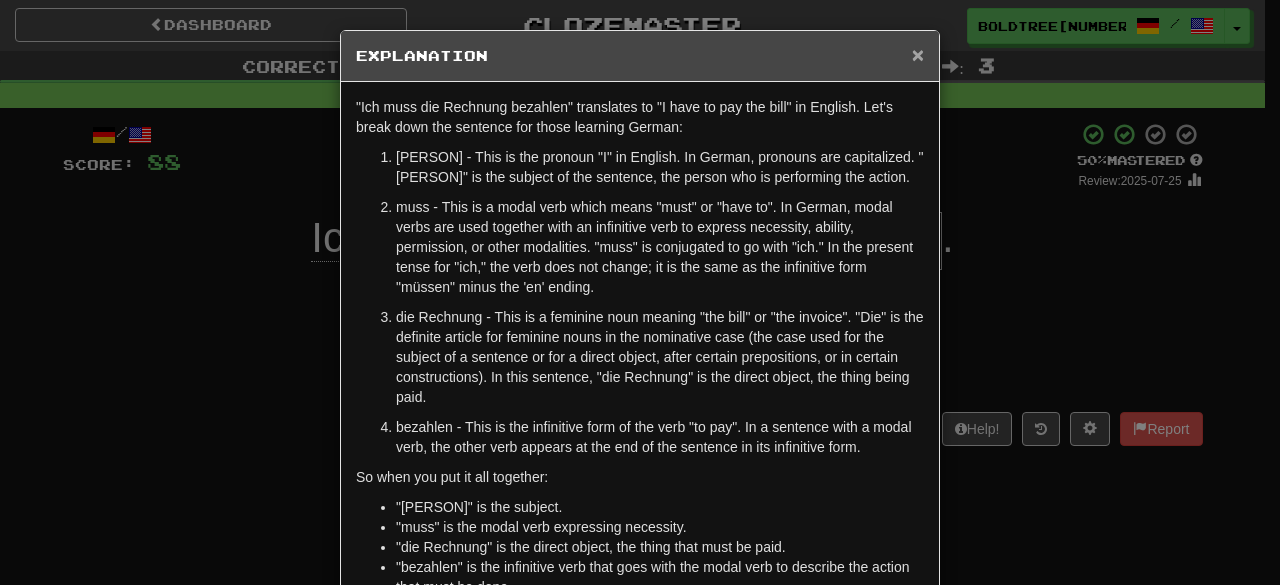 click on "×" at bounding box center [918, 54] 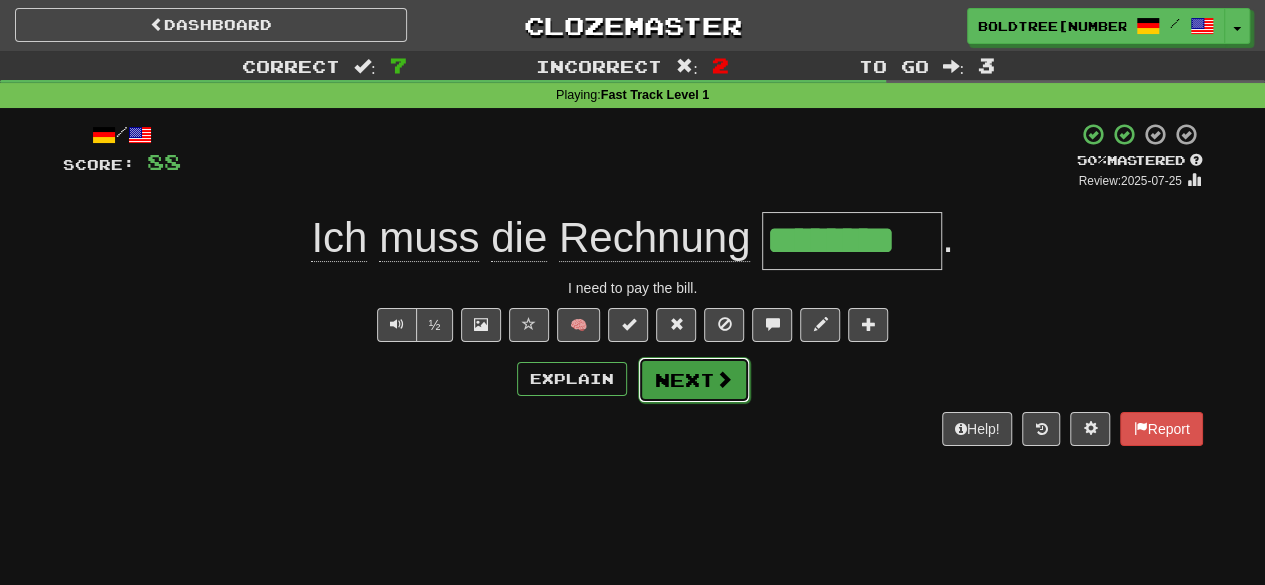 click on "Next" at bounding box center (694, 380) 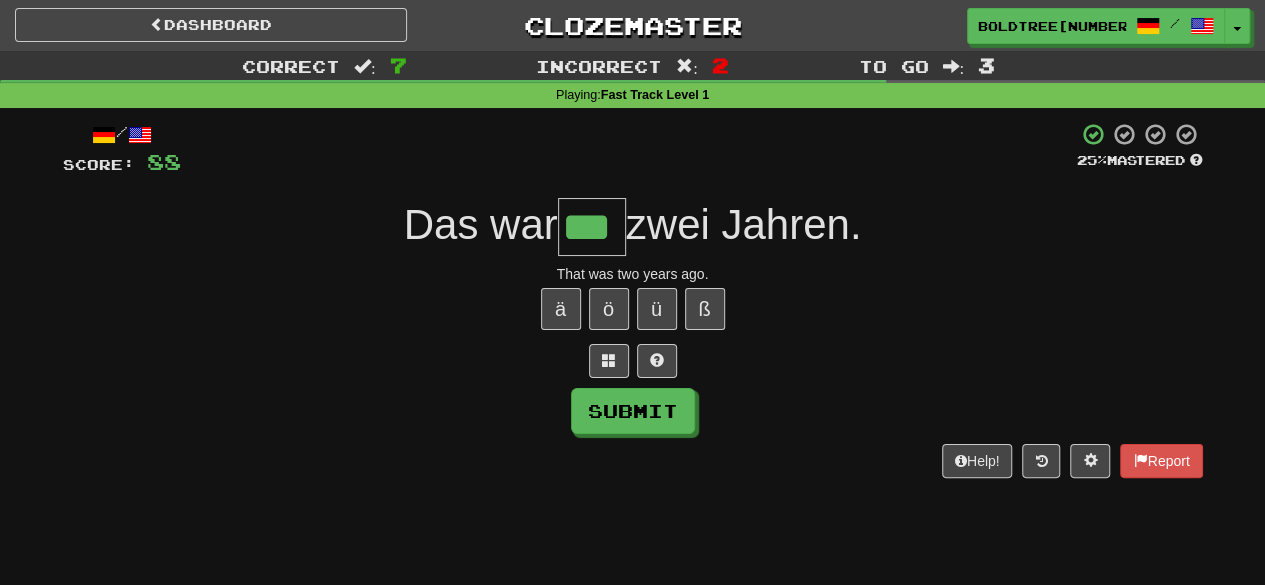 type on "***" 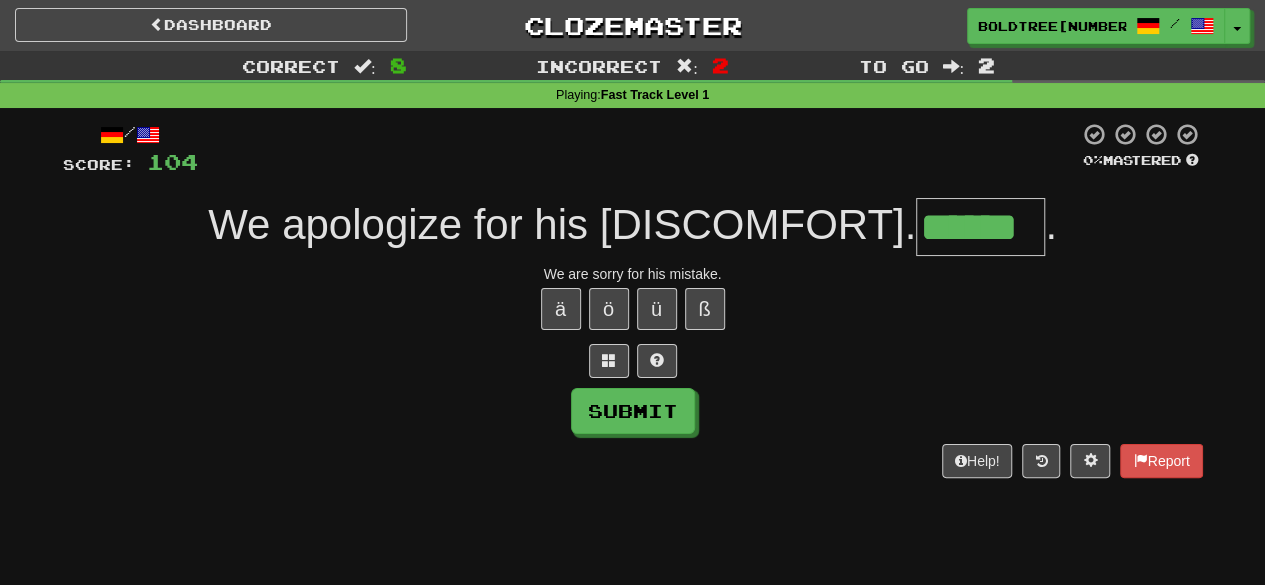 type on "******" 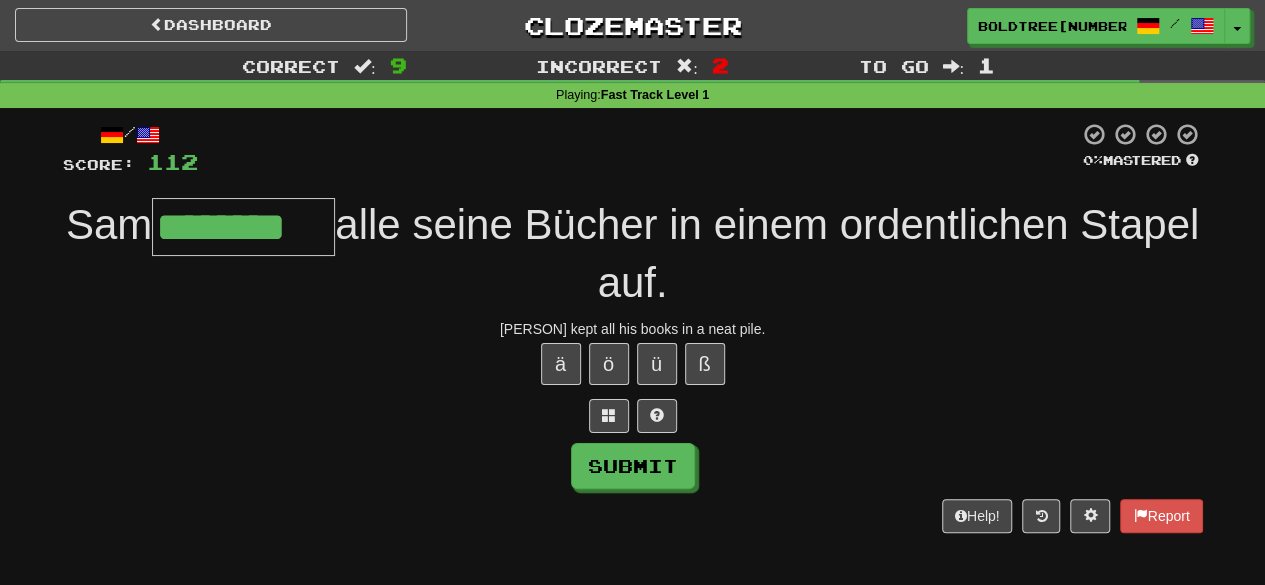 type on "********" 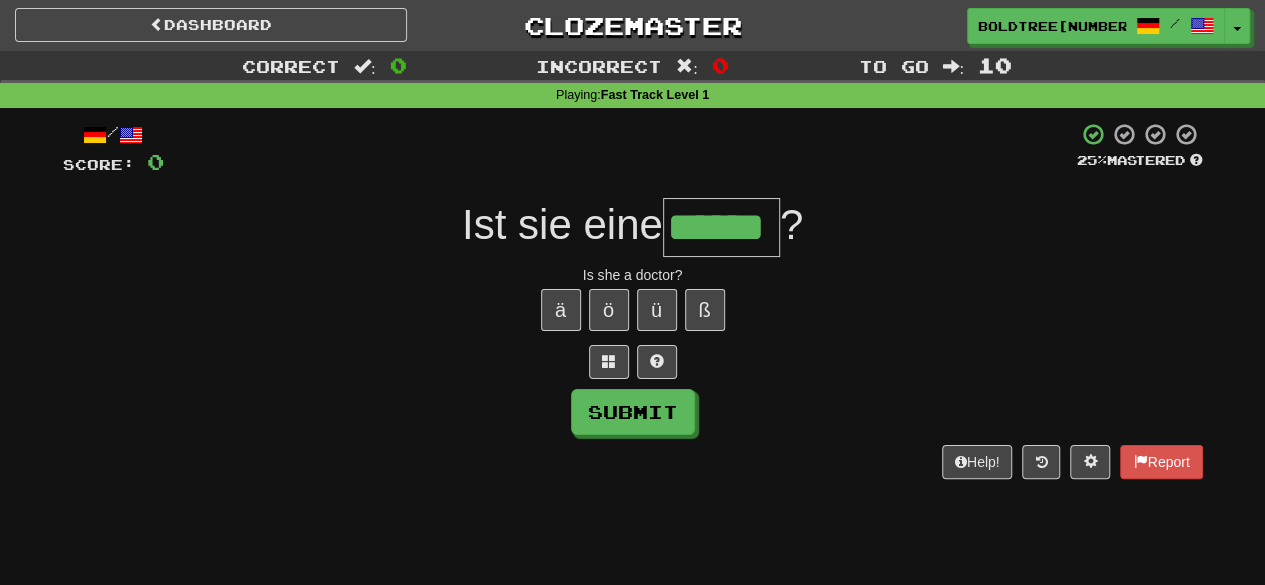 type on "******" 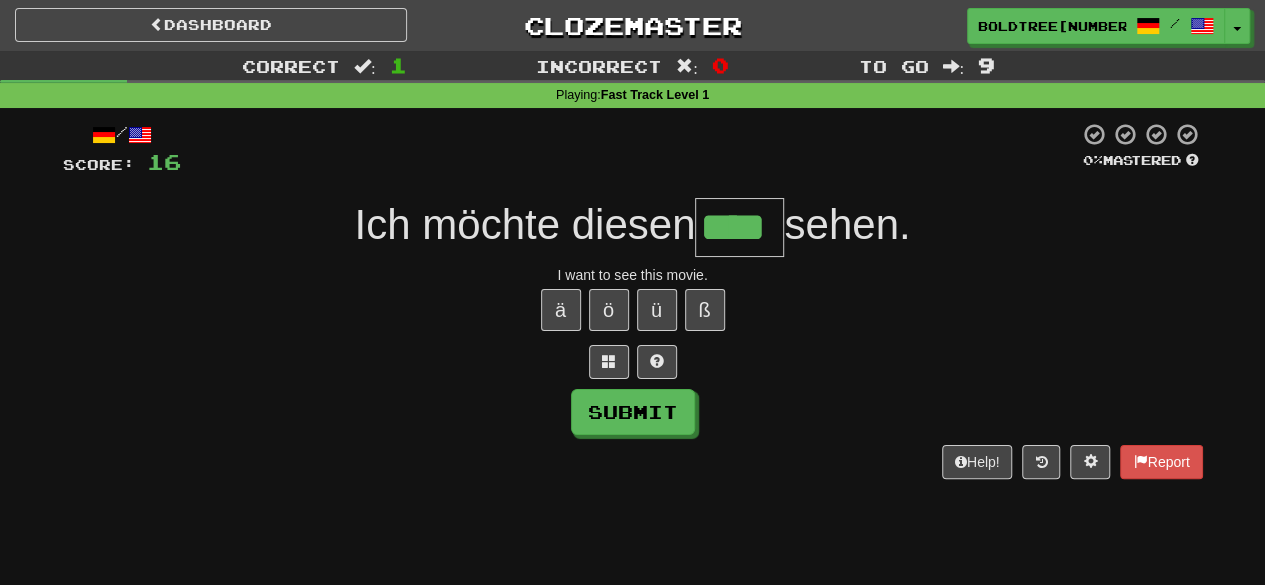 type on "****" 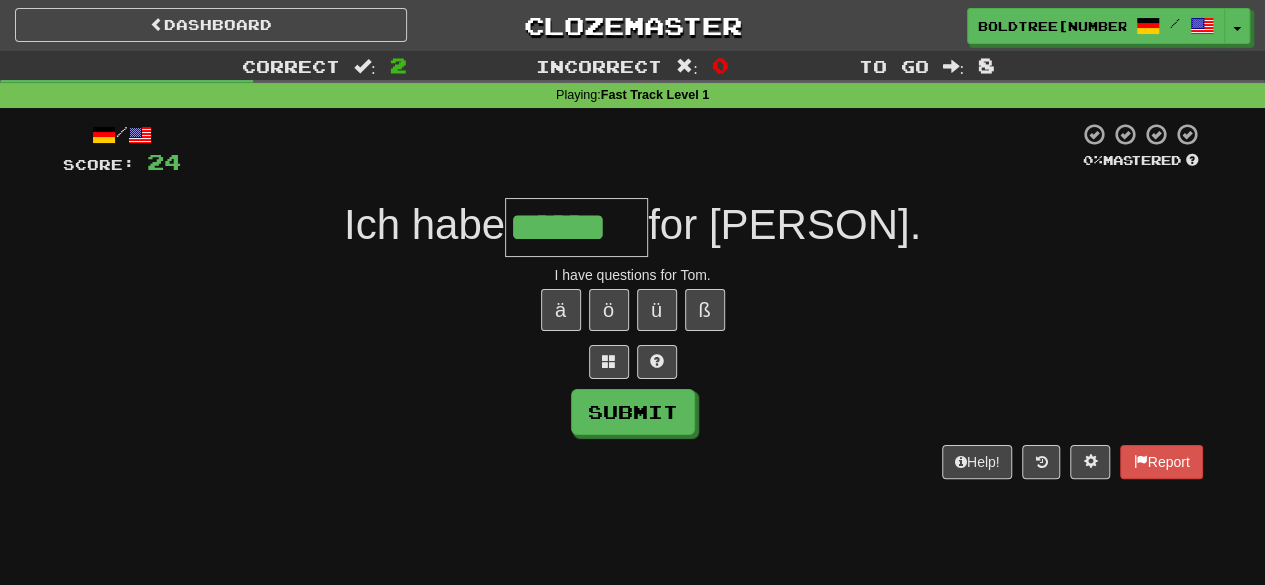 type on "******" 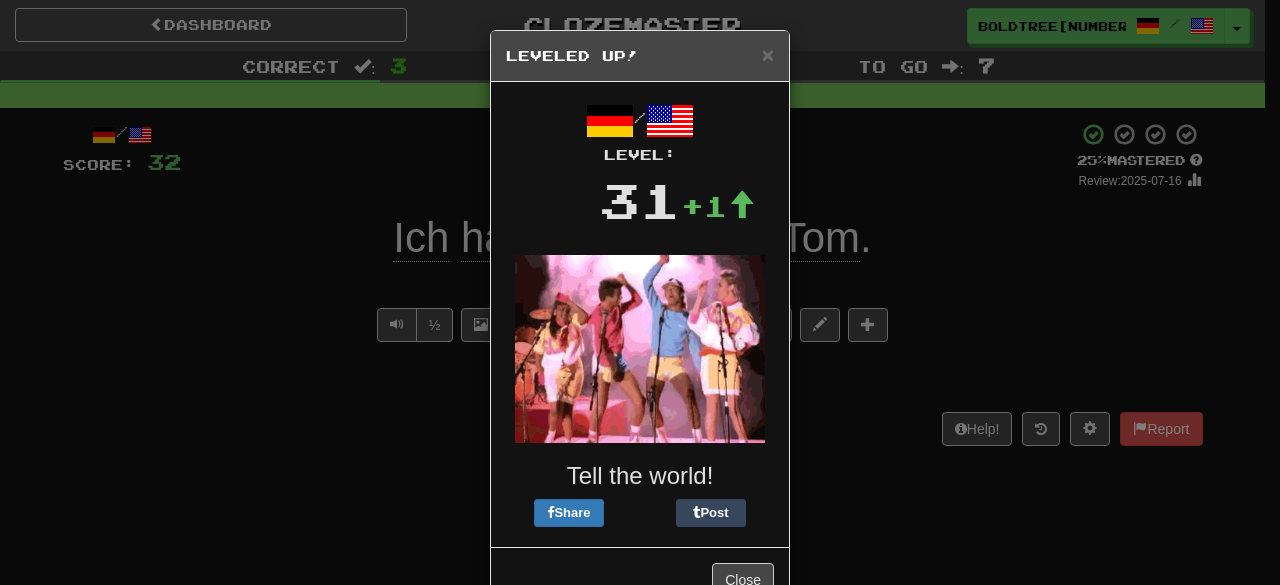 click on "Leveled Up!" at bounding box center [640, 56] 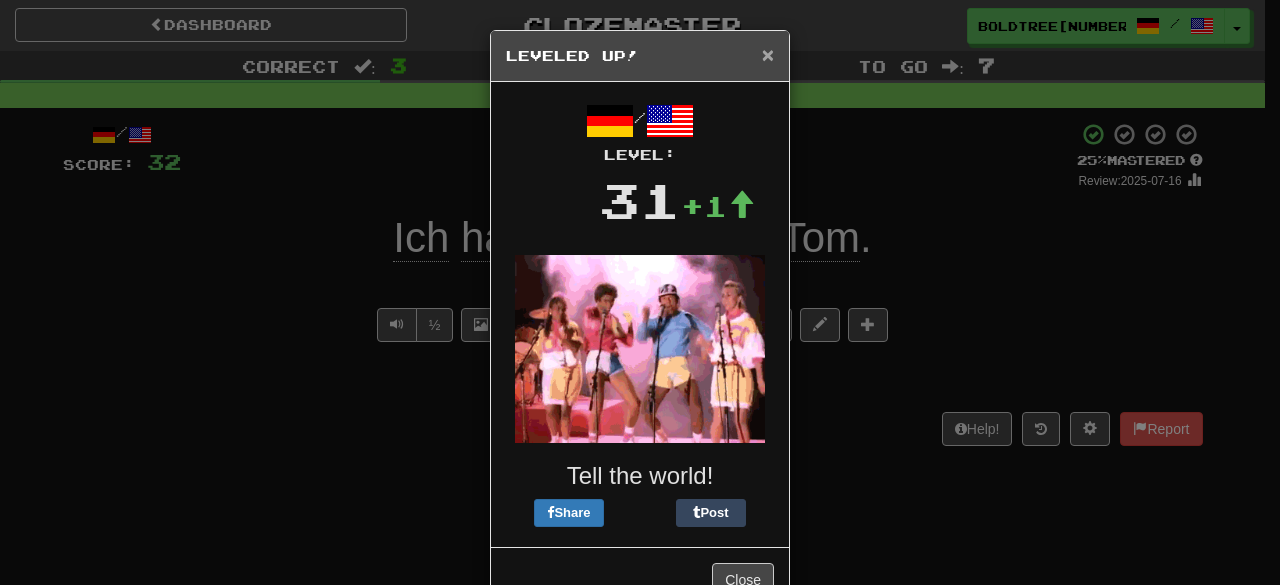 click on "×" at bounding box center (768, 54) 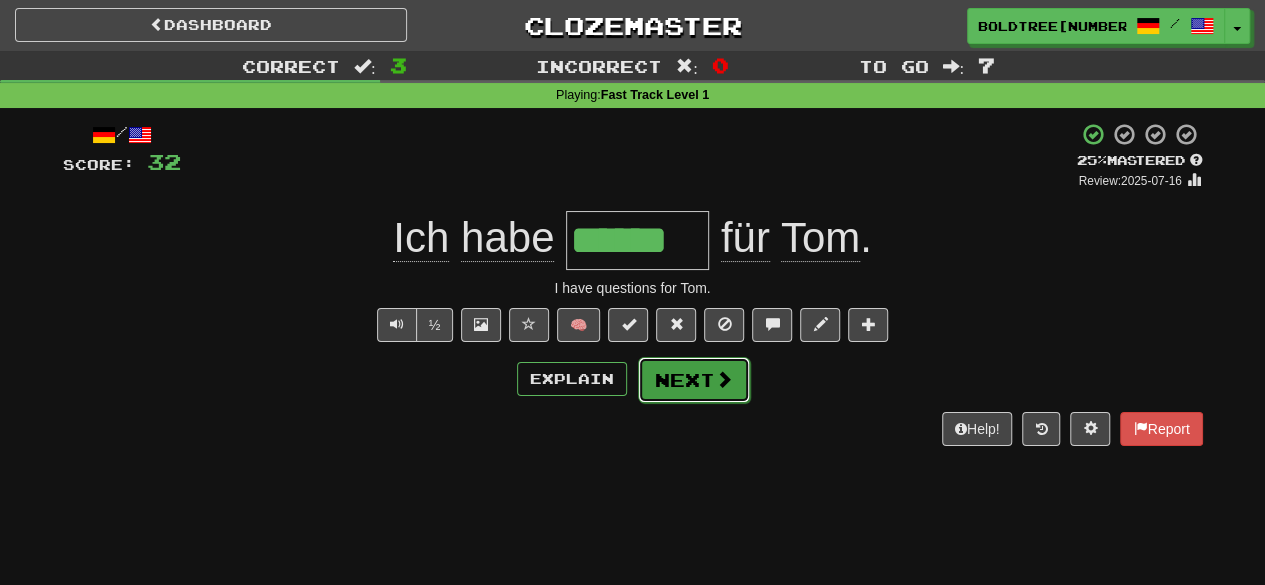click on "Next" at bounding box center (694, 380) 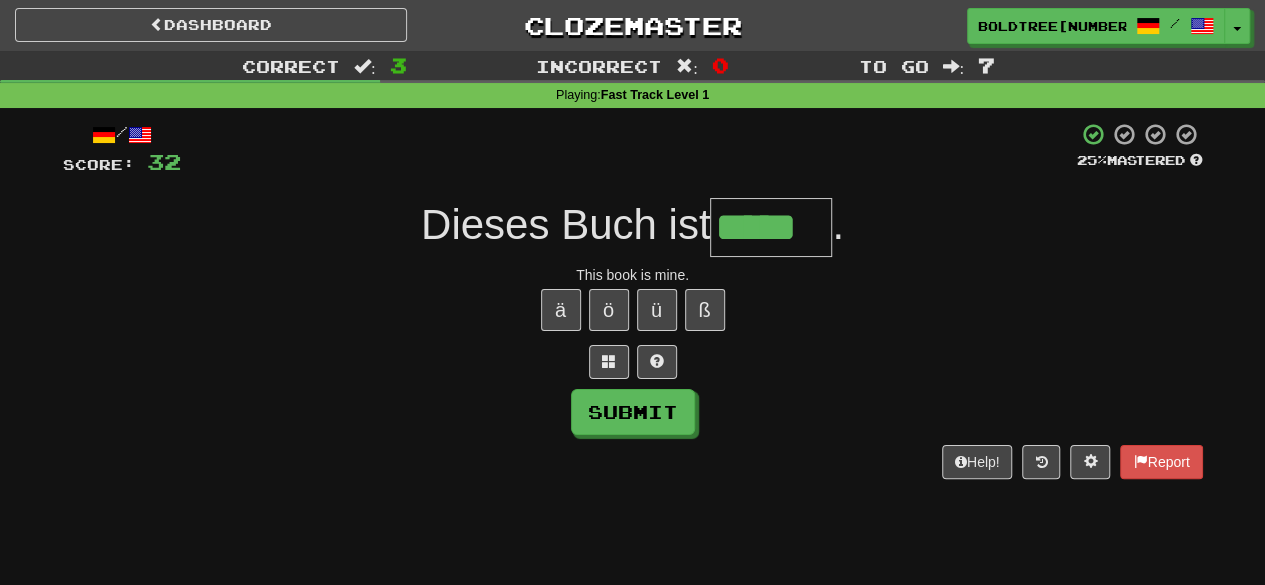 type on "*****" 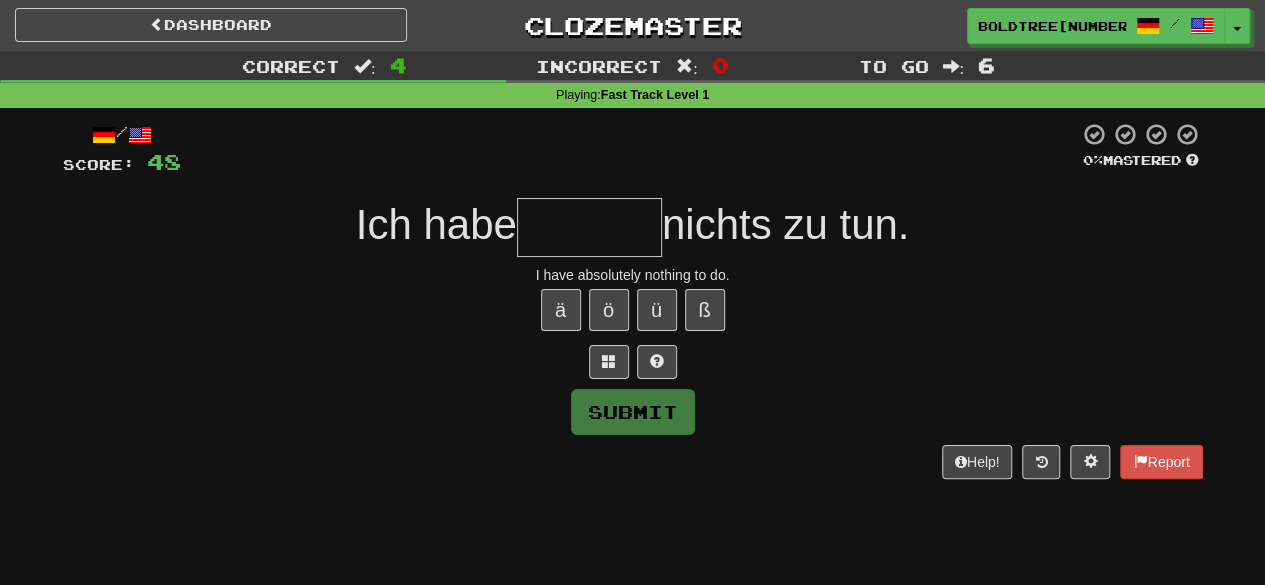type on "*" 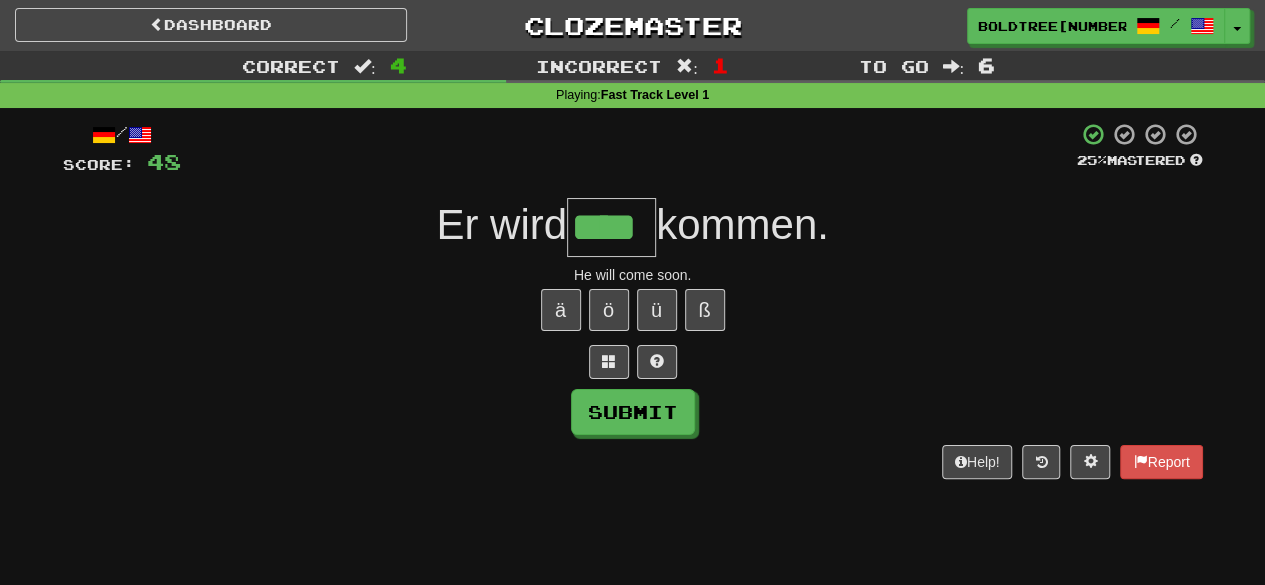 type on "****" 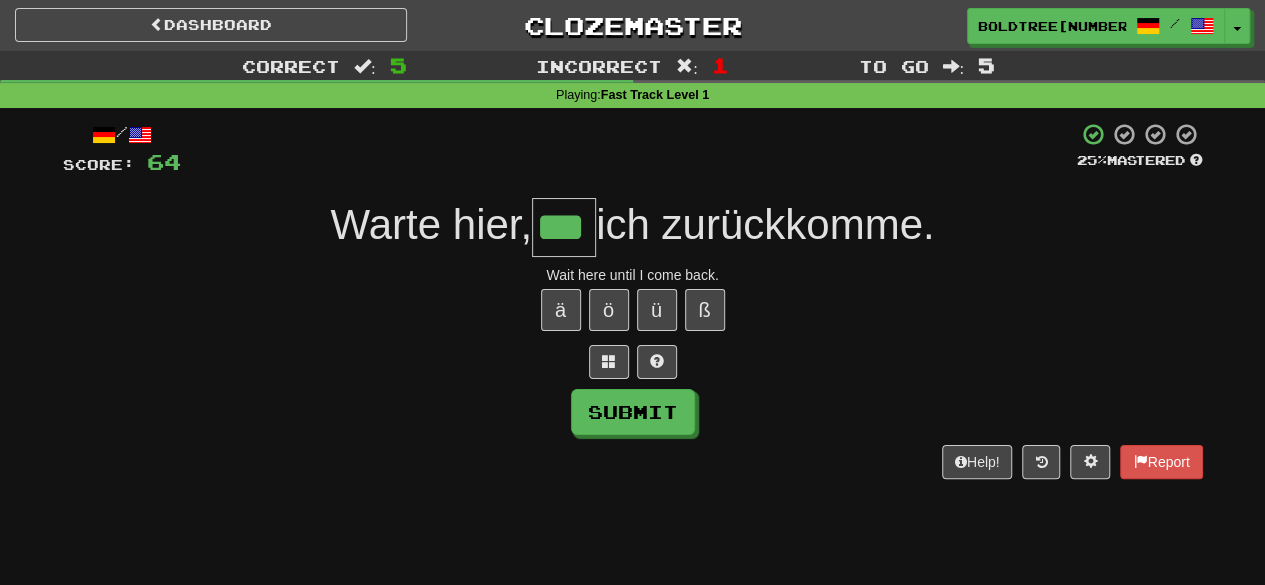 type on "***" 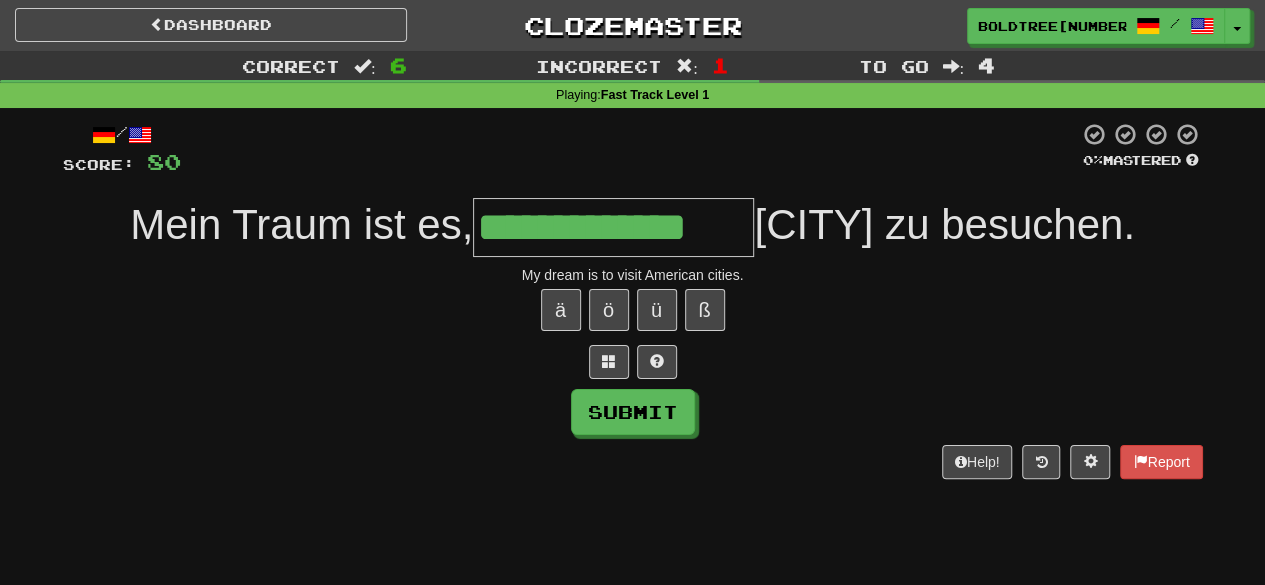 scroll, scrollTop: 0, scrollLeft: 1, axis: horizontal 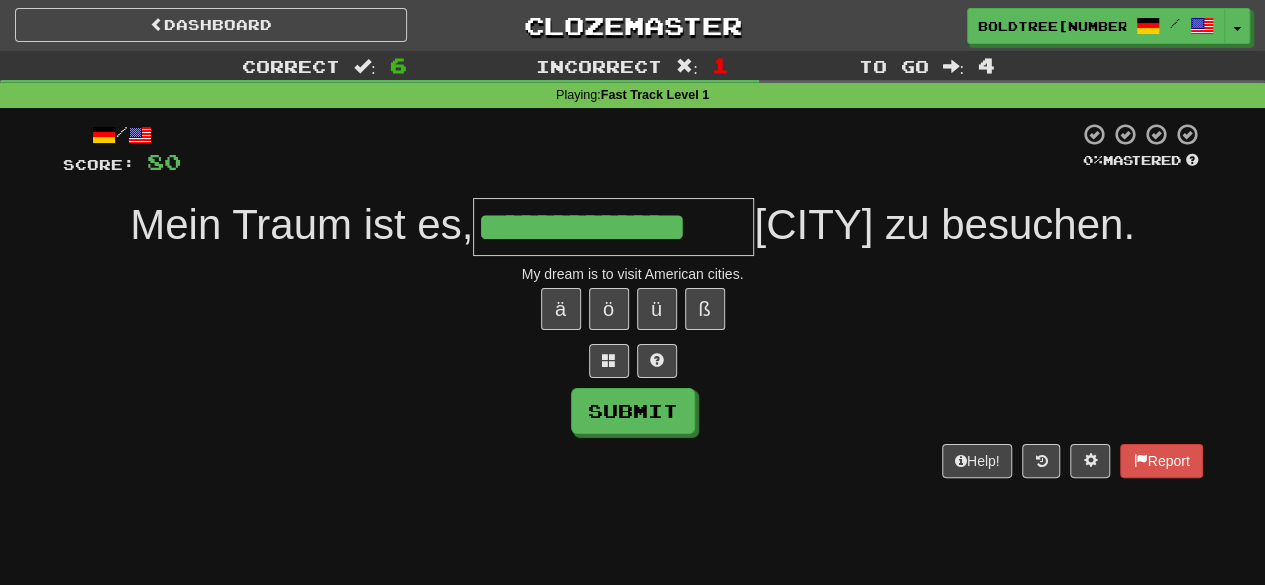 type on "**********" 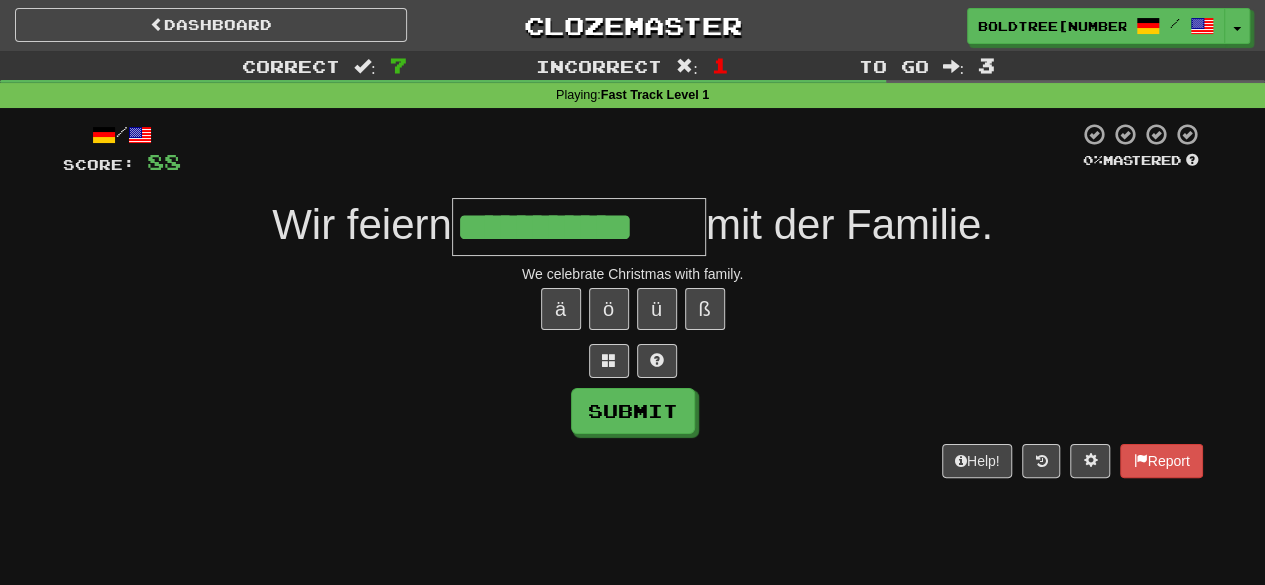 type on "**********" 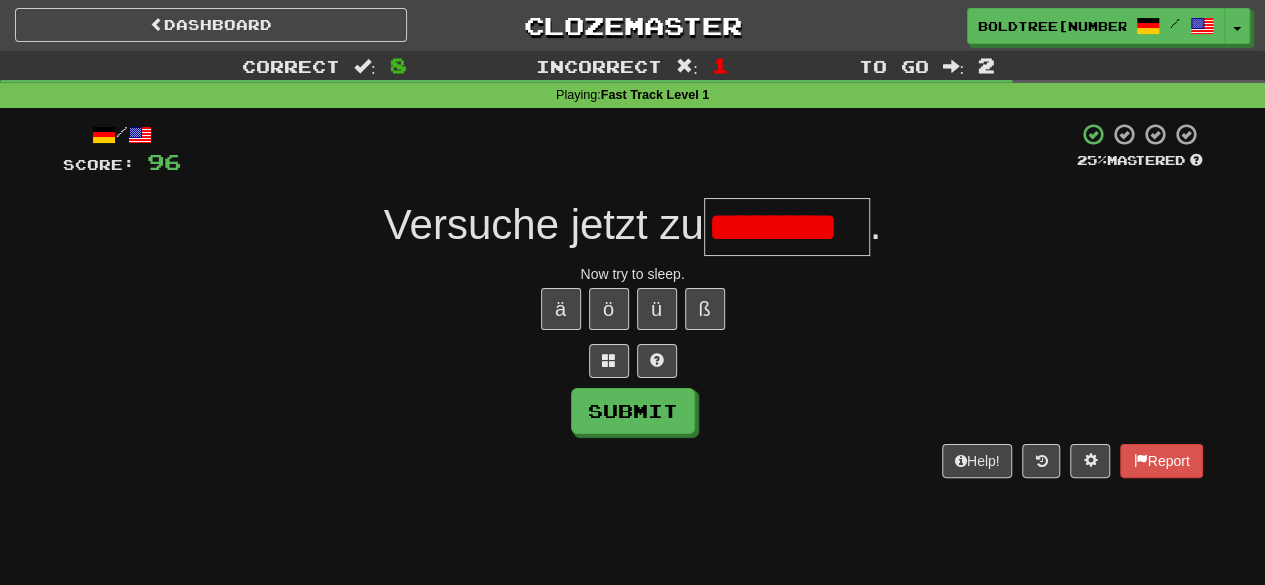 scroll, scrollTop: 0, scrollLeft: 0, axis: both 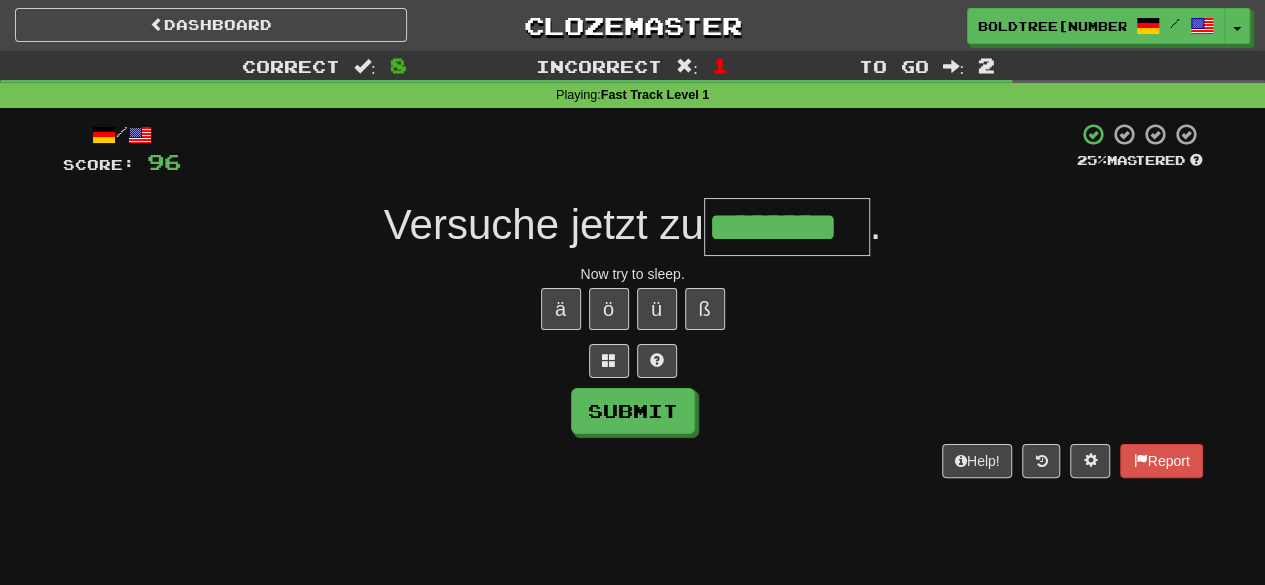 type on "********" 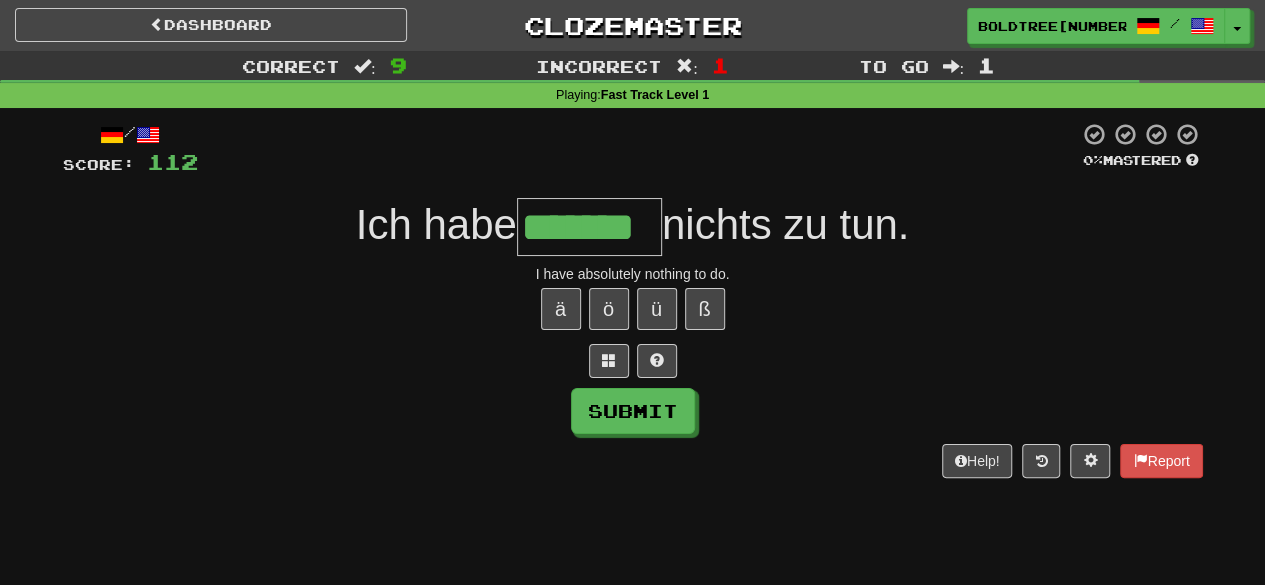 type on "*******" 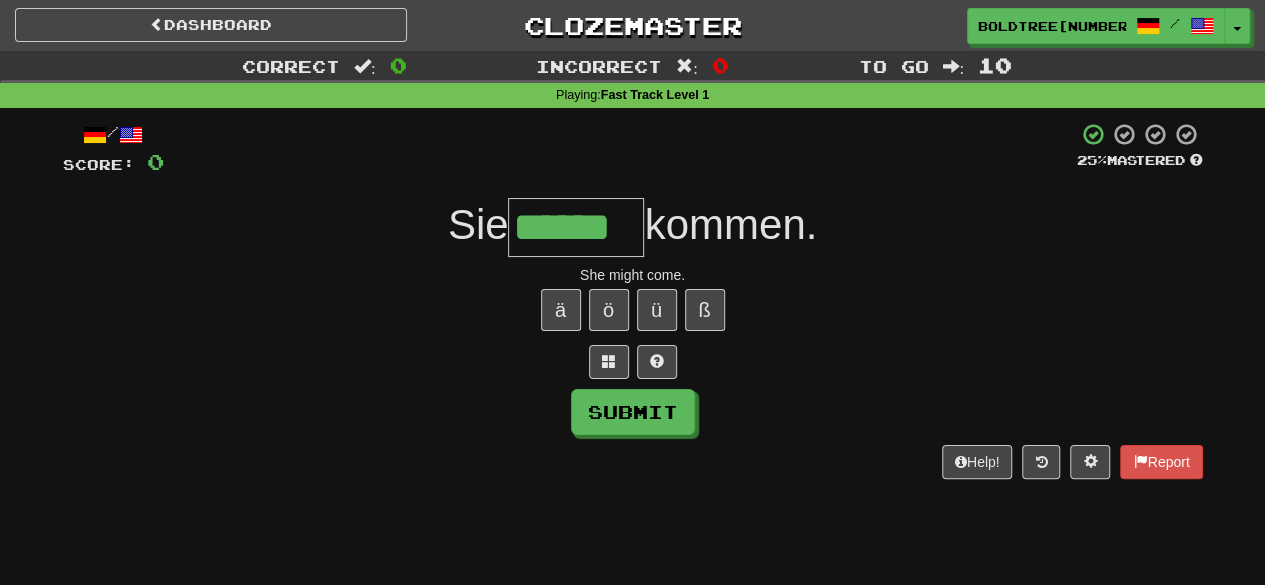 type on "******" 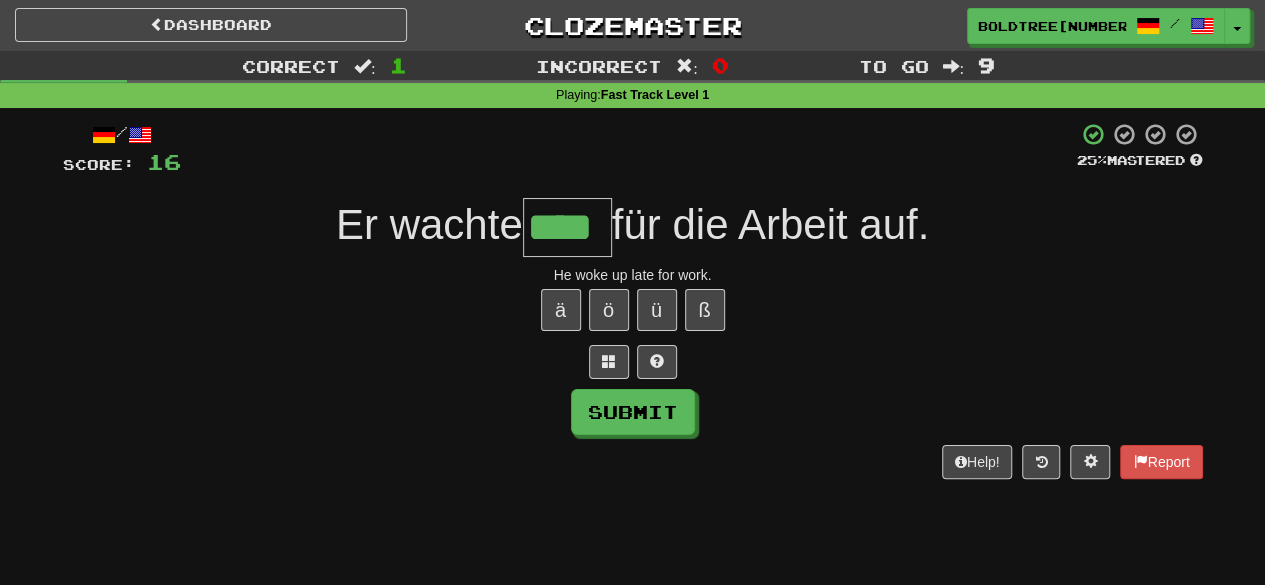 type on "****" 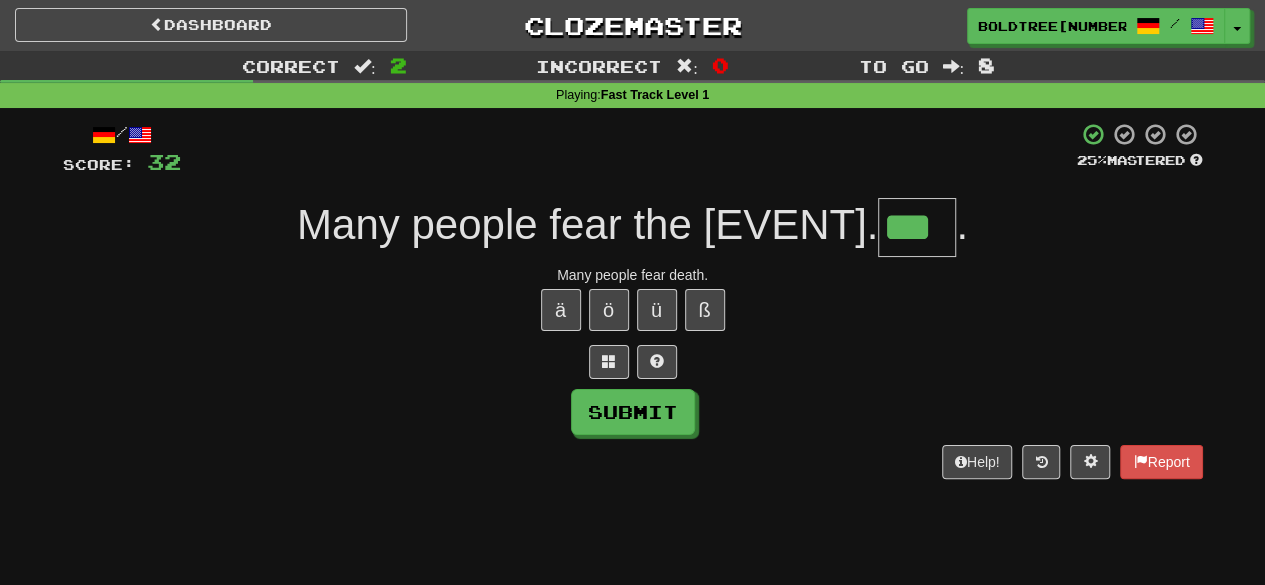 type on "***" 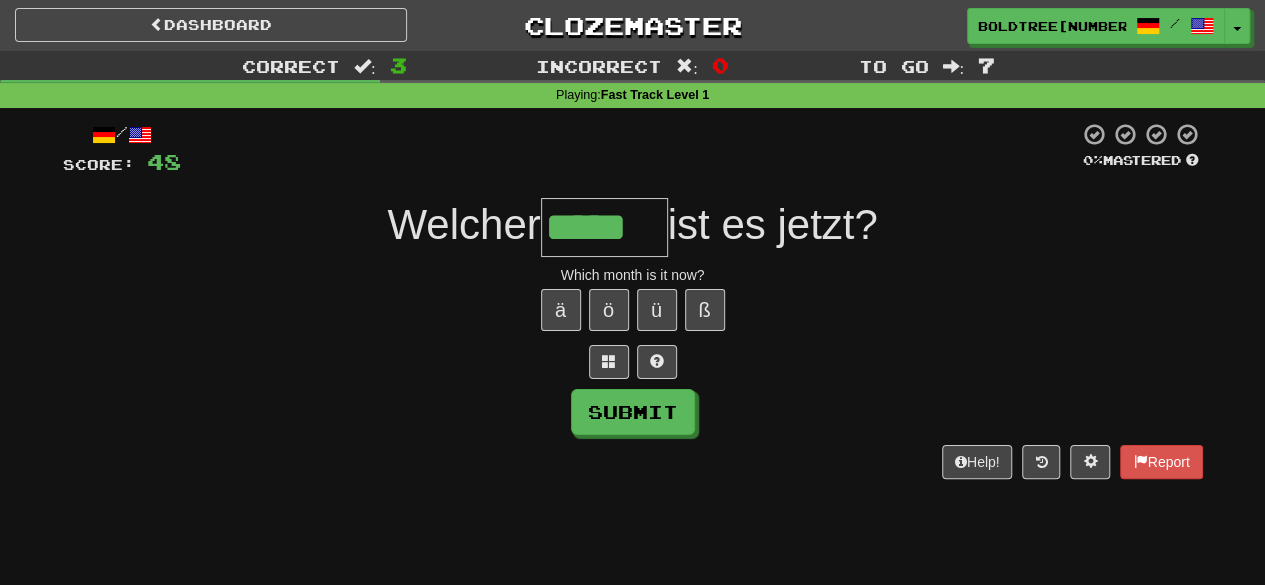 type on "*****" 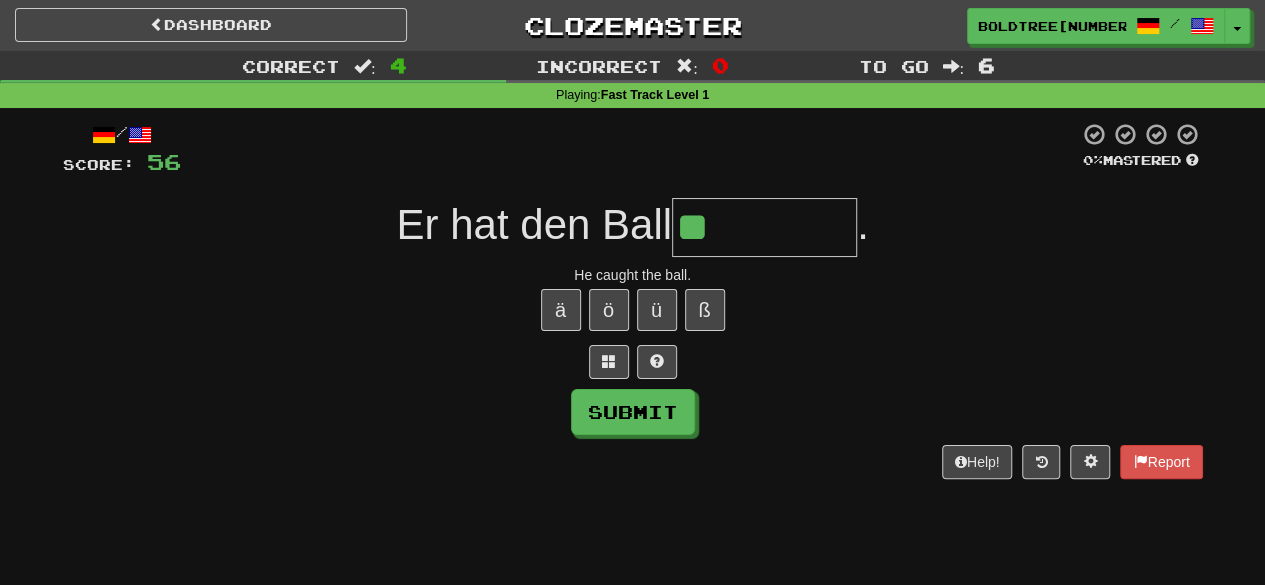 type on "********" 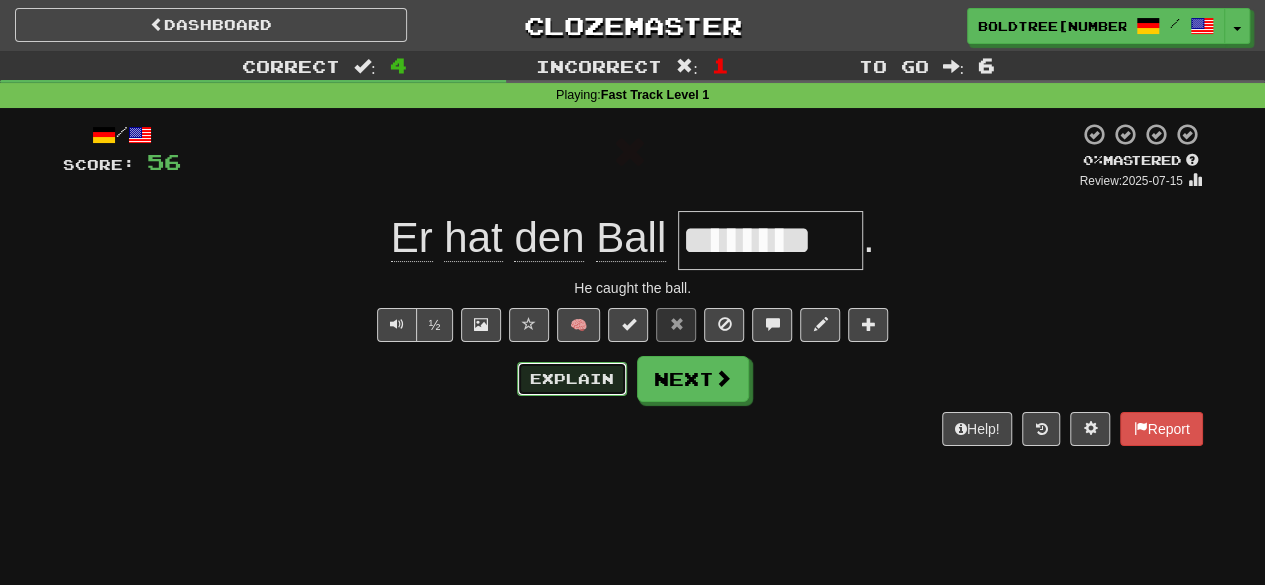 click on "Explain" at bounding box center (572, 379) 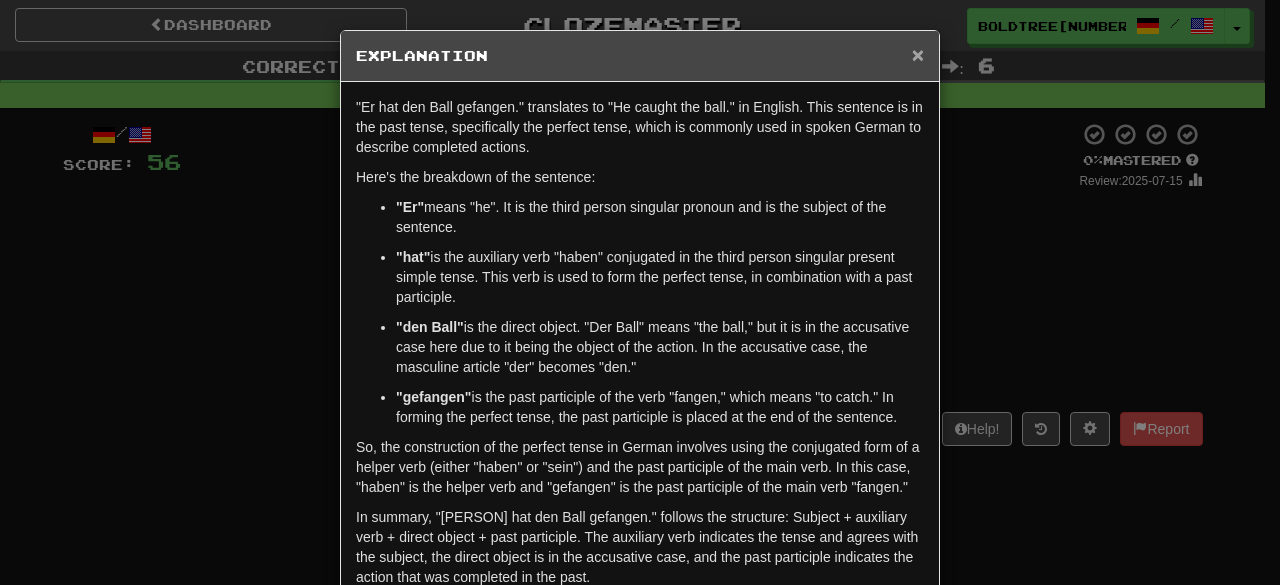 click on "×" at bounding box center (918, 54) 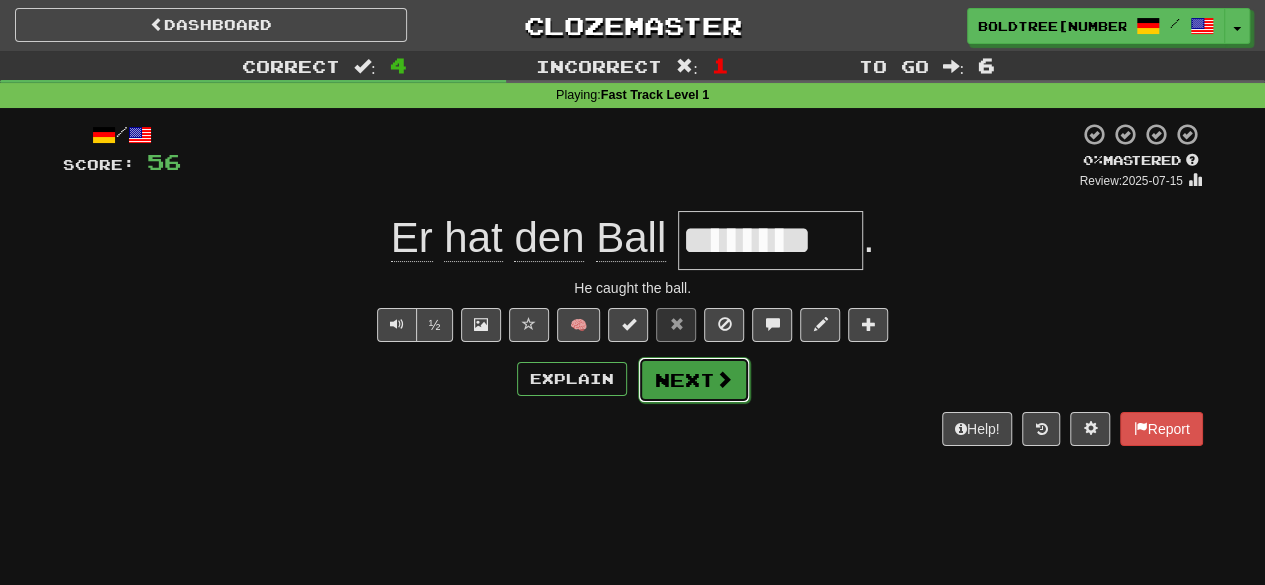 click on "Next" at bounding box center (694, 380) 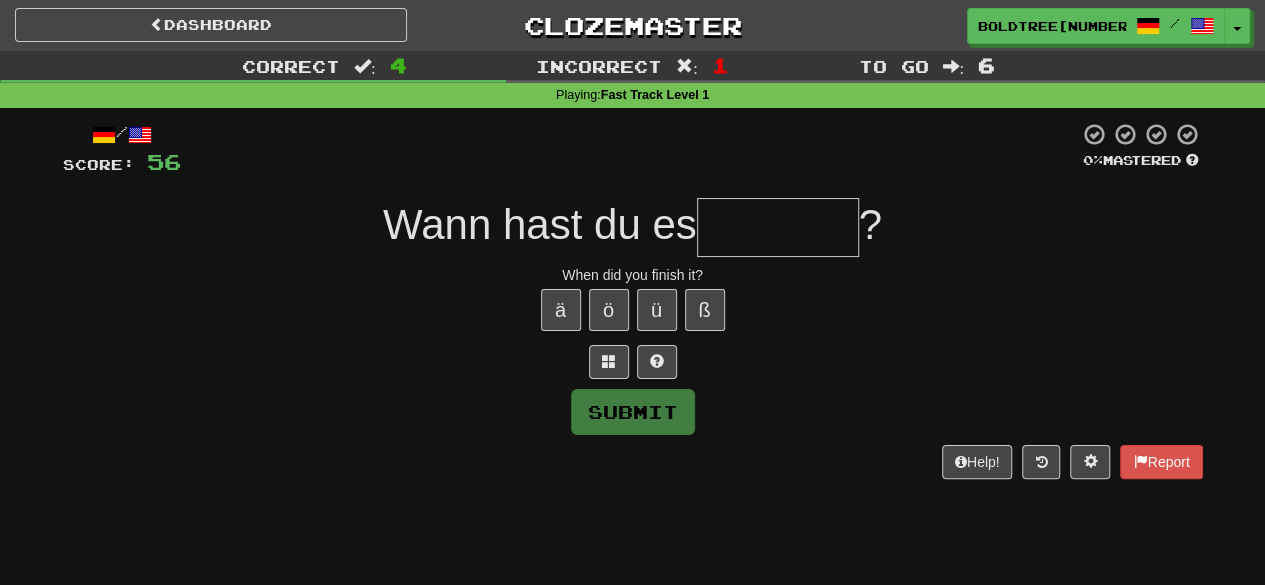type on "*" 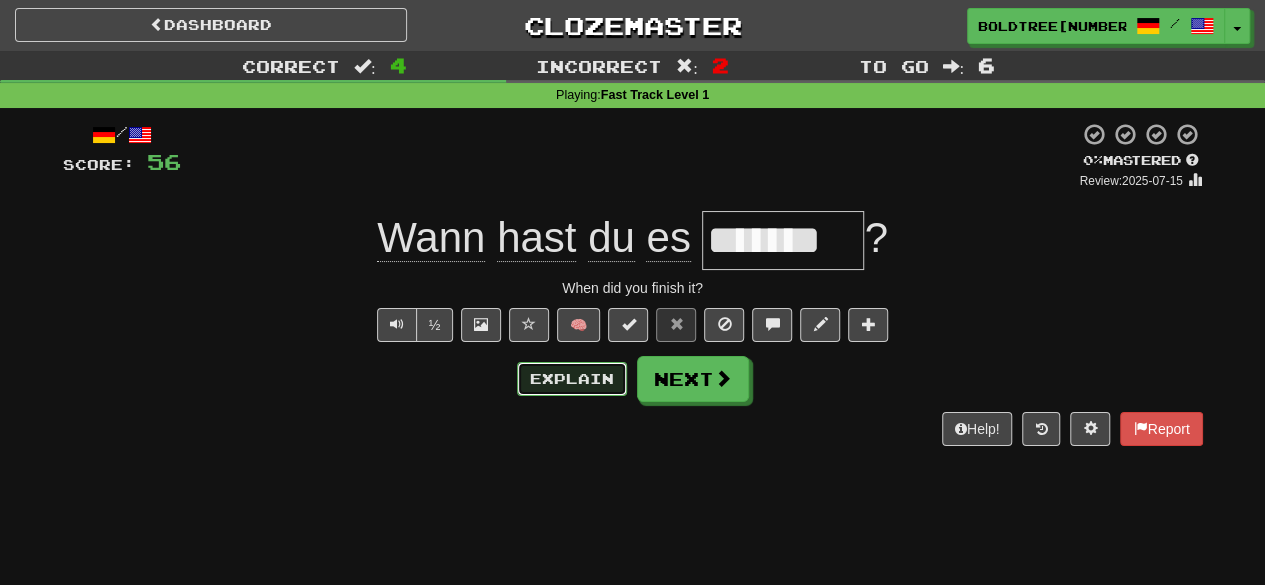 click on "Explain" at bounding box center (572, 379) 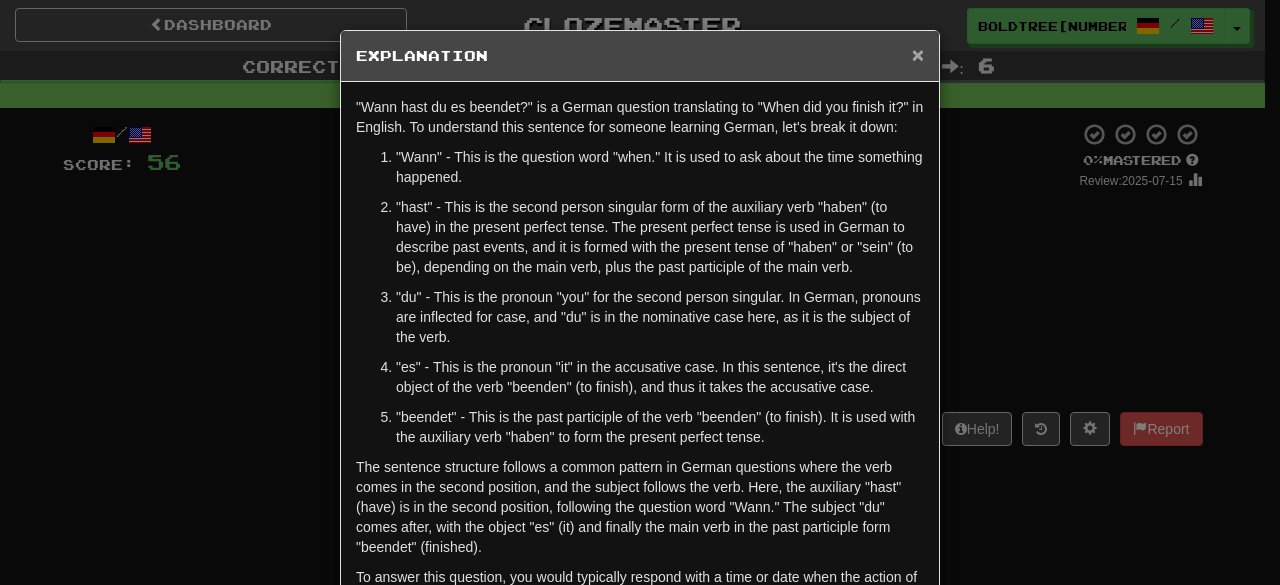 click on "×" at bounding box center (918, 54) 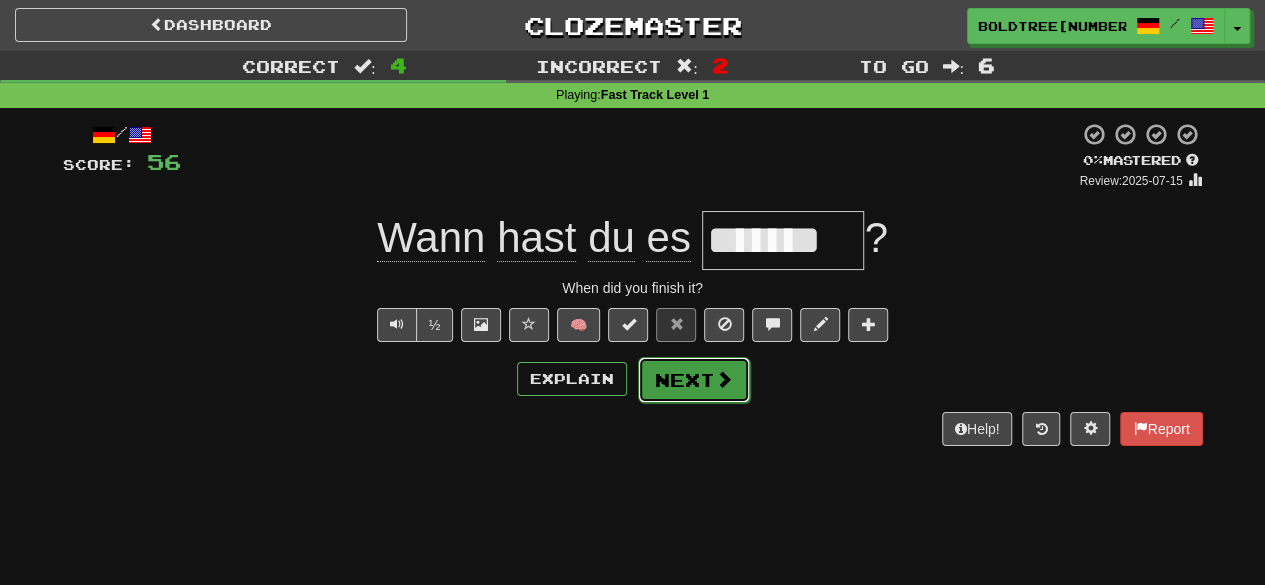 click on "Next" at bounding box center (694, 380) 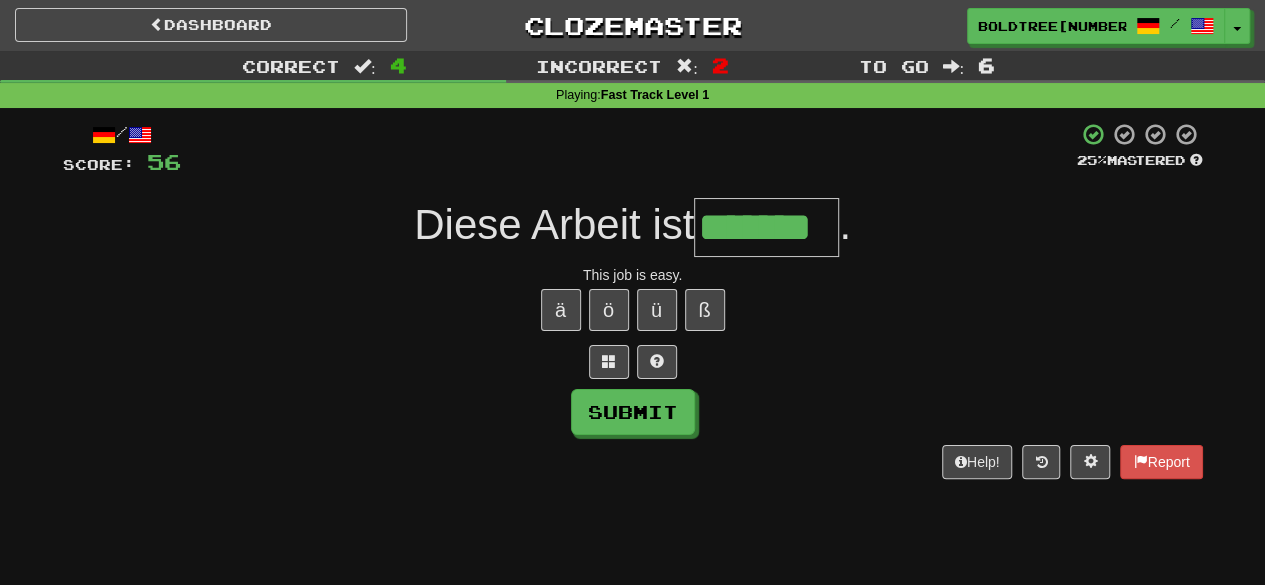 type on "*******" 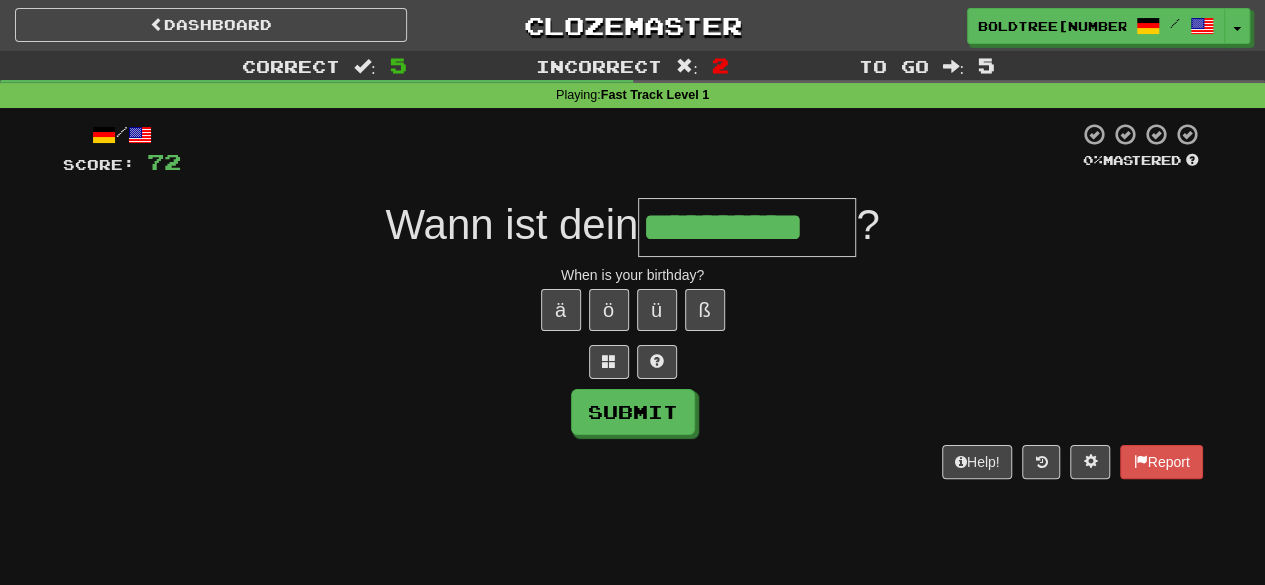 type on "**********" 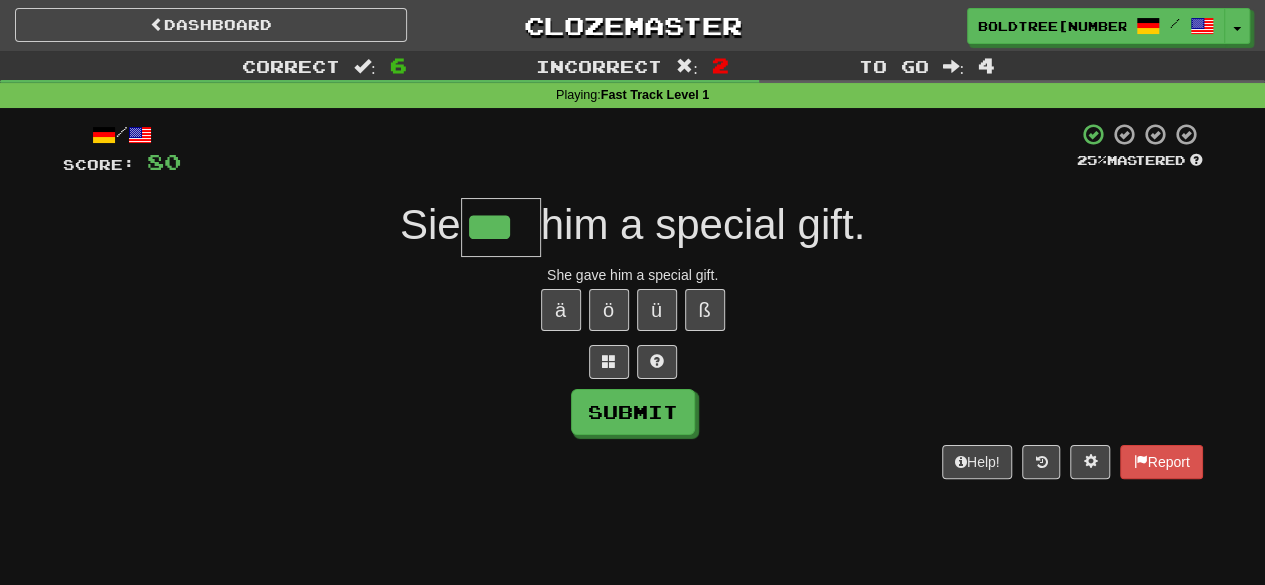 type on "***" 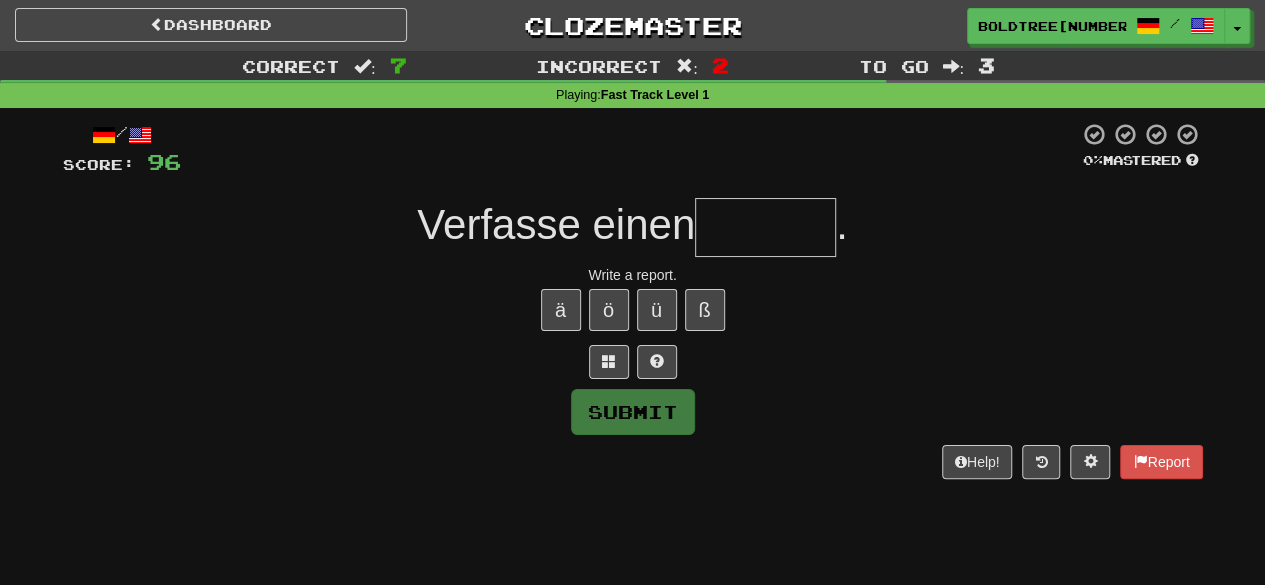 type on "*" 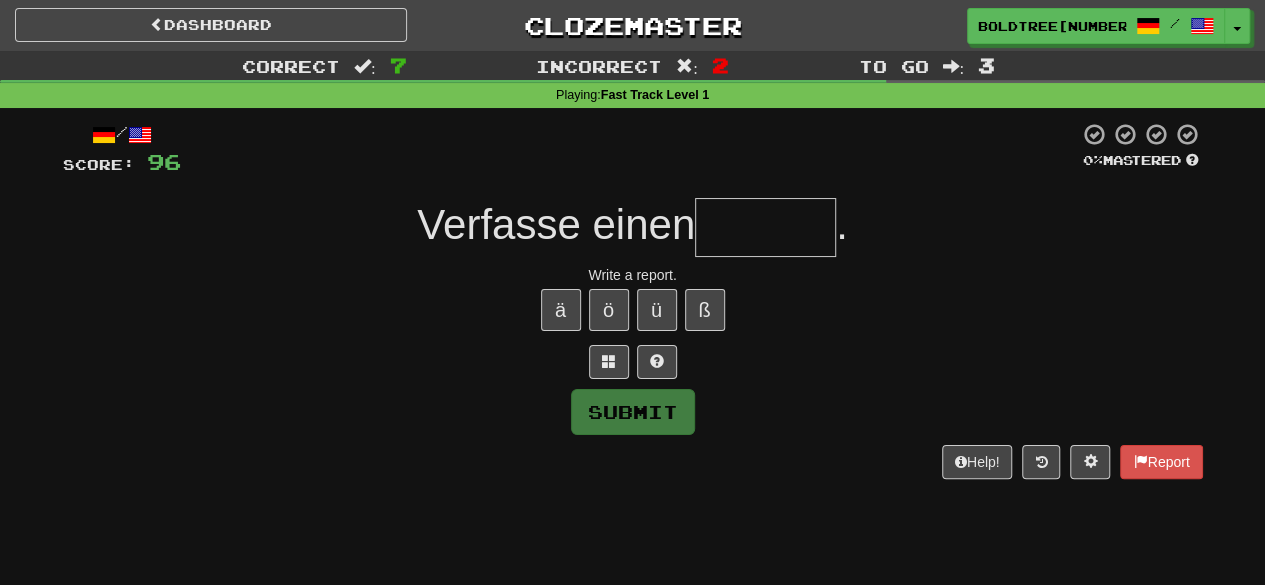 type on "*******" 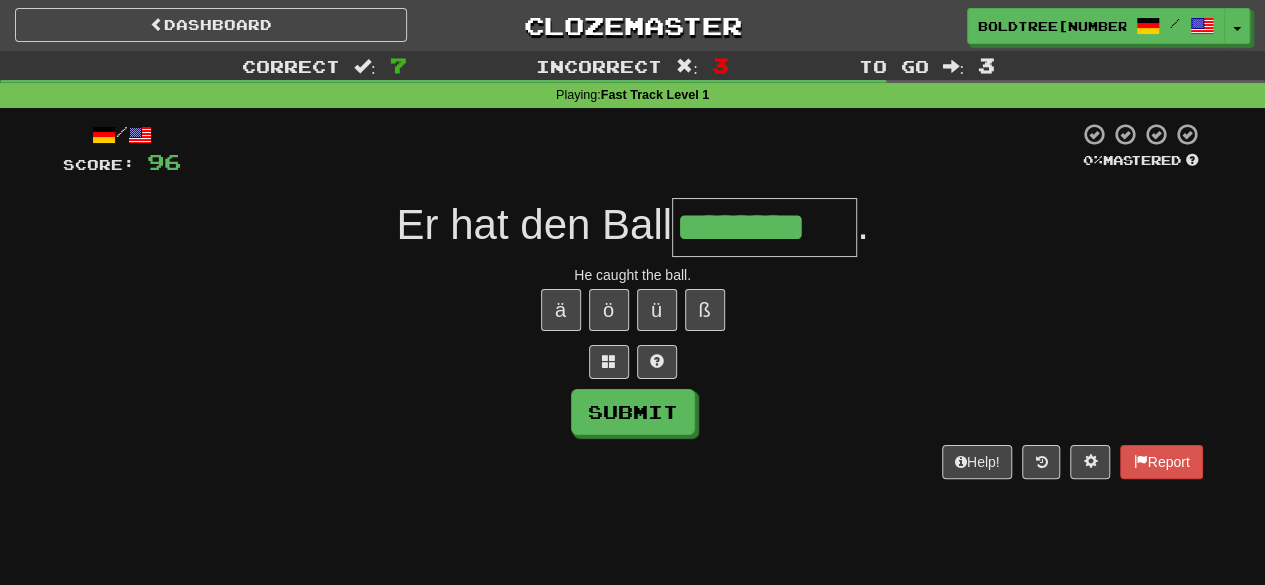 type on "********" 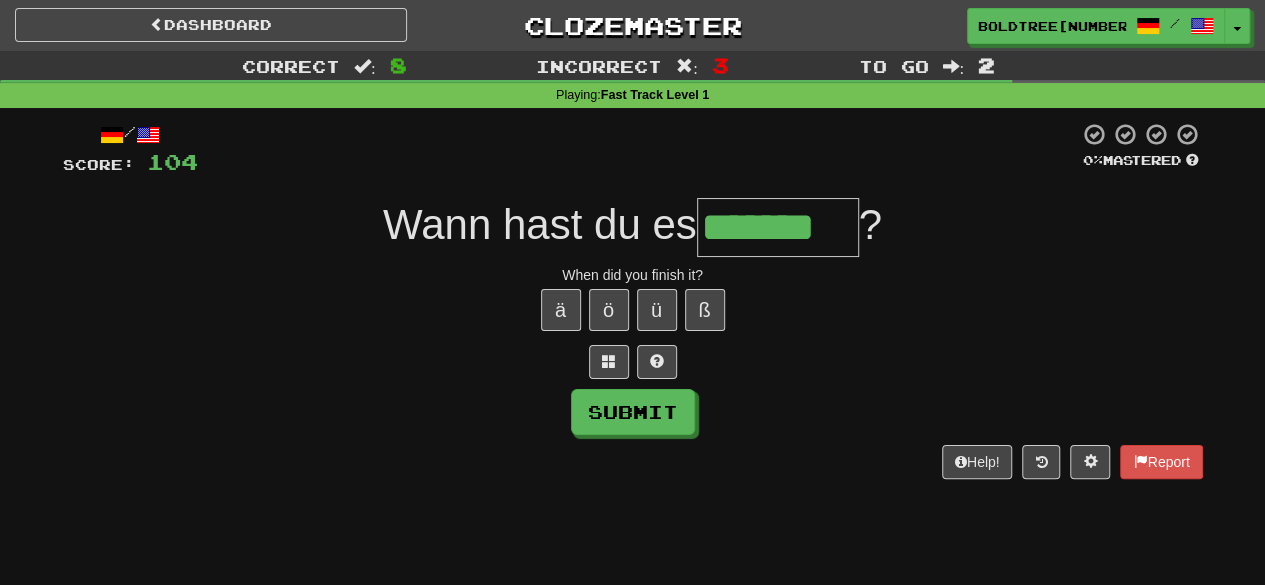 type on "*******" 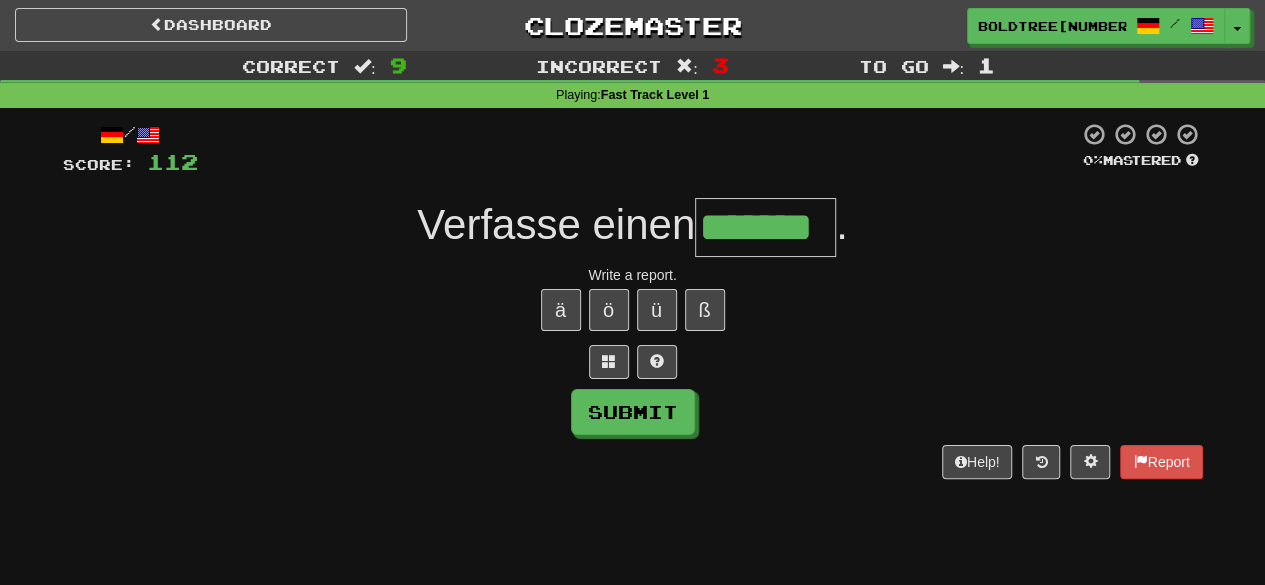type on "*******" 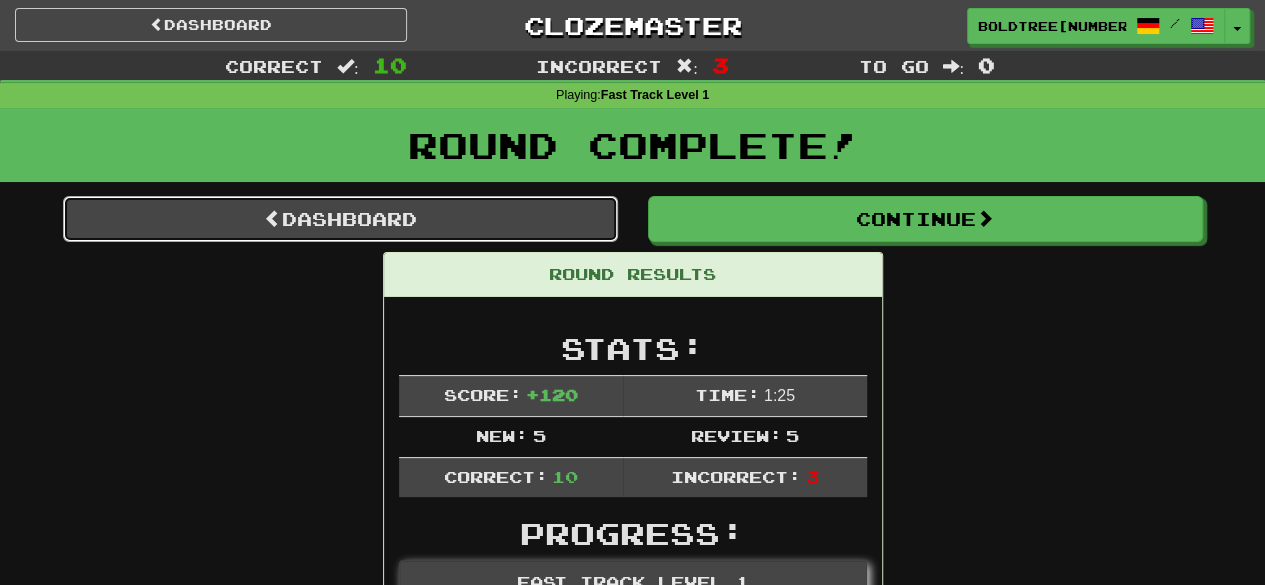 click on "Dashboard" at bounding box center (340, 219) 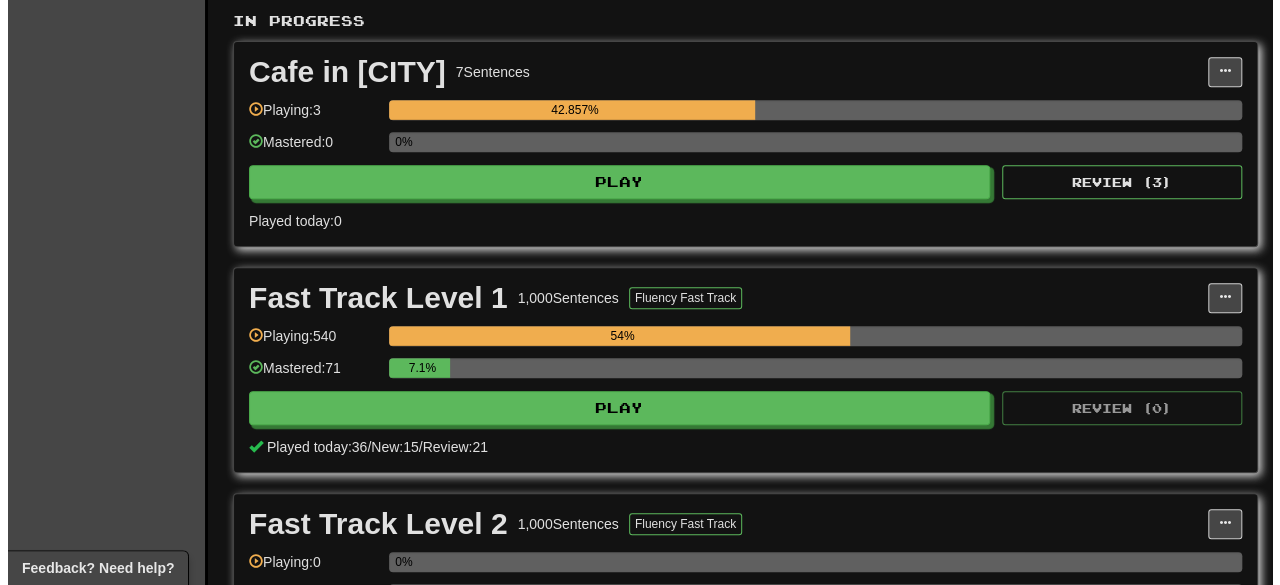 scroll, scrollTop: 424, scrollLeft: 0, axis: vertical 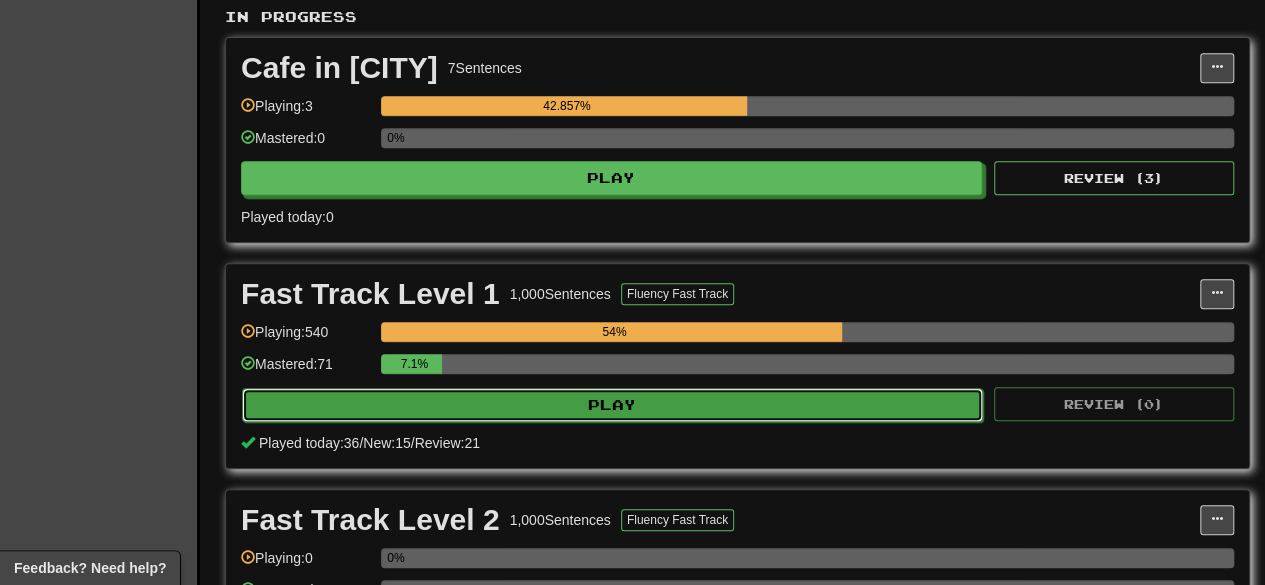 click on "Play" at bounding box center [612, 405] 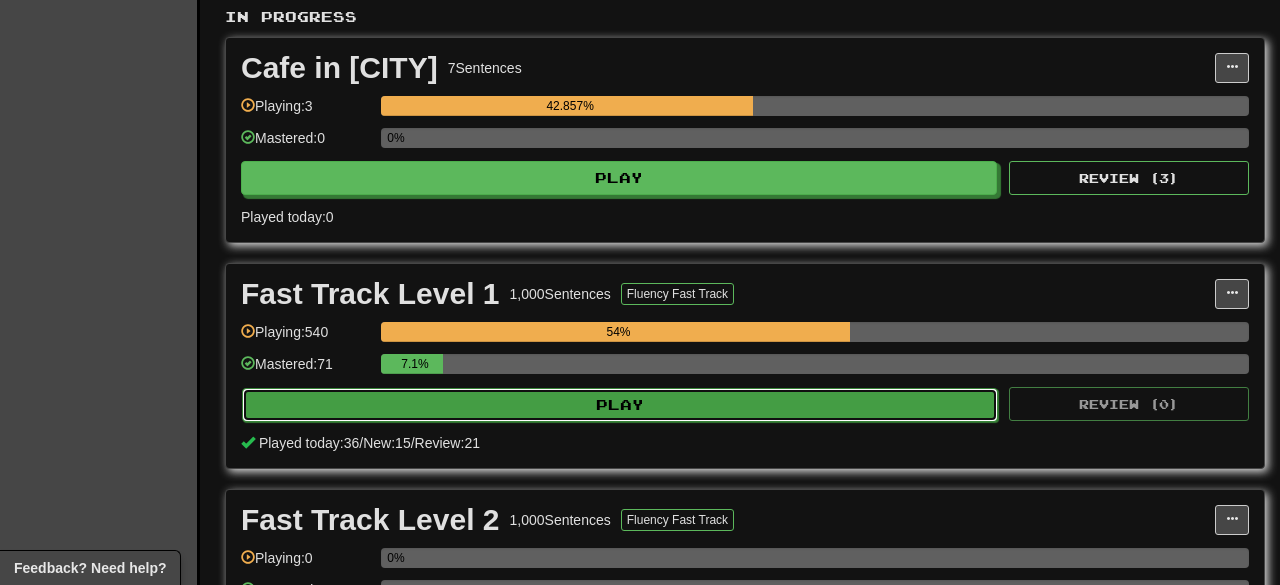 select on "**" 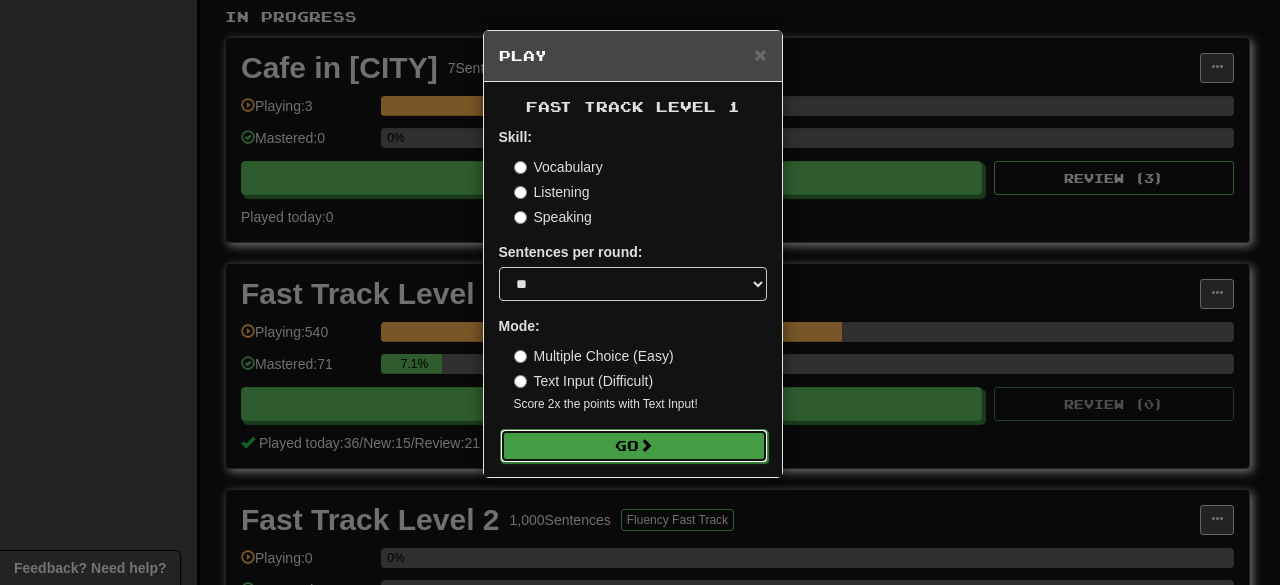 click on "Go" at bounding box center [634, 446] 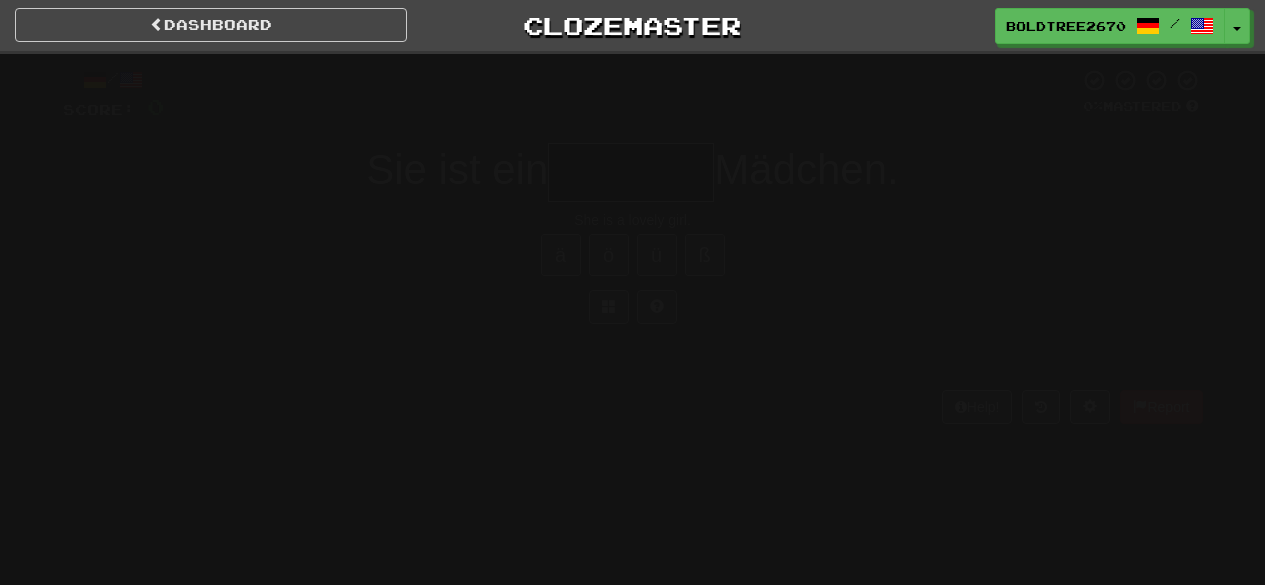 scroll, scrollTop: 0, scrollLeft: 0, axis: both 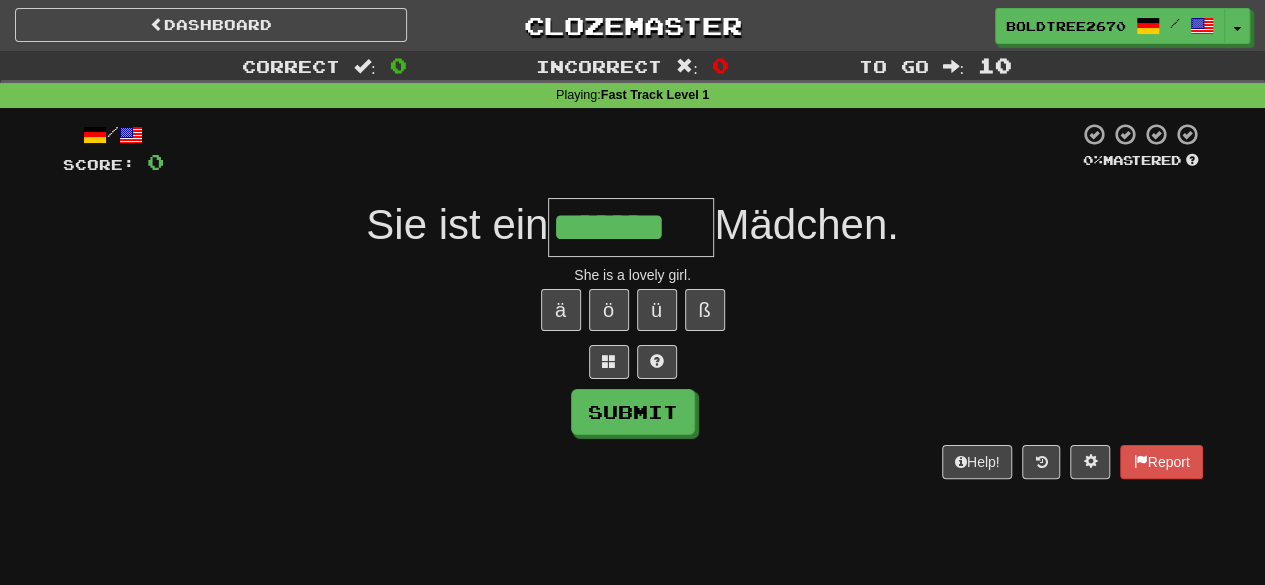 type on "*******" 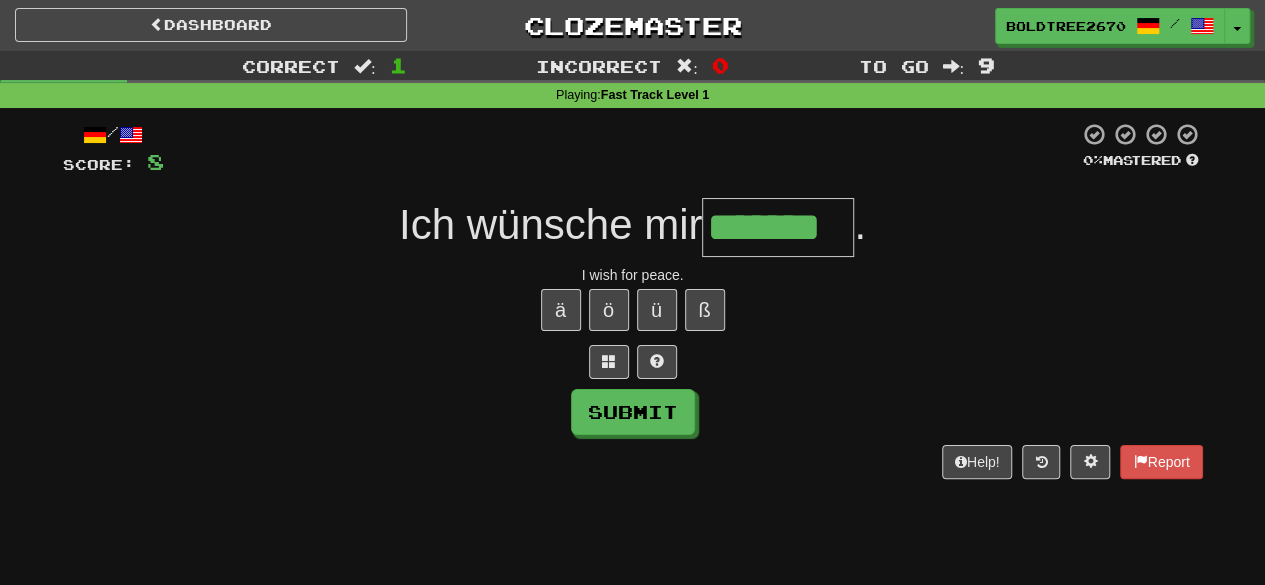 type on "*******" 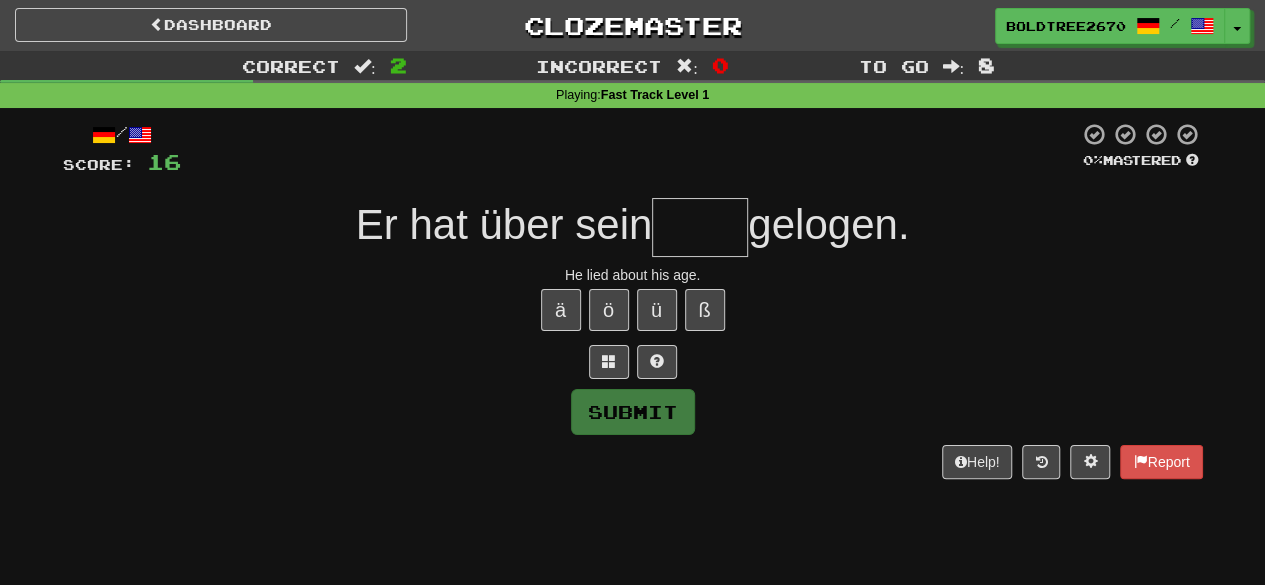 type on "*" 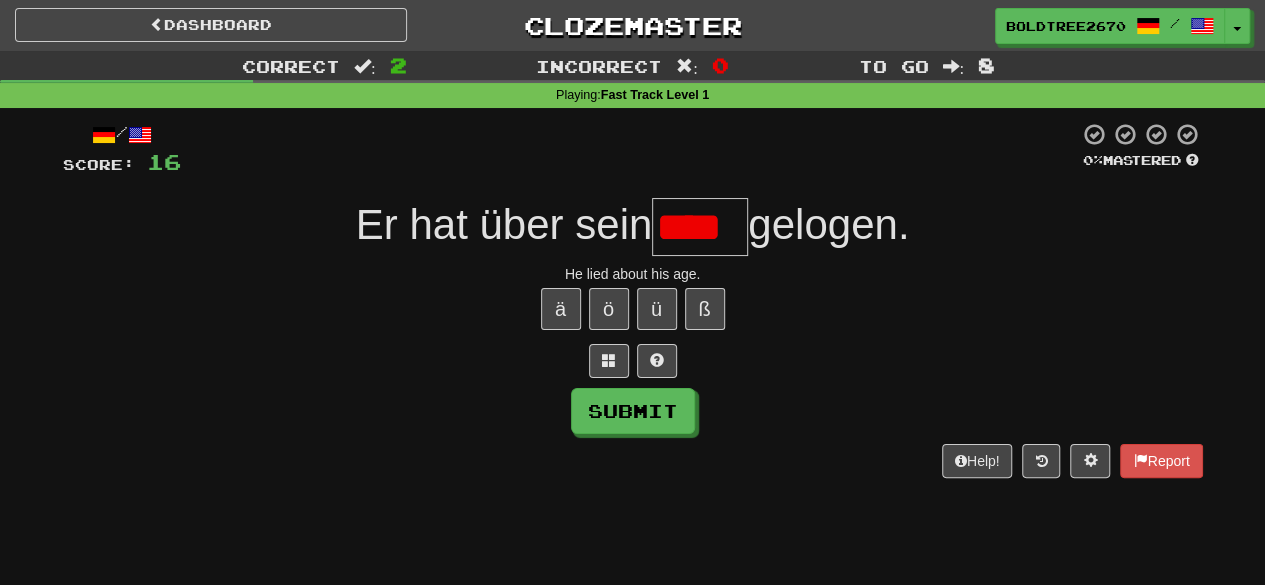 scroll, scrollTop: 0, scrollLeft: 0, axis: both 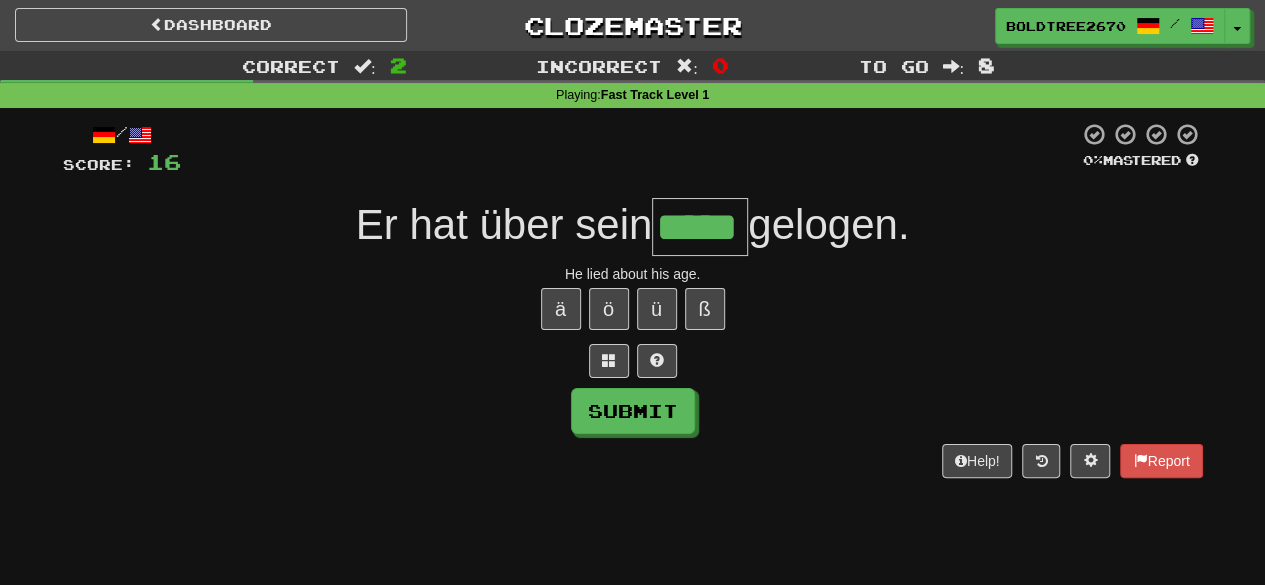 type on "*****" 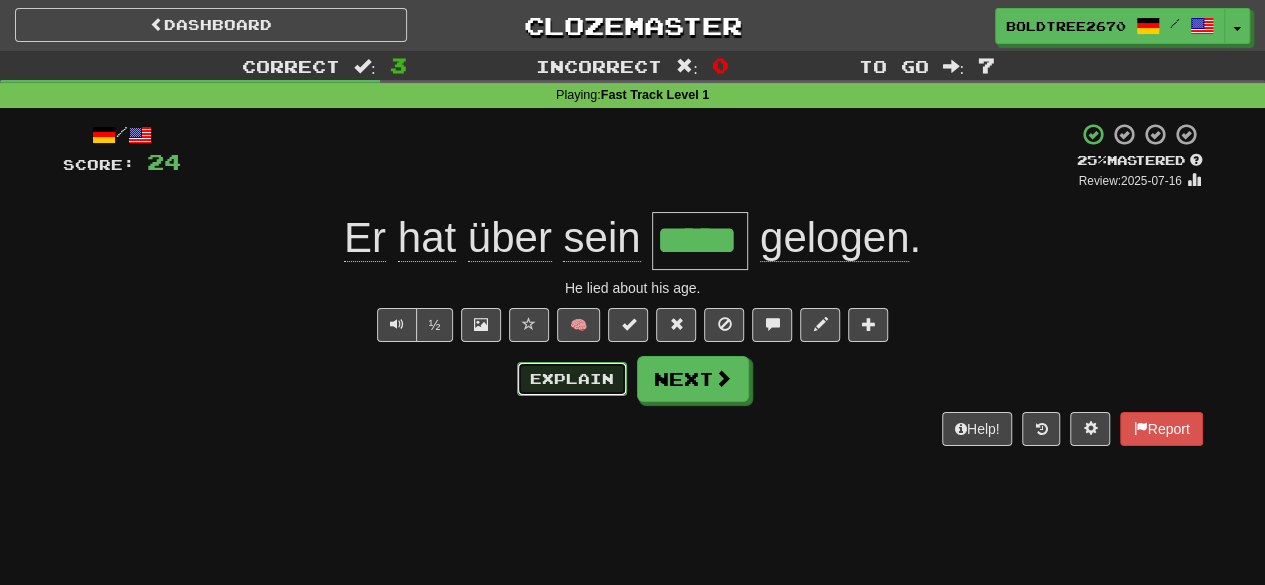 click on "Explain" at bounding box center (572, 379) 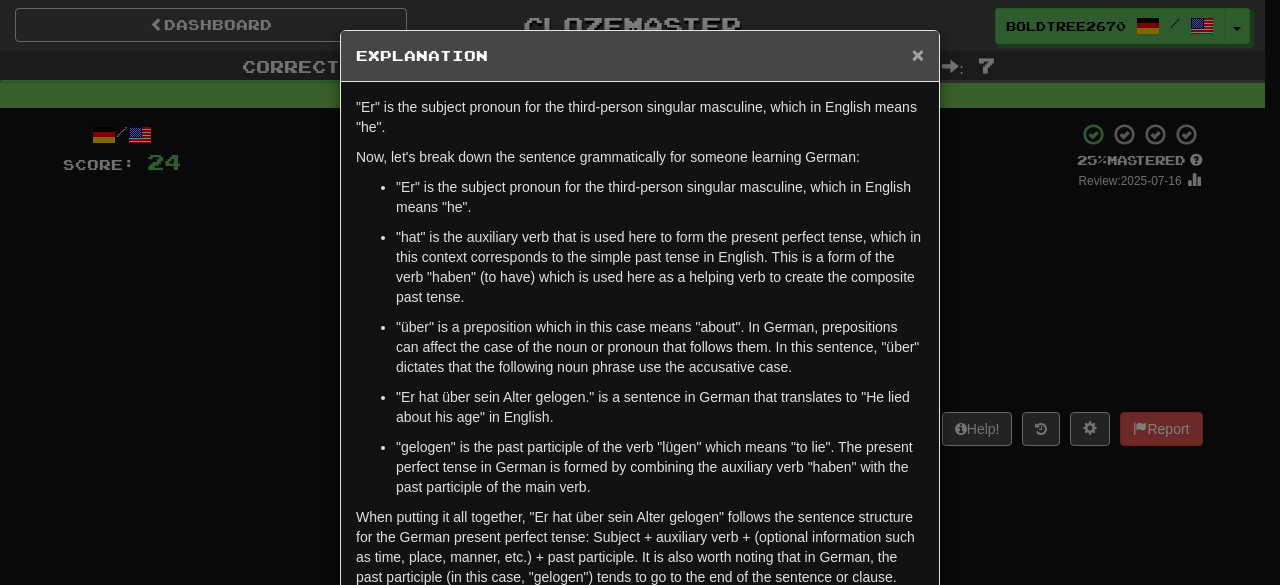click on "×" at bounding box center [918, 54] 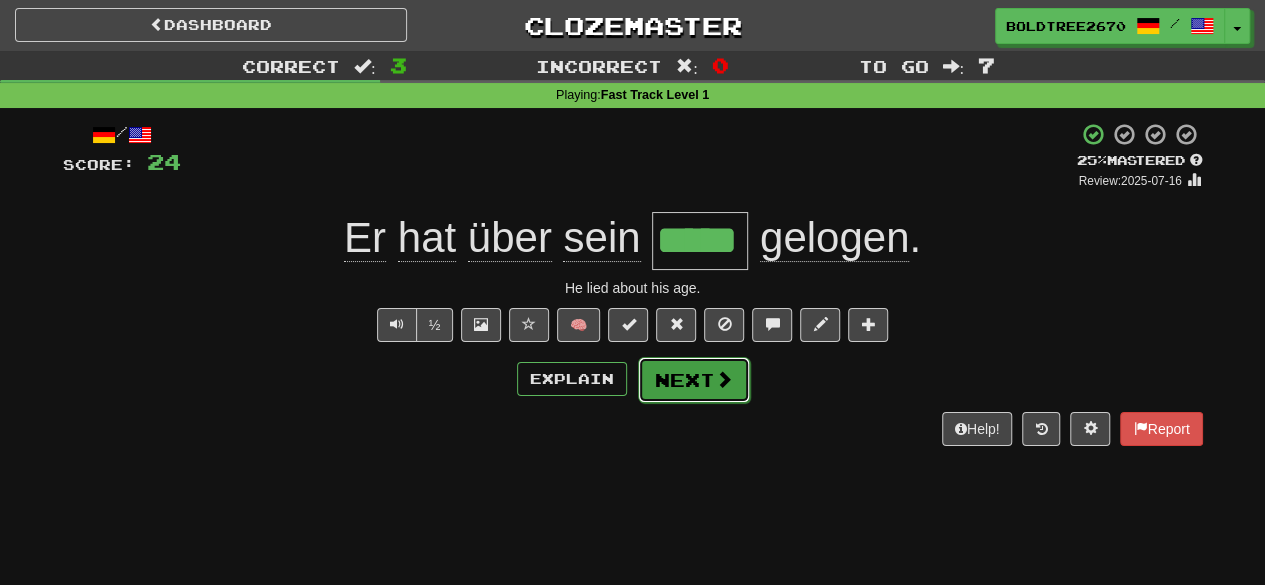 click on "Next" at bounding box center (694, 380) 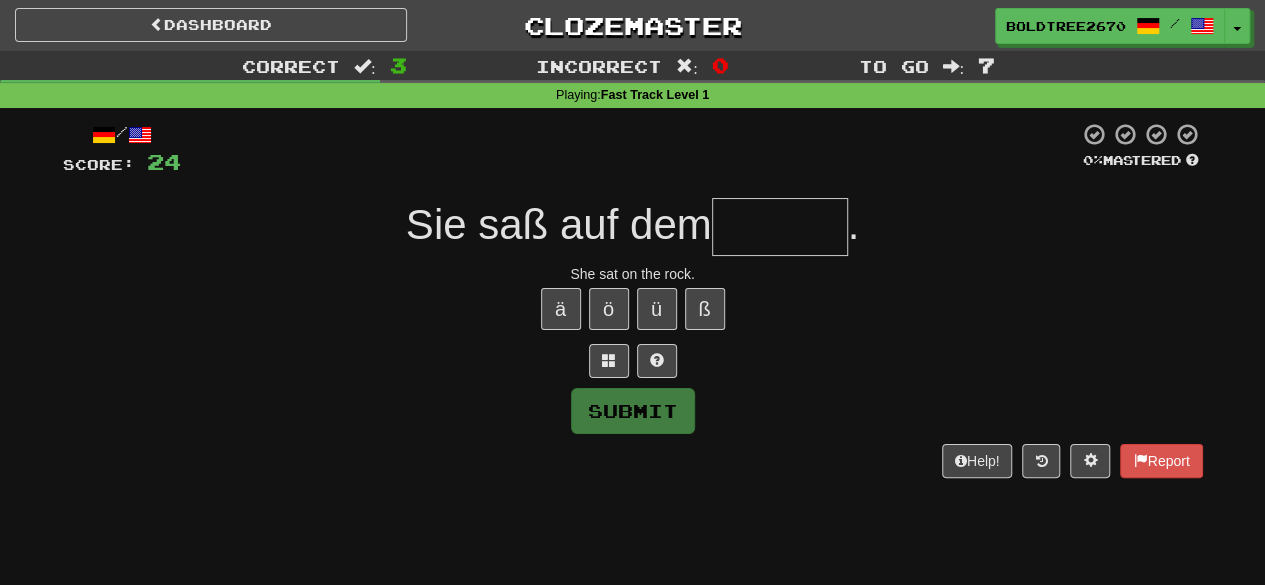 type on "******" 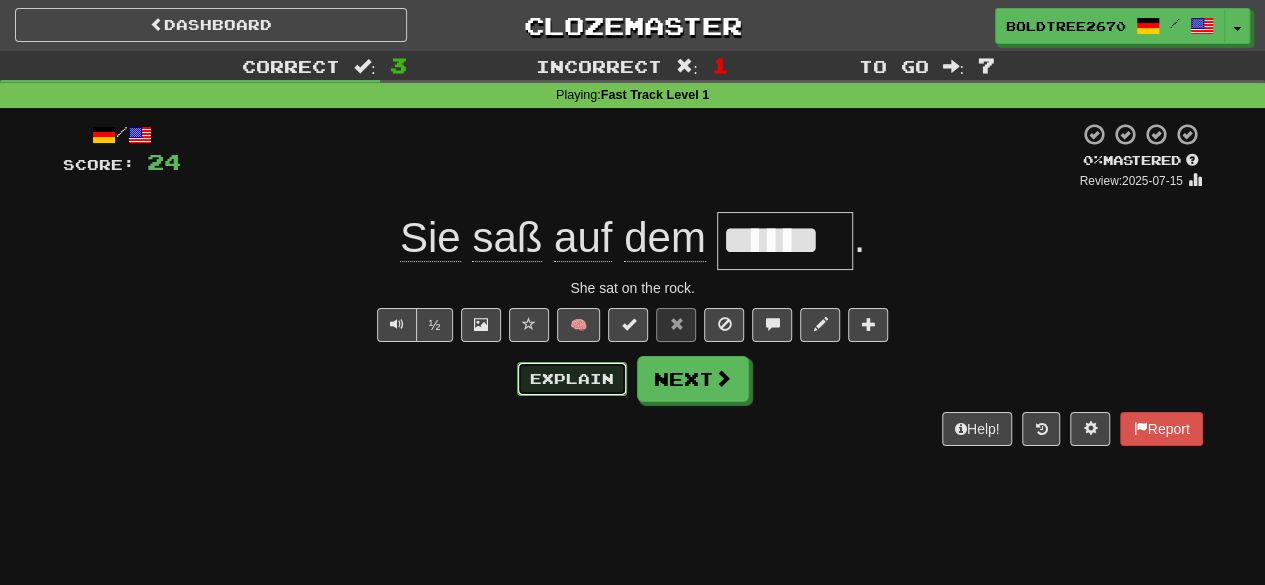click on "Explain" at bounding box center [572, 379] 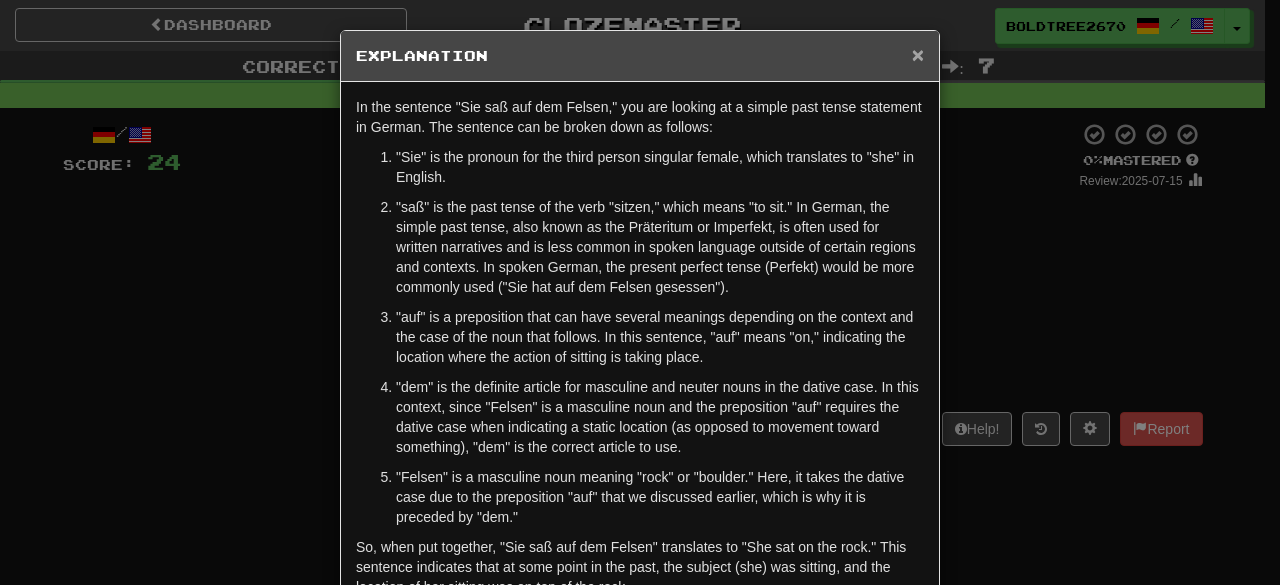click on "×" at bounding box center (918, 54) 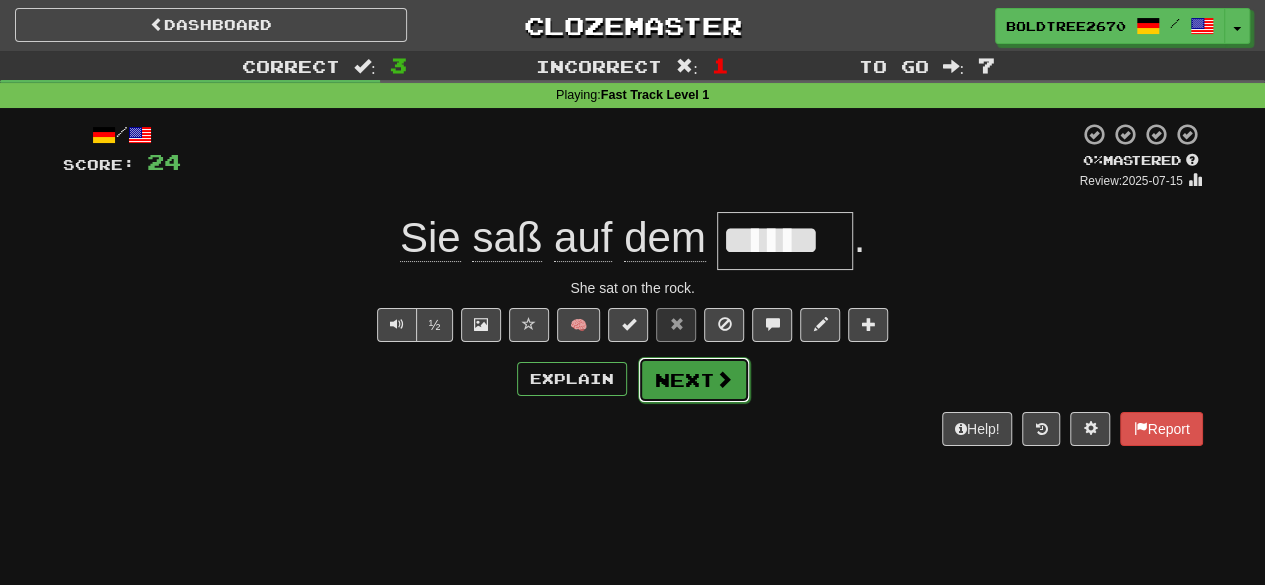click on "Next" at bounding box center (694, 380) 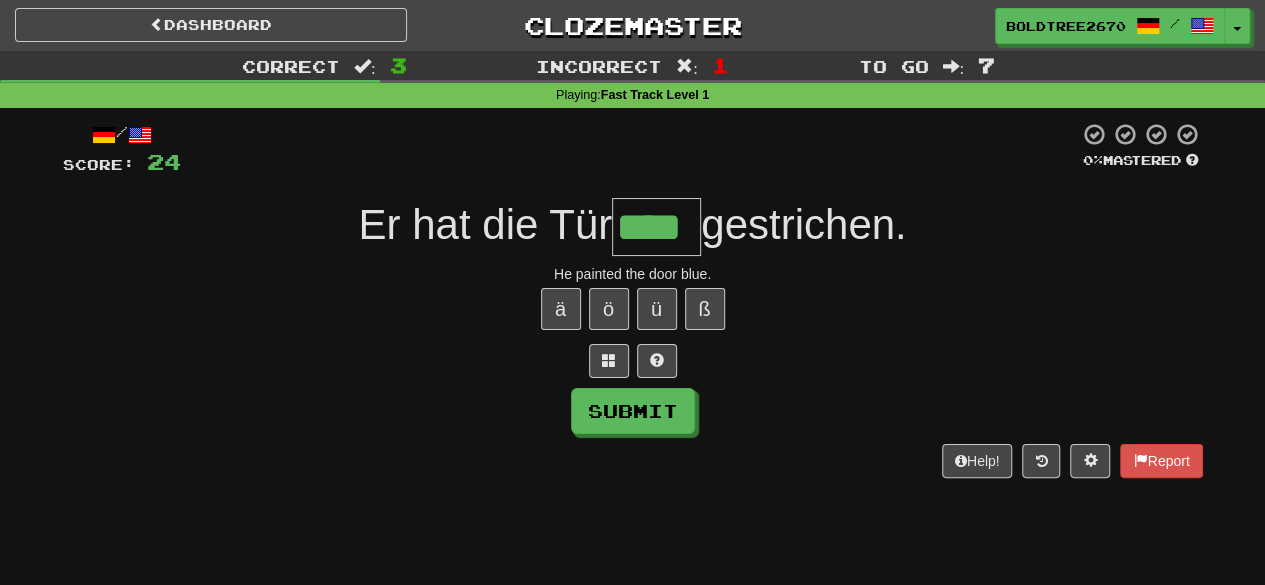 type on "****" 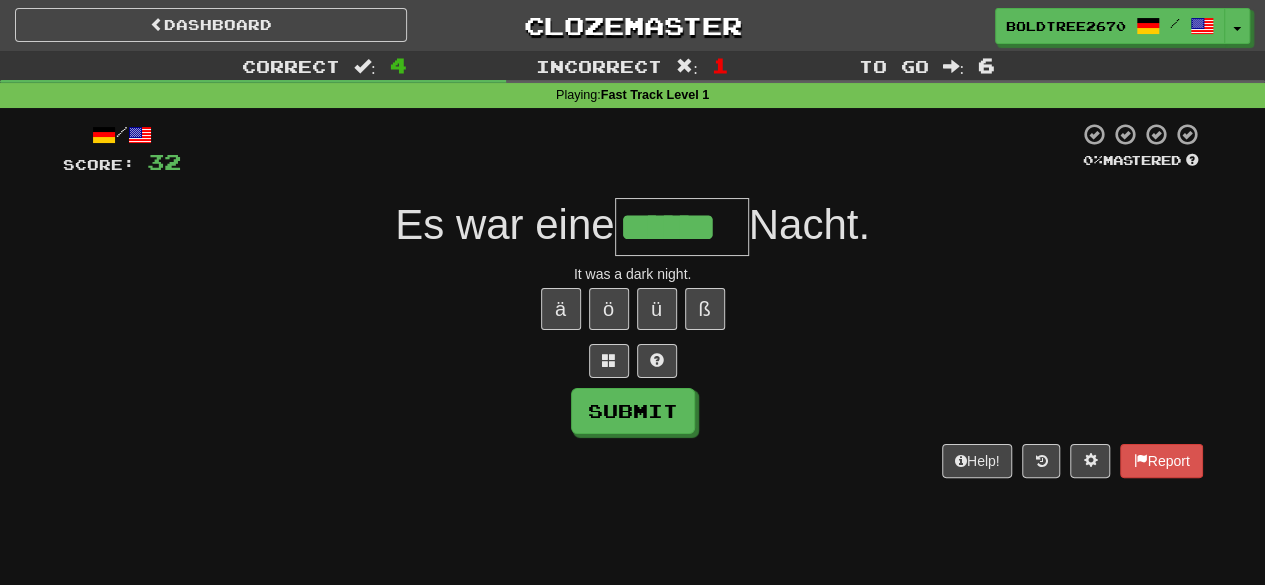 type on "******" 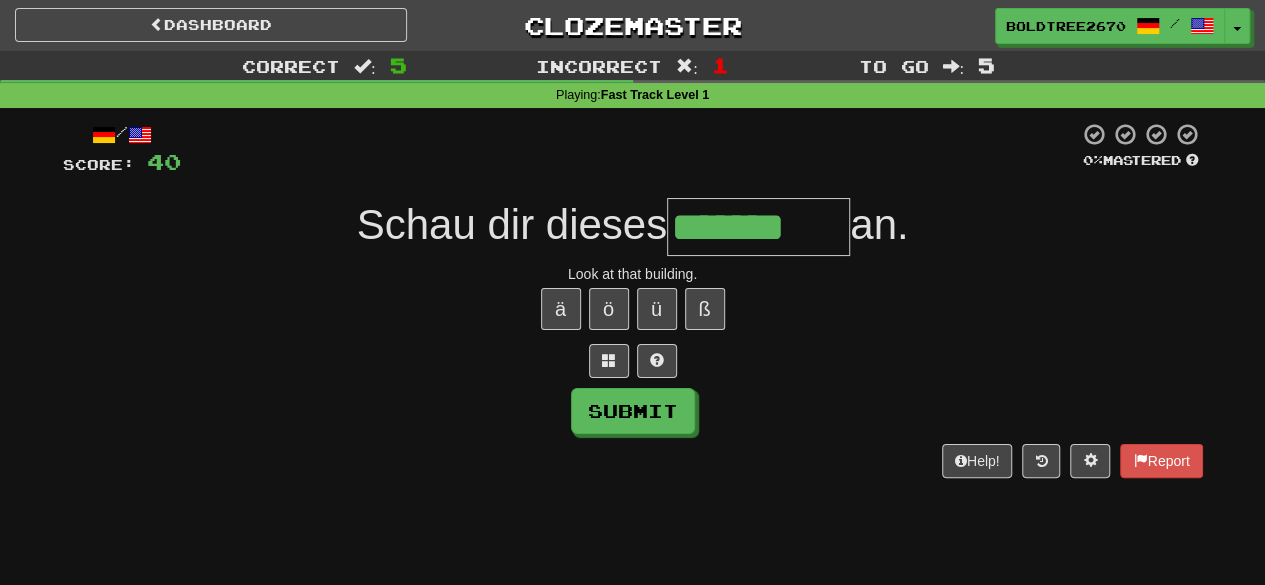 type on "*******" 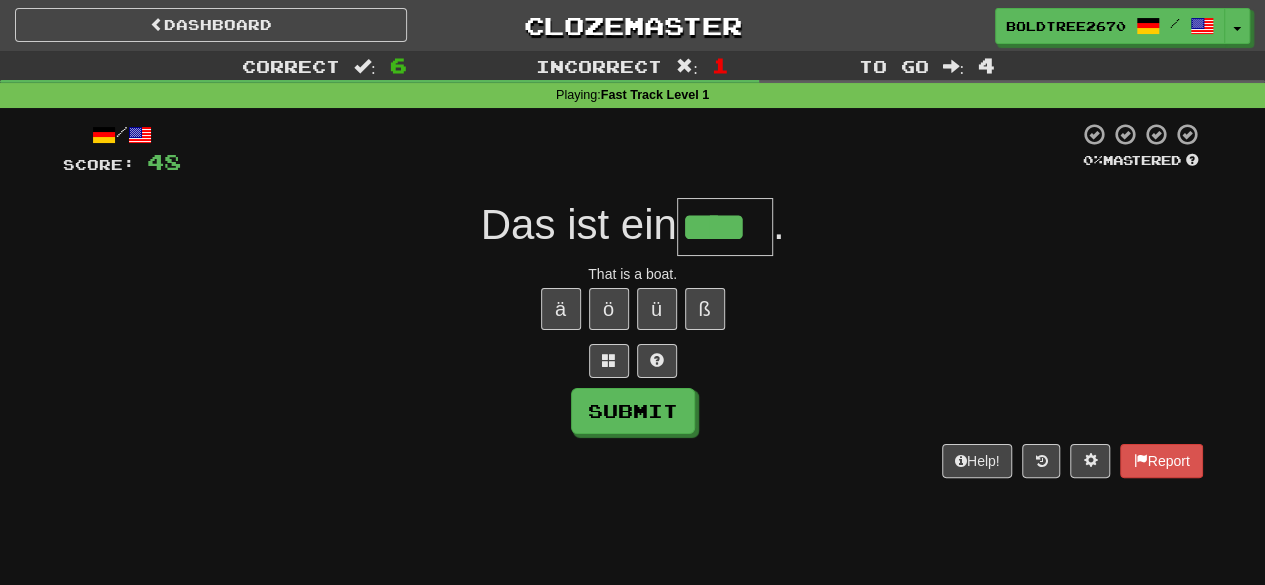 type on "****" 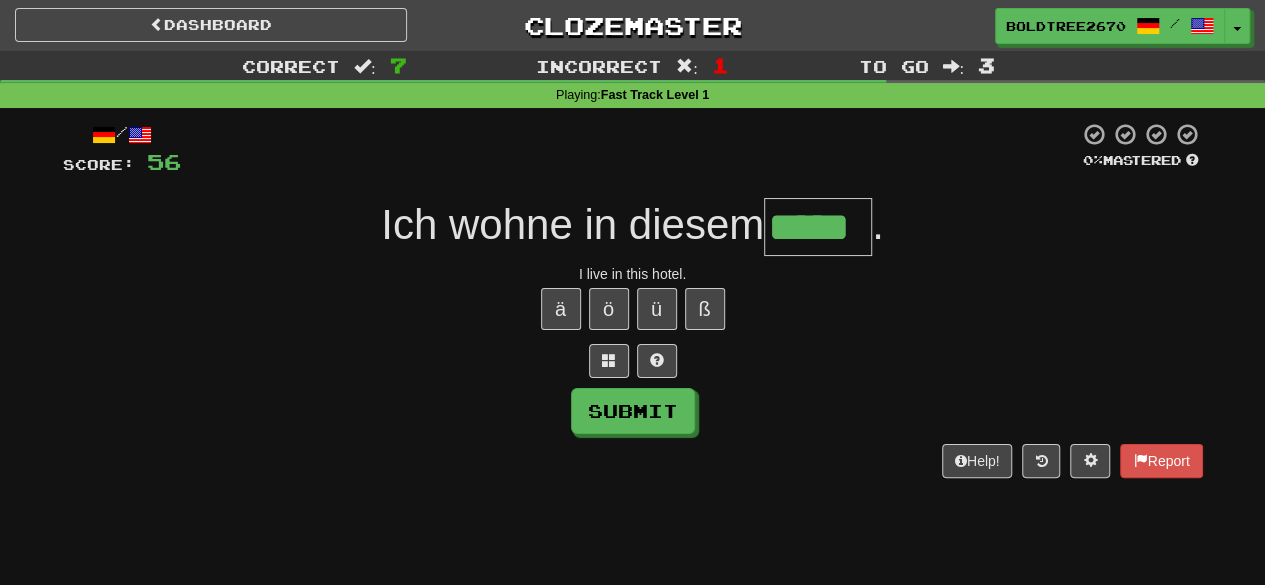 type on "*****" 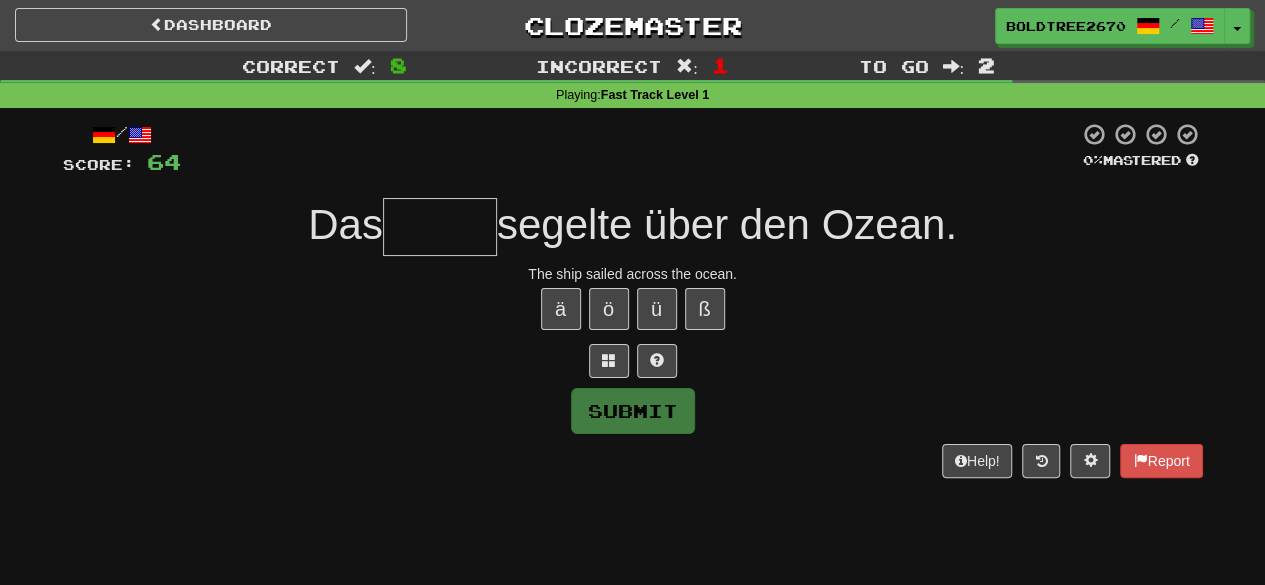 type on "*" 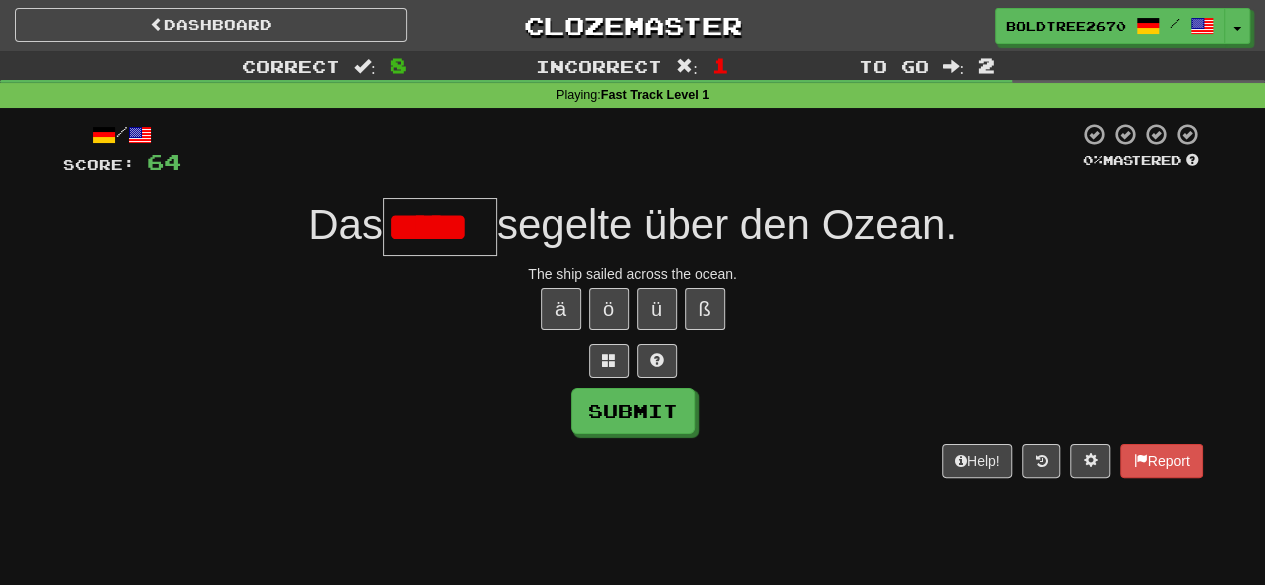 scroll, scrollTop: 0, scrollLeft: 0, axis: both 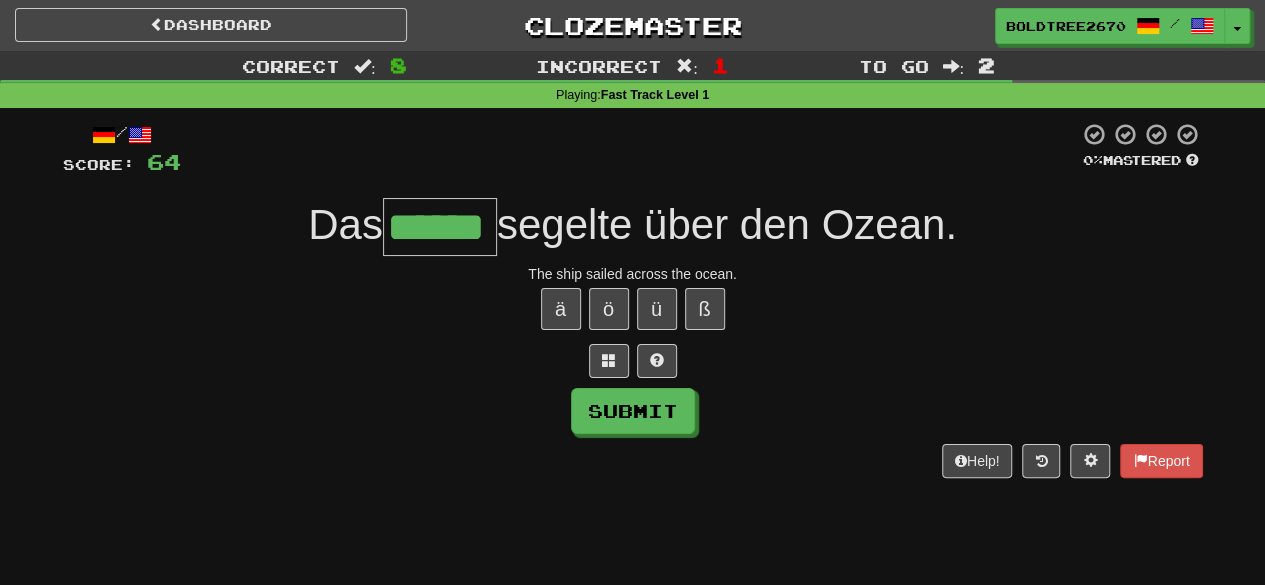 type on "******" 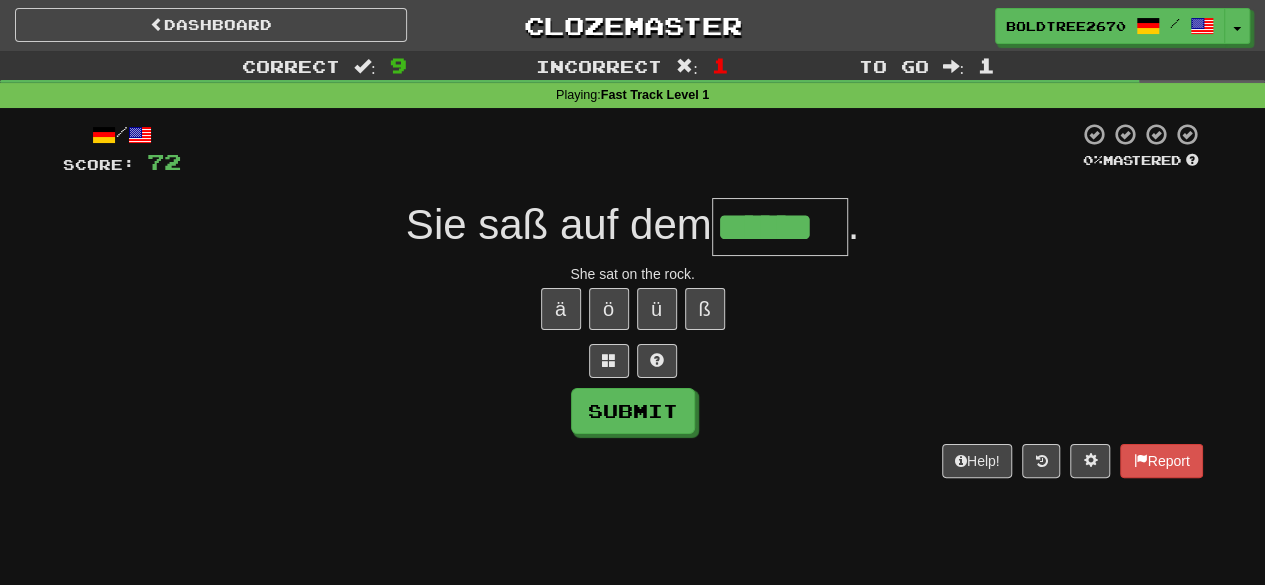 type on "******" 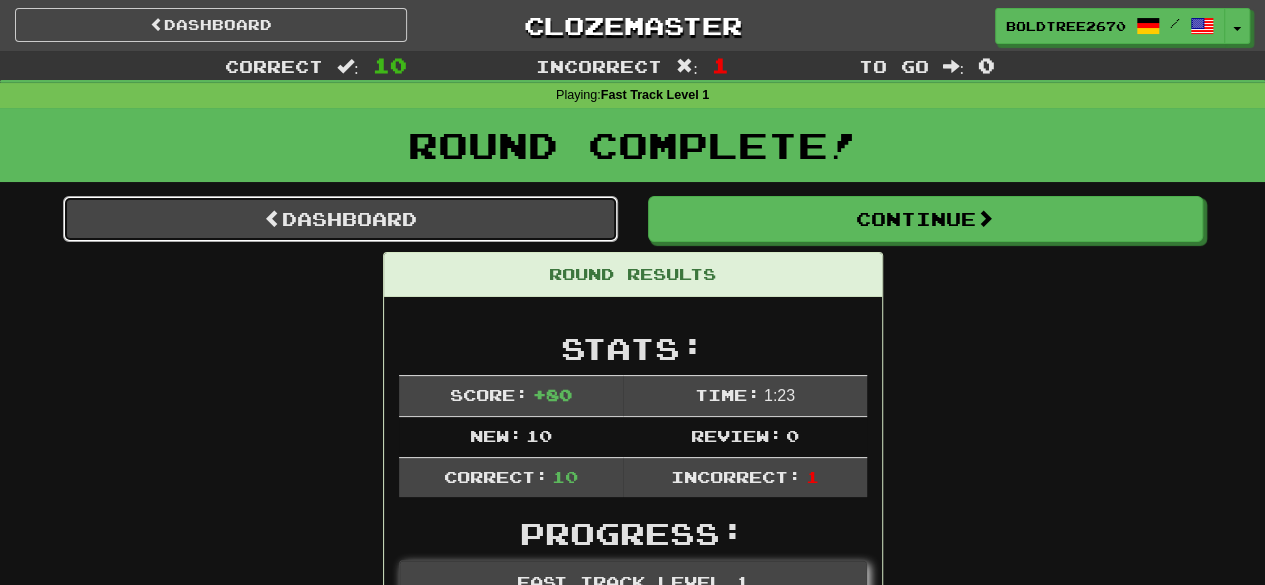 click on "Dashboard" at bounding box center [340, 219] 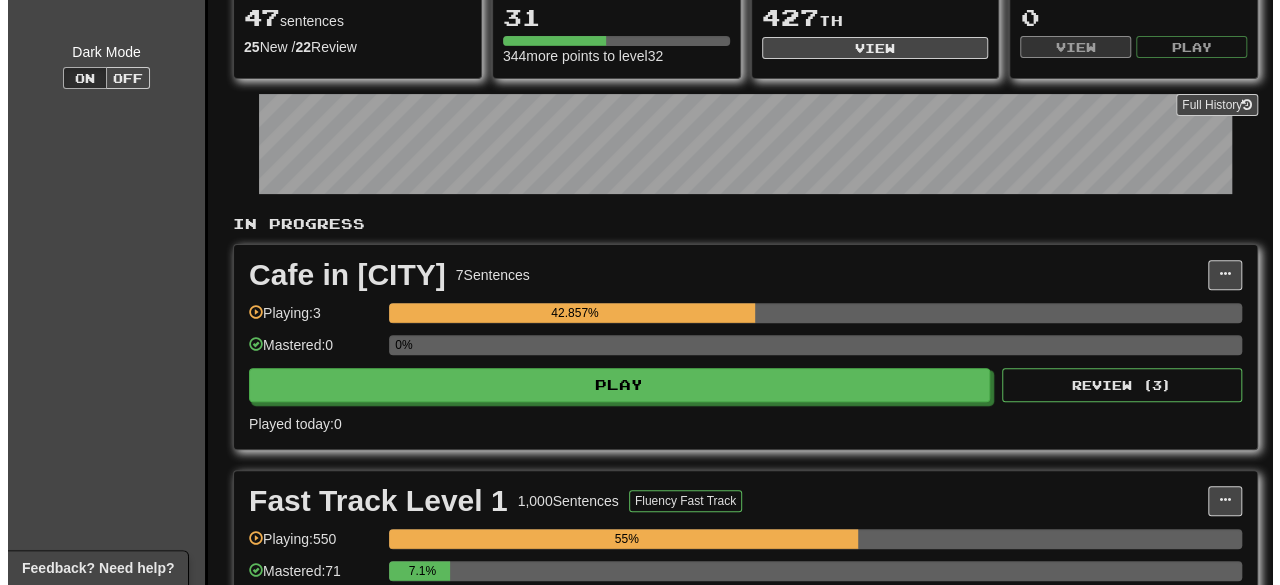 scroll, scrollTop: 0, scrollLeft: 0, axis: both 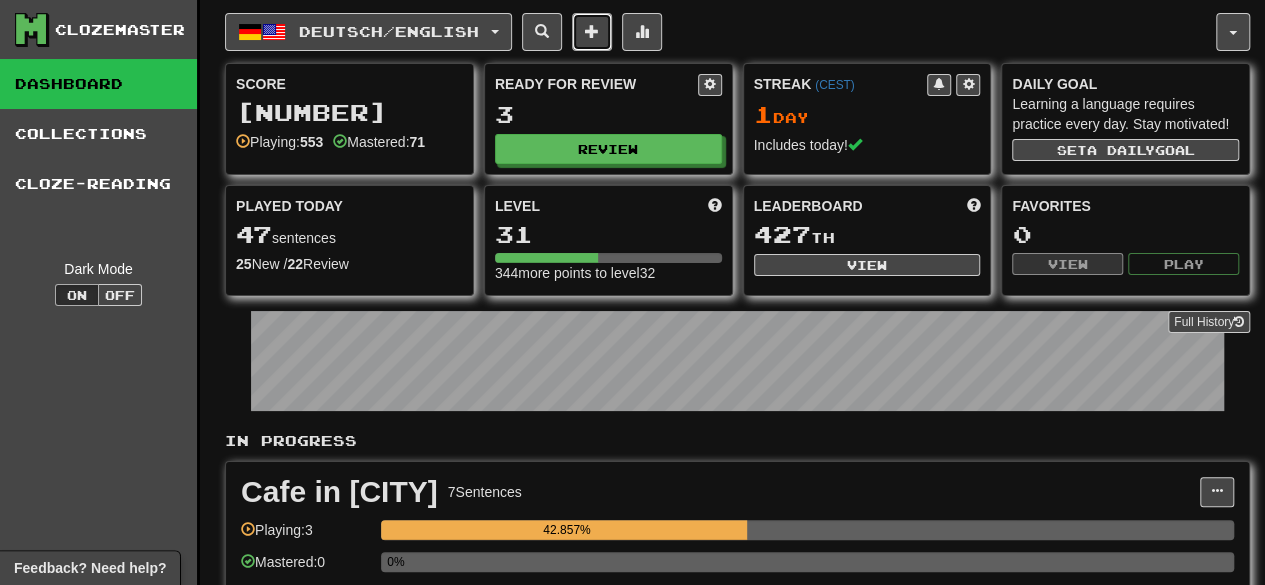 click at bounding box center (592, 31) 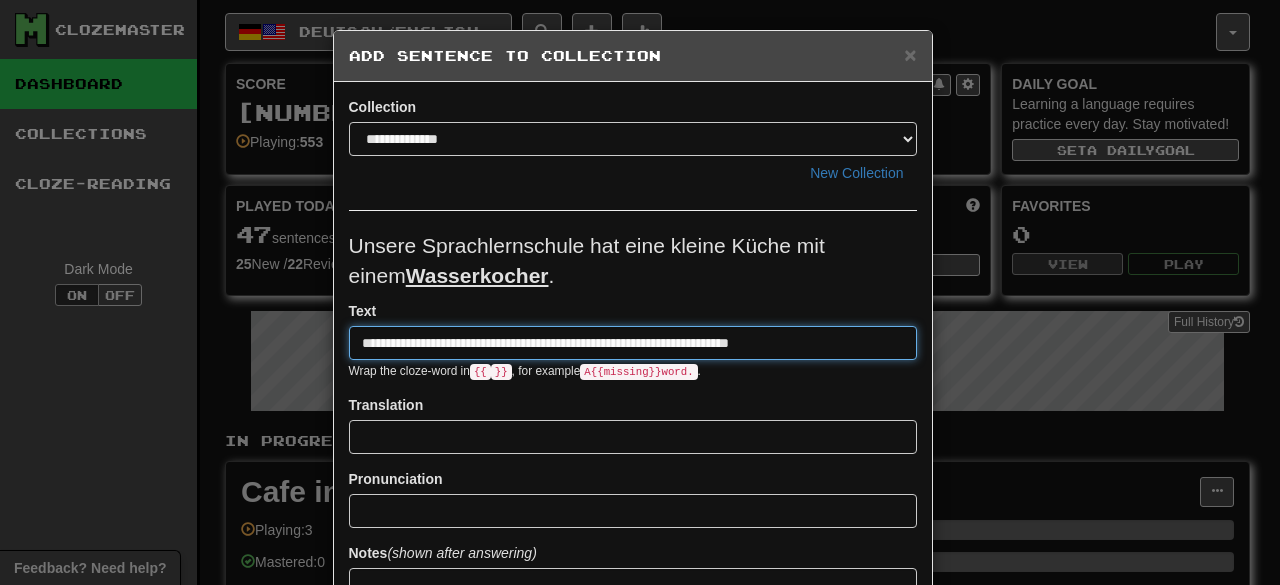 type on "**********" 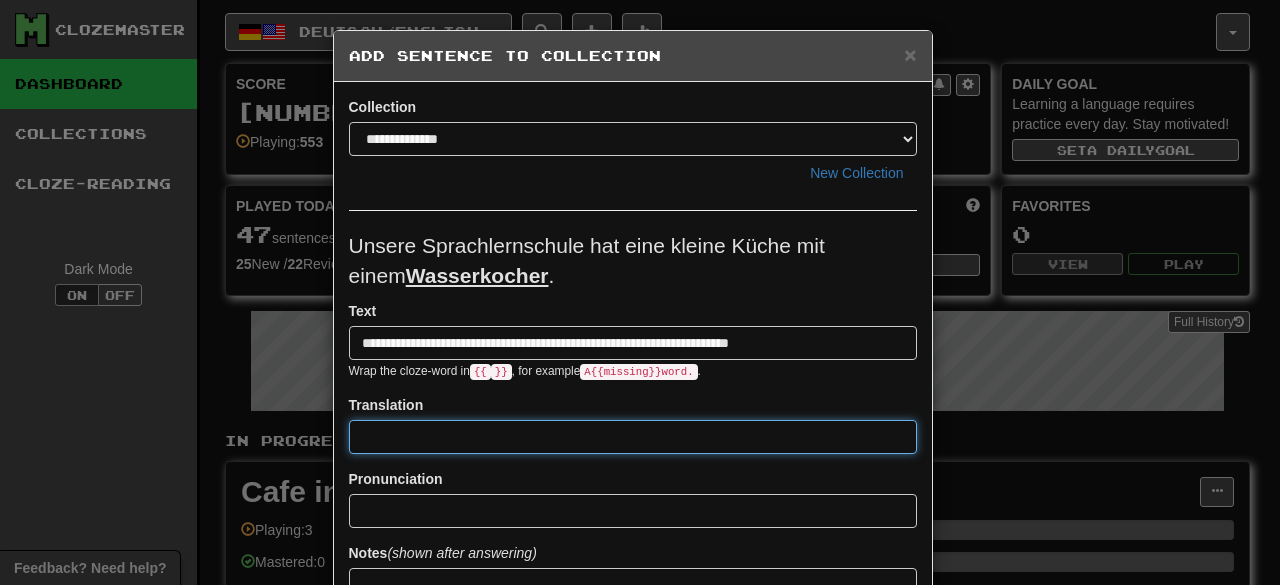 click at bounding box center [633, 437] 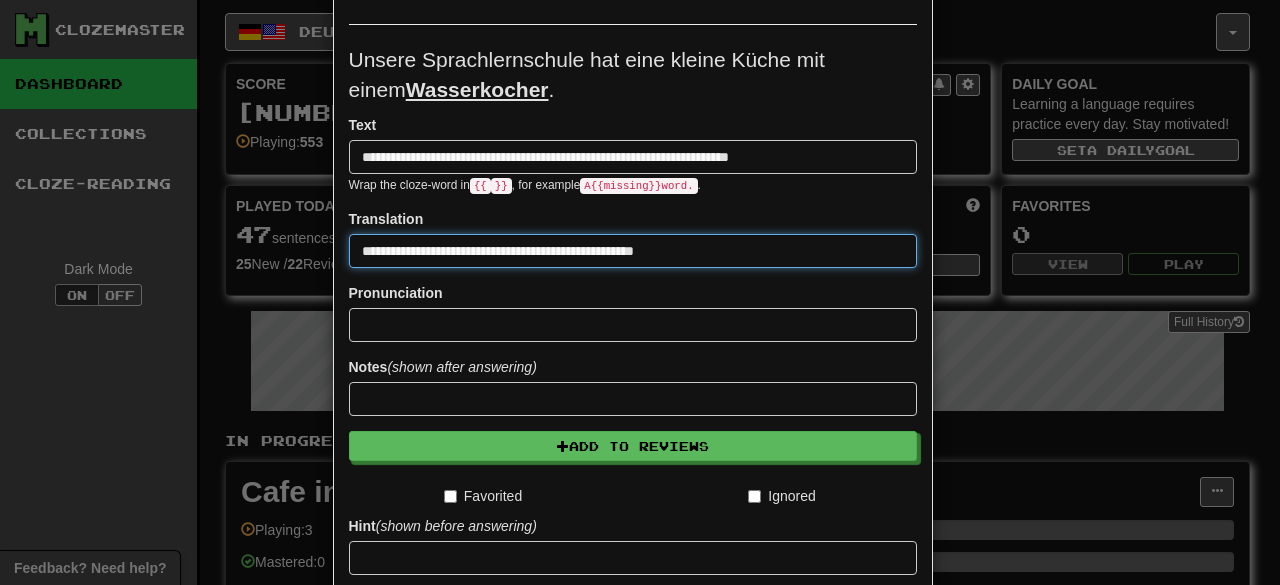 scroll, scrollTop: 417, scrollLeft: 0, axis: vertical 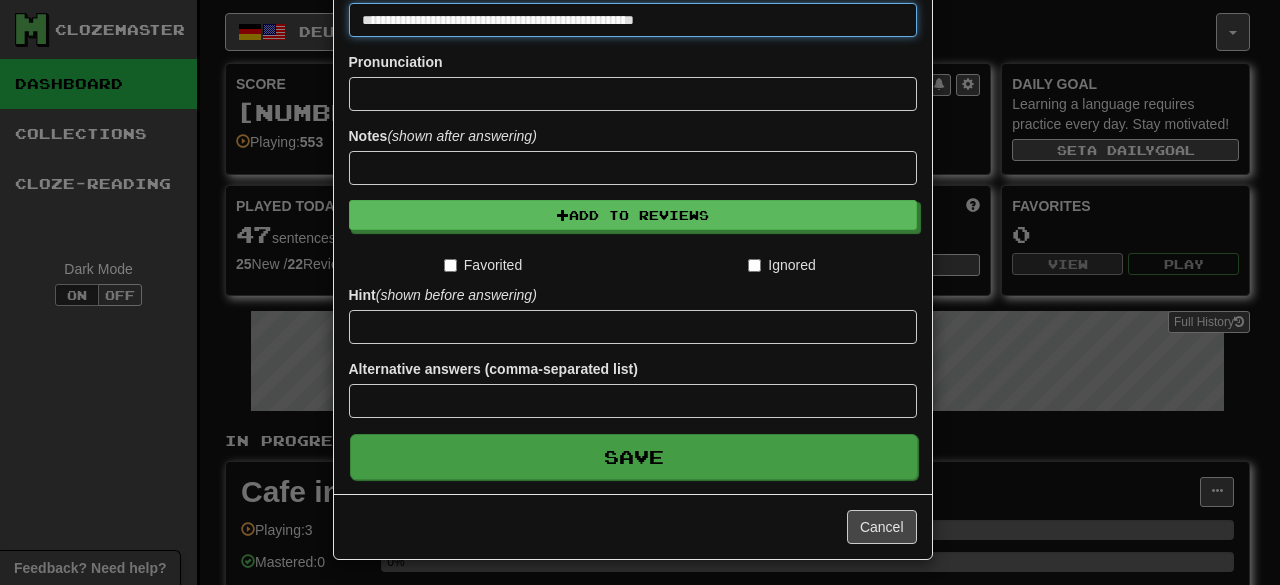 type on "**********" 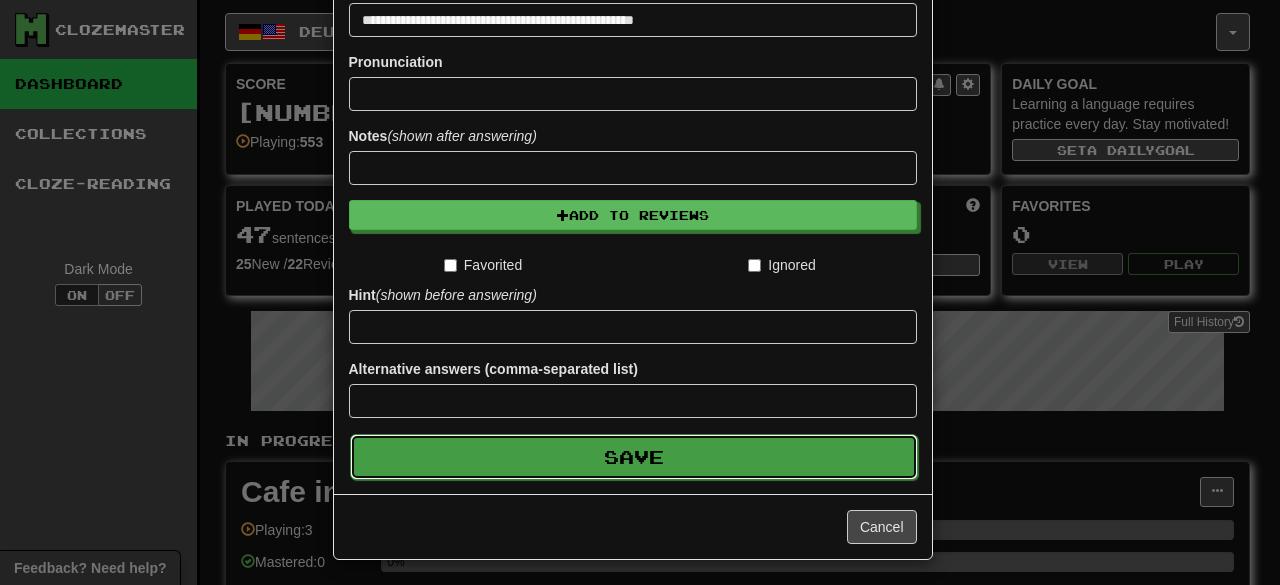 click on "Save" at bounding box center [634, 457] 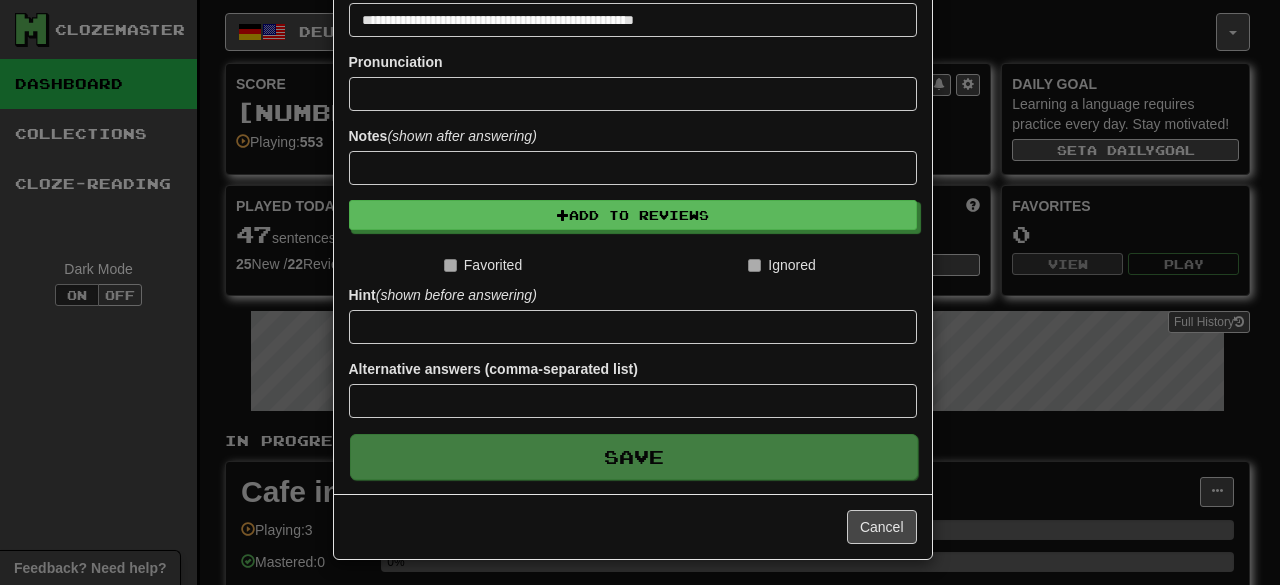type 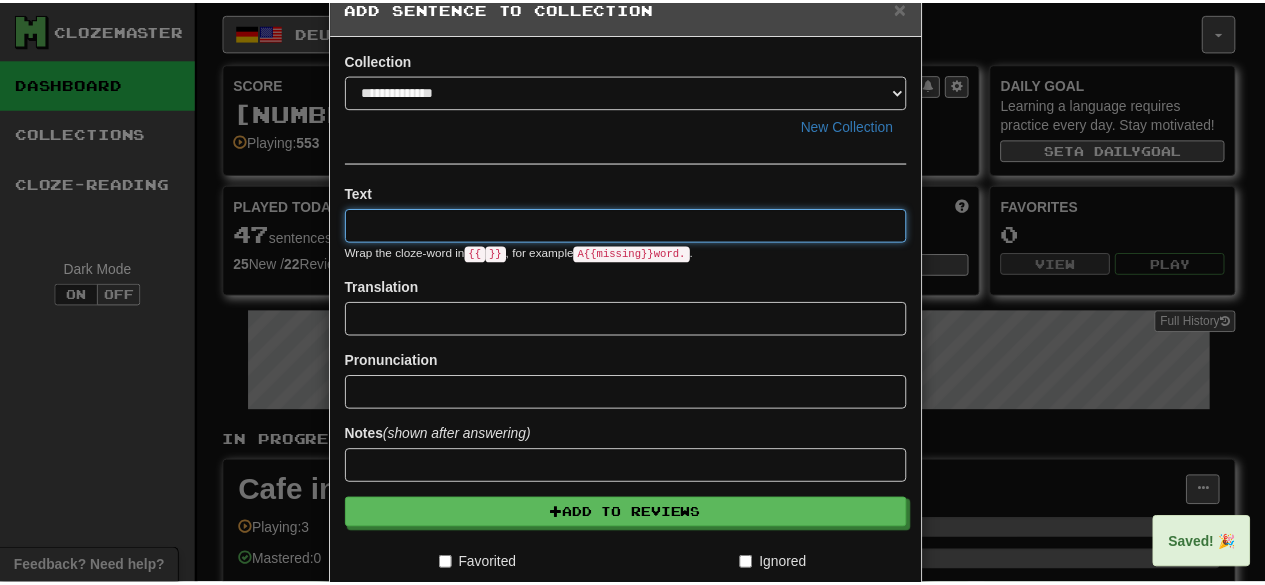 scroll, scrollTop: 0, scrollLeft: 0, axis: both 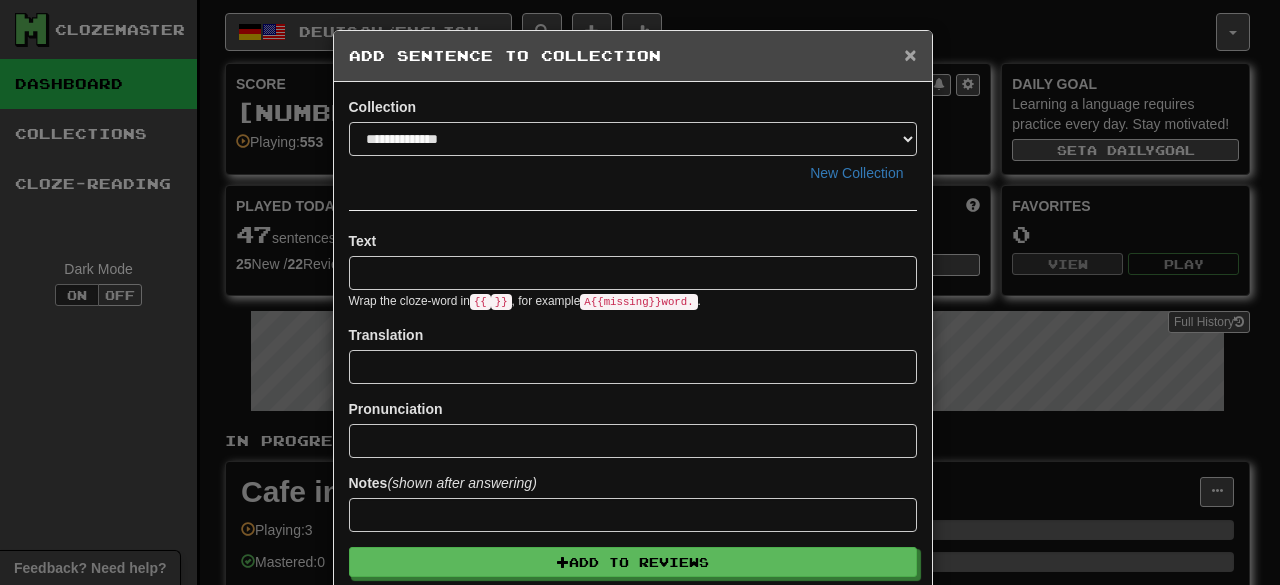 click on "×" at bounding box center (910, 54) 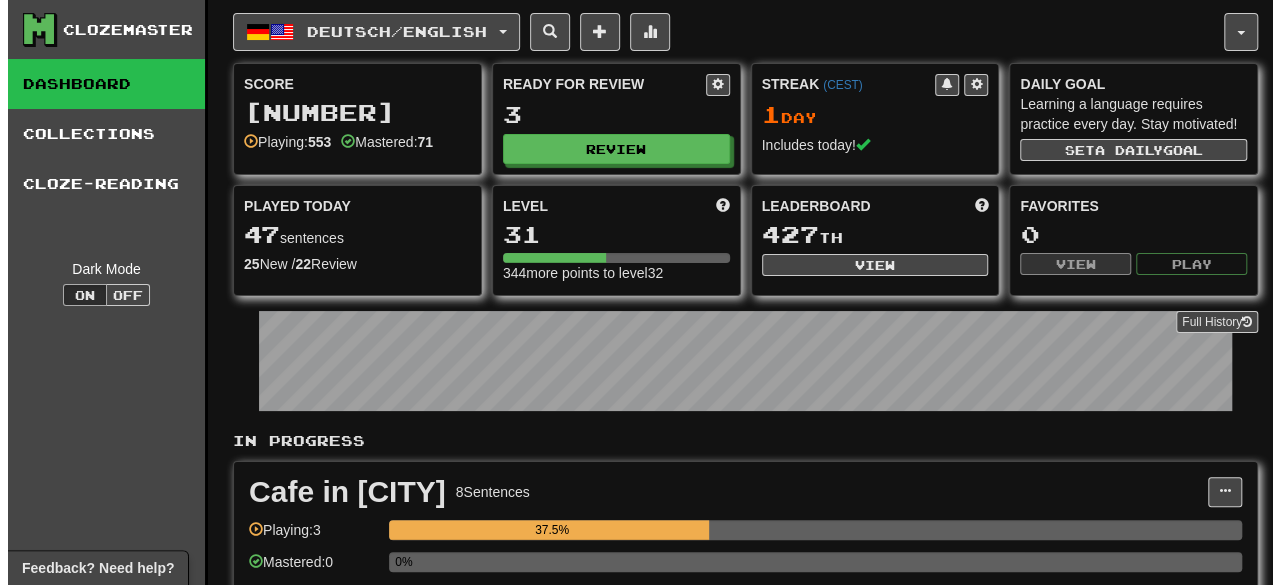 scroll, scrollTop: 301, scrollLeft: 0, axis: vertical 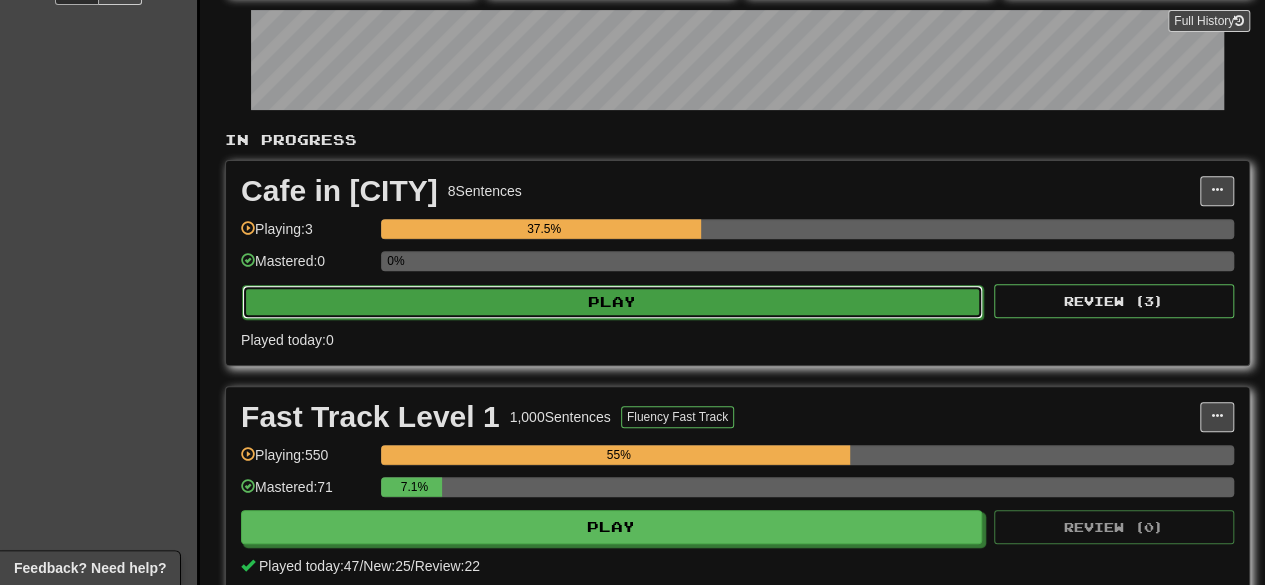 click on "Play" at bounding box center [612, 302] 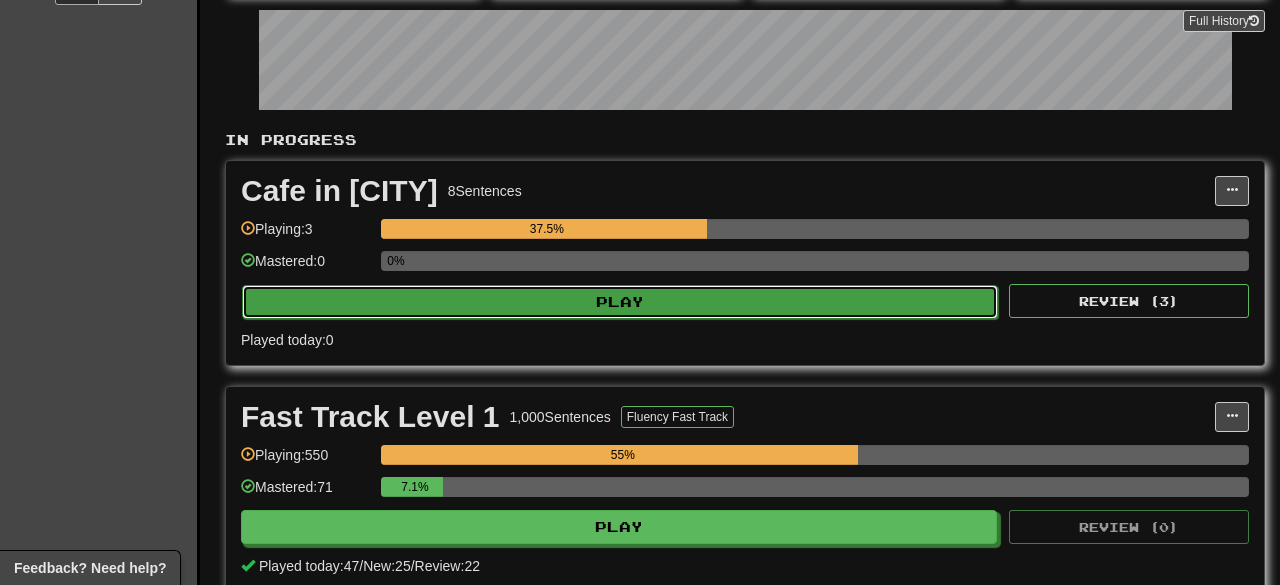 select on "**" 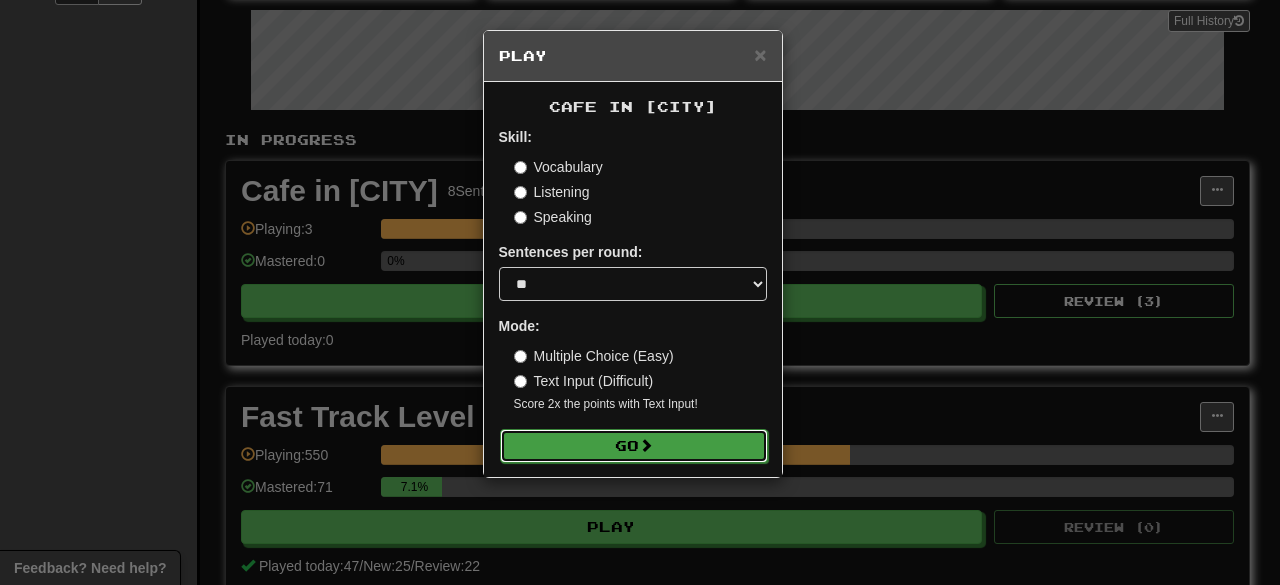 click on "Go" at bounding box center [634, 446] 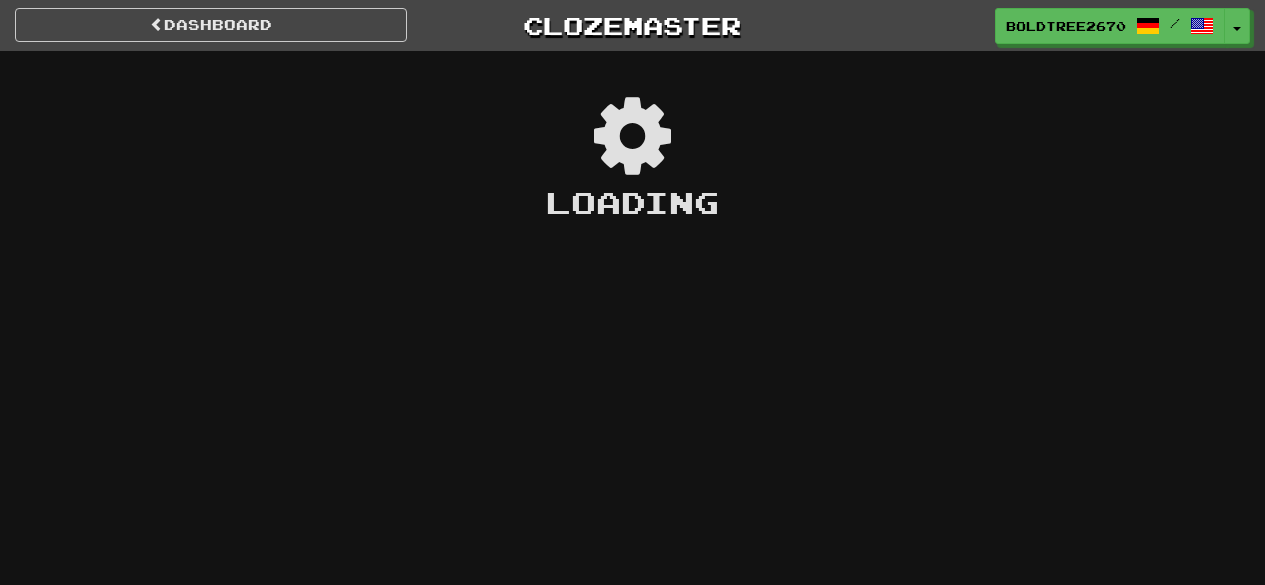 scroll, scrollTop: 0, scrollLeft: 0, axis: both 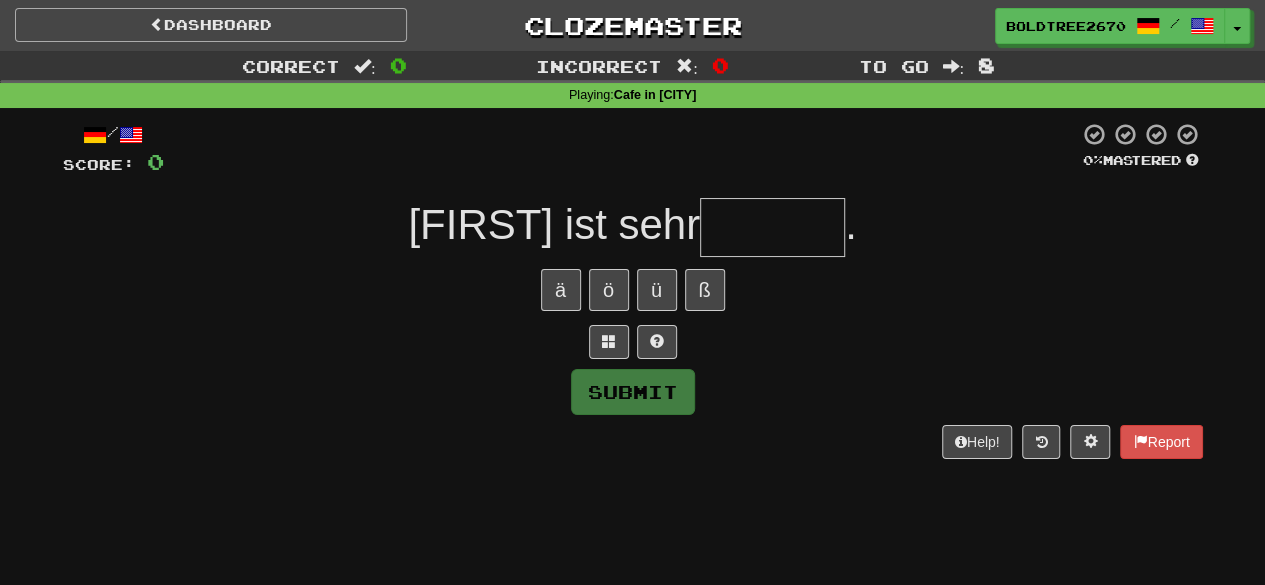 type on "*" 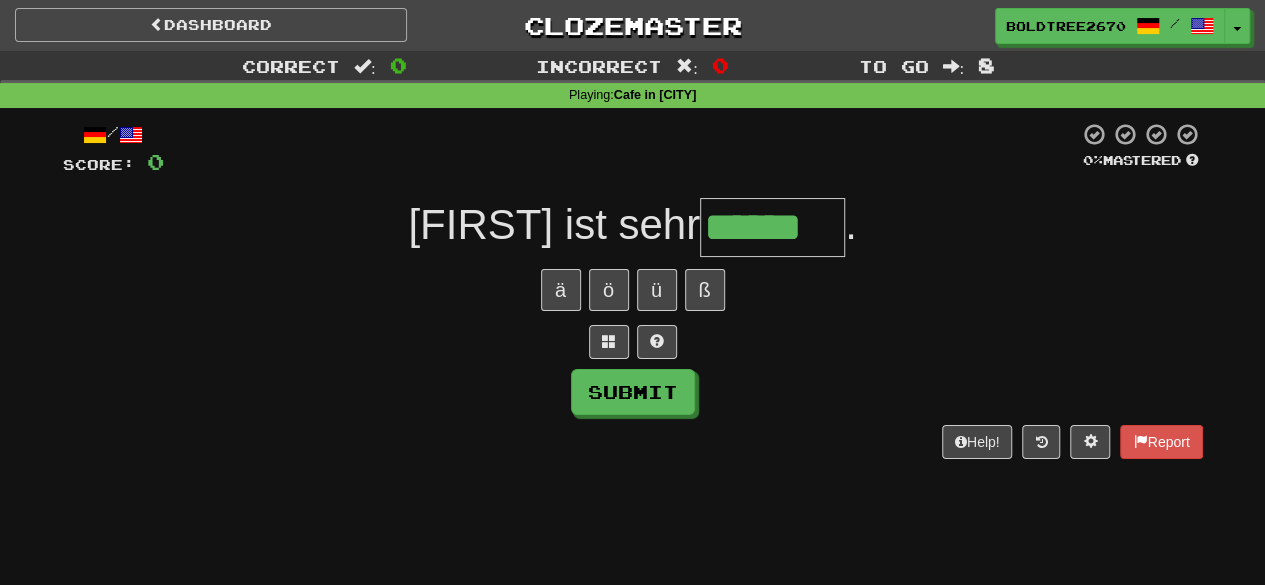 type on "******" 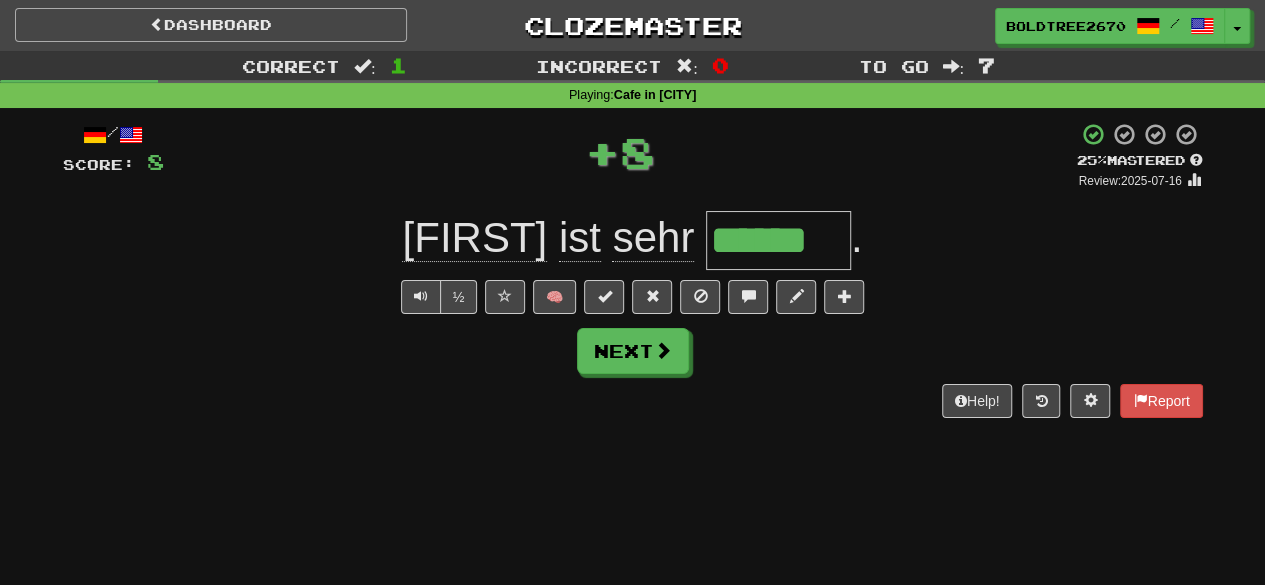 type 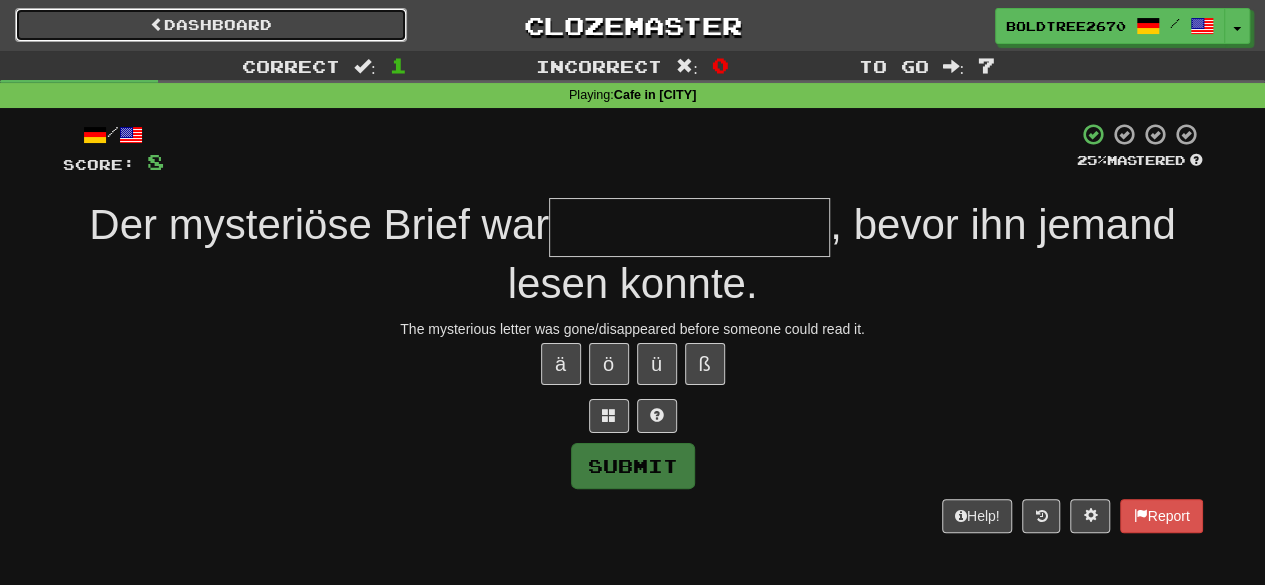 click on "Dashboard" at bounding box center [211, 25] 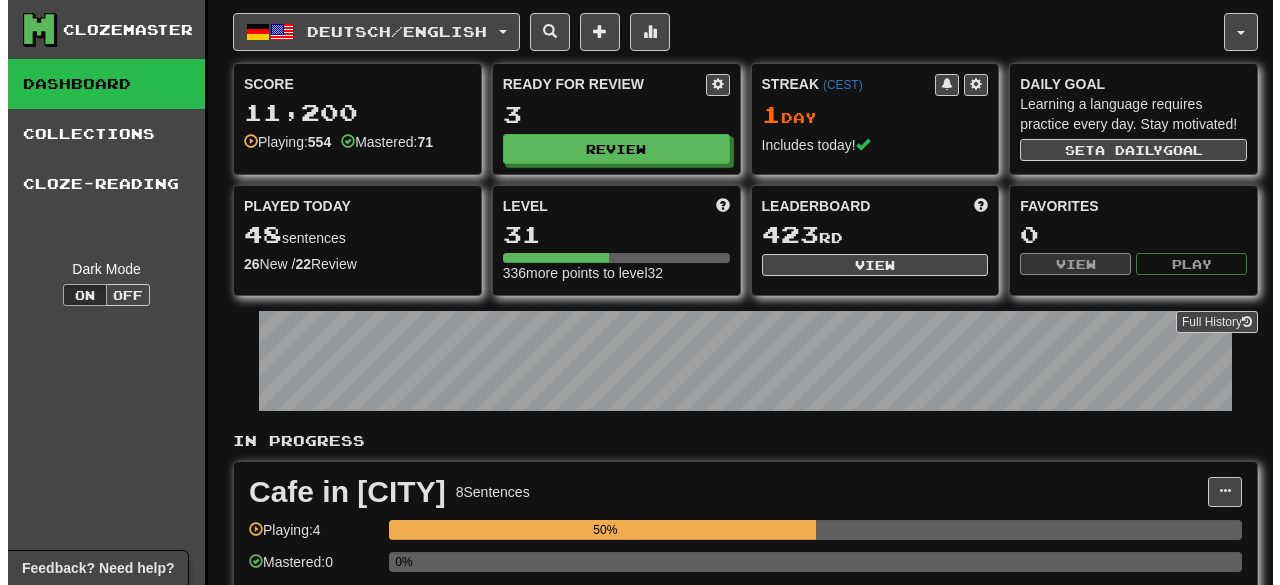 scroll, scrollTop: 0, scrollLeft: 0, axis: both 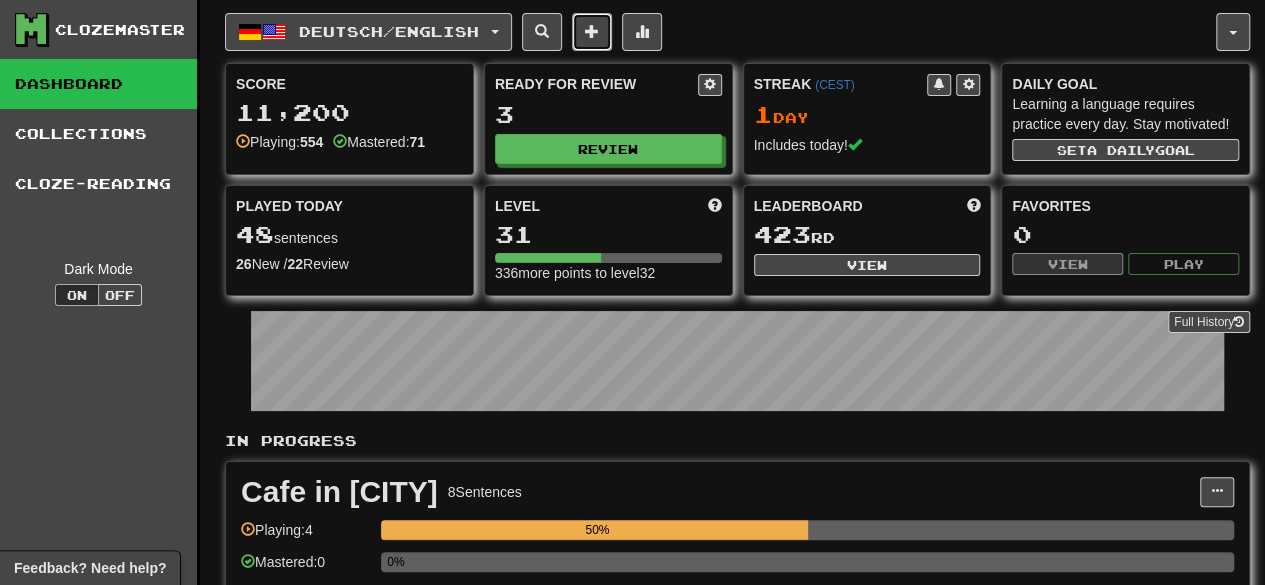 click at bounding box center [592, 31] 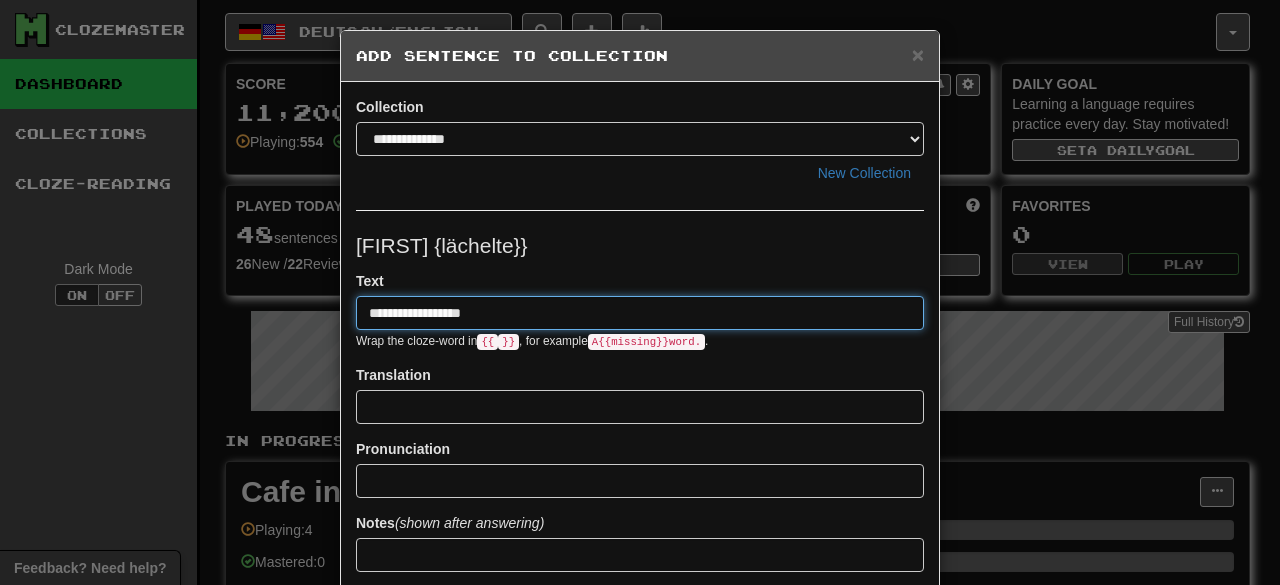 click on "**********" at bounding box center (640, 313) 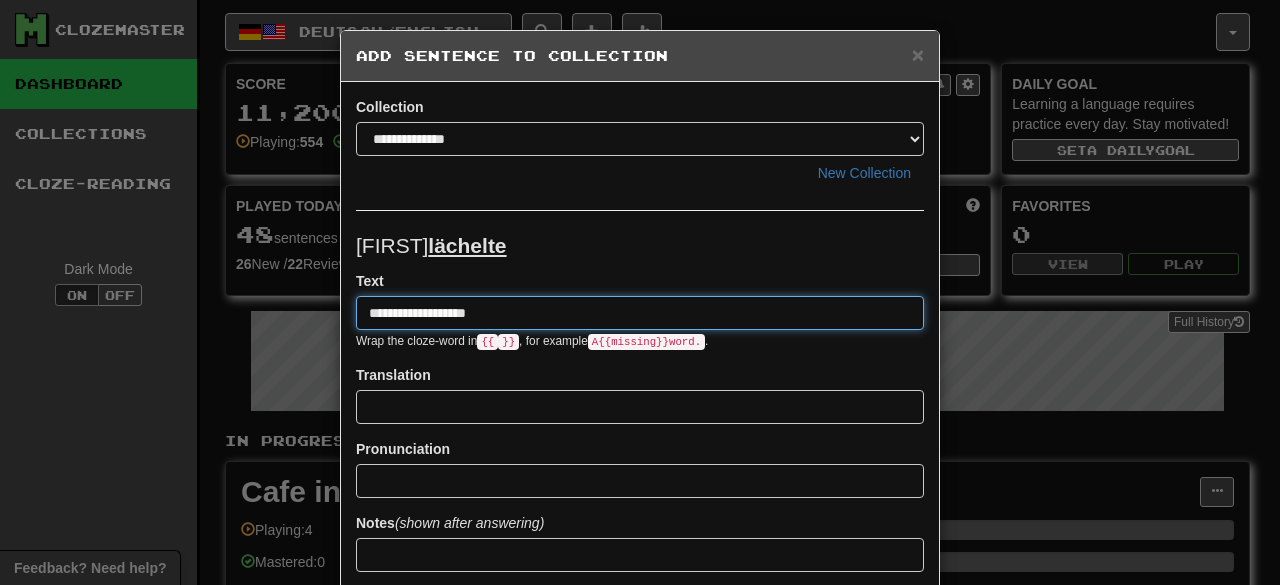 click on "**********" at bounding box center [640, 313] 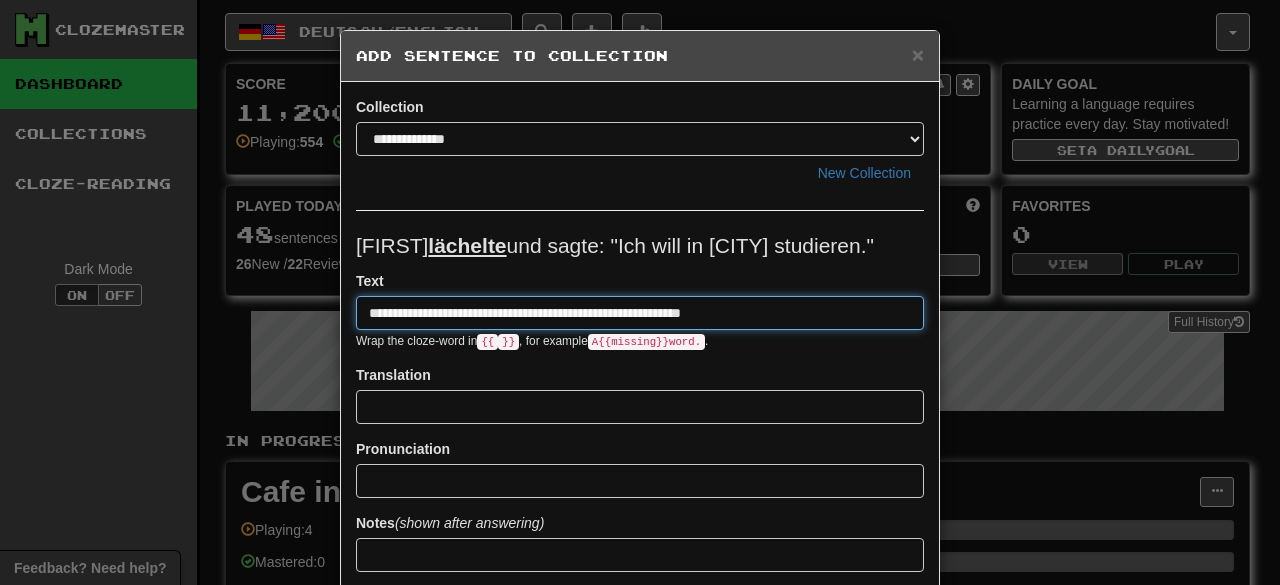 type on "**********" 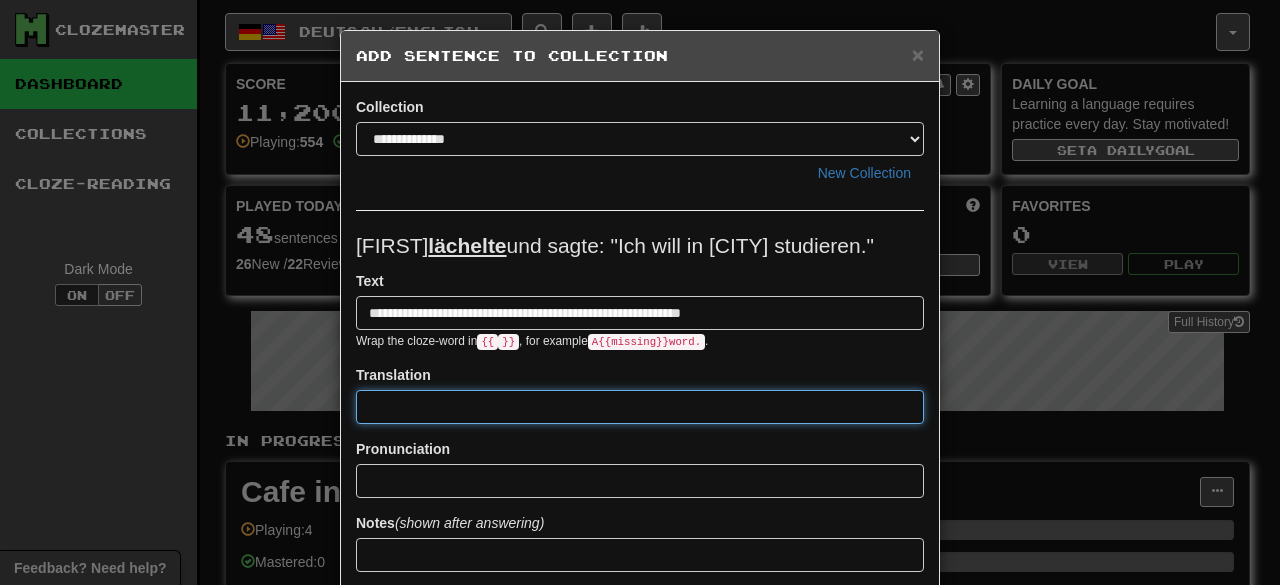 click at bounding box center (640, 407) 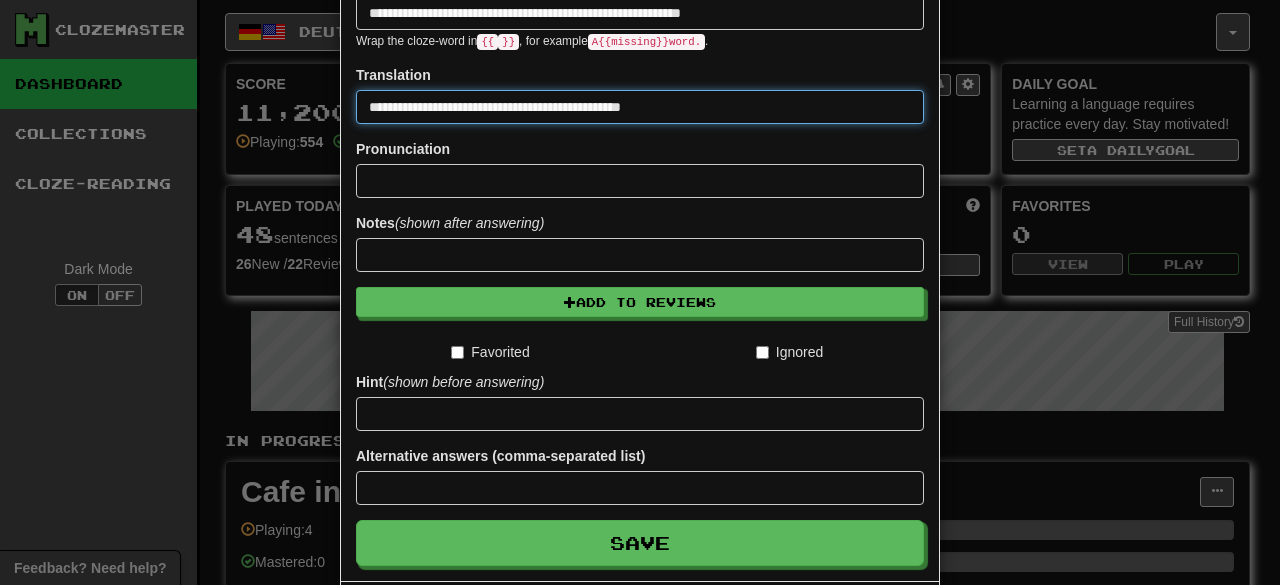 scroll, scrollTop: 301, scrollLeft: 0, axis: vertical 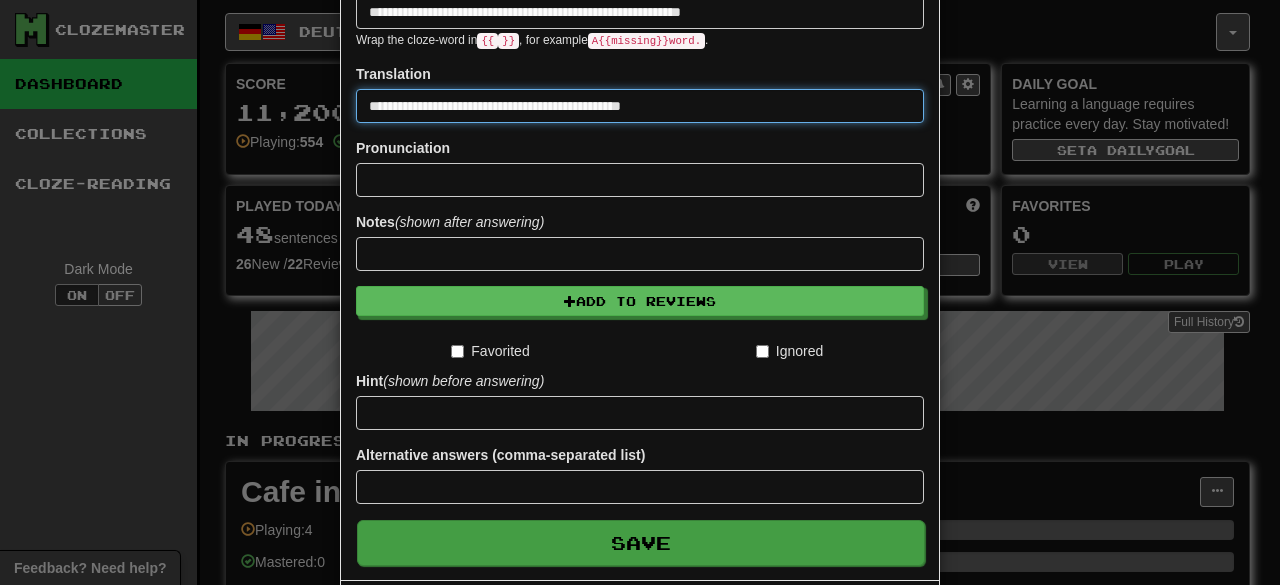 type on "**********" 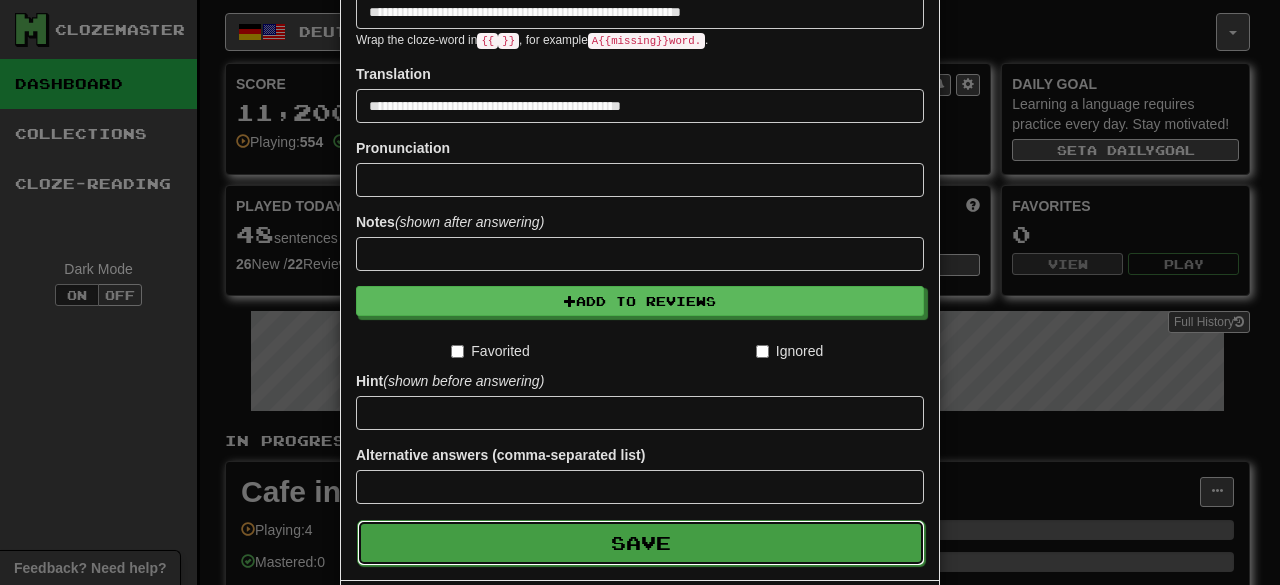 click on "Save" at bounding box center [641, 543] 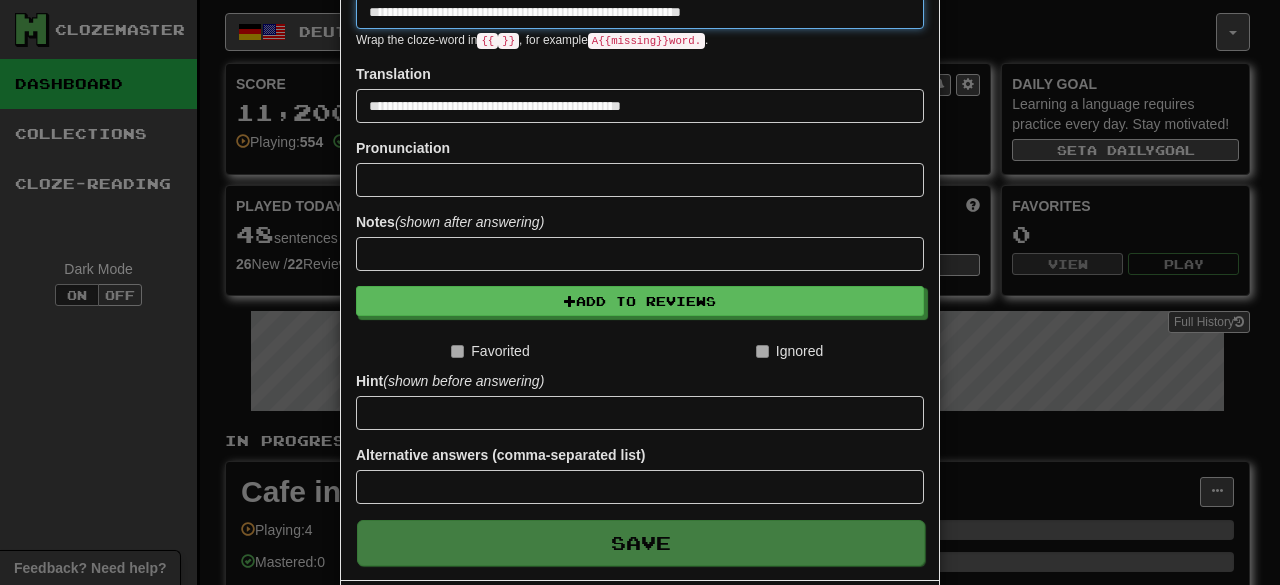 type 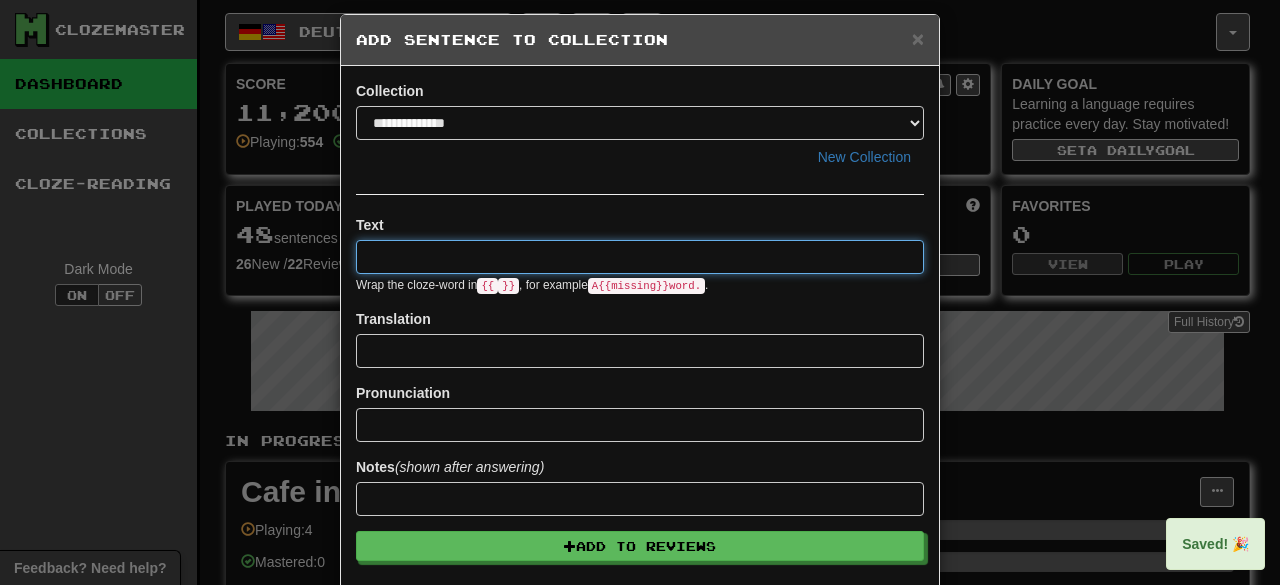 scroll, scrollTop: 0, scrollLeft: 0, axis: both 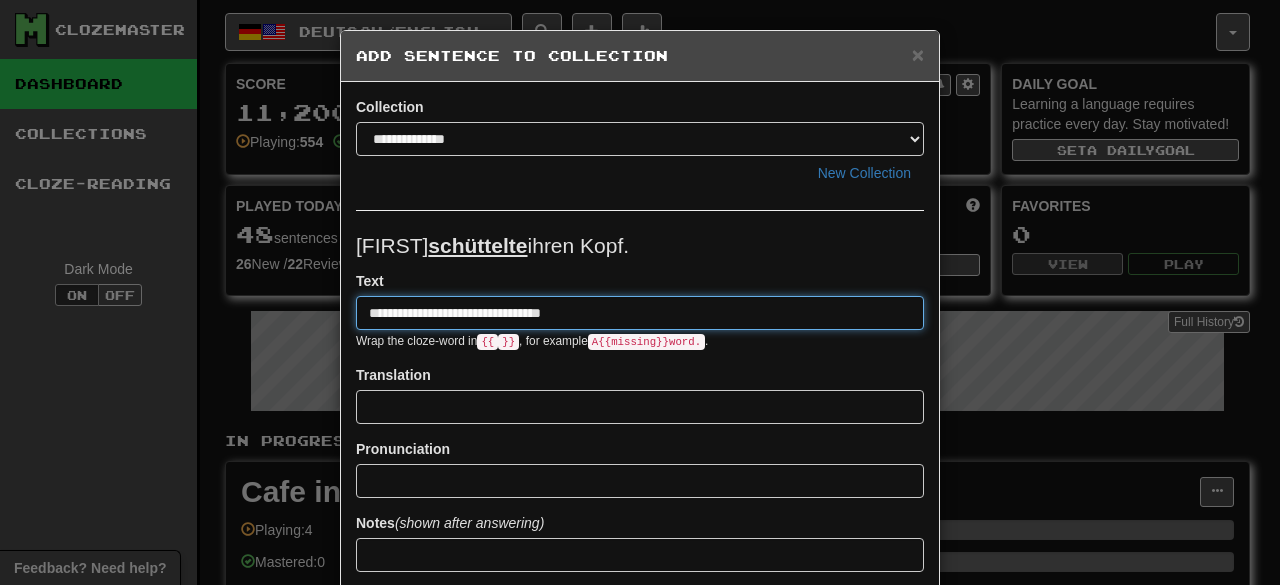 type on "**********" 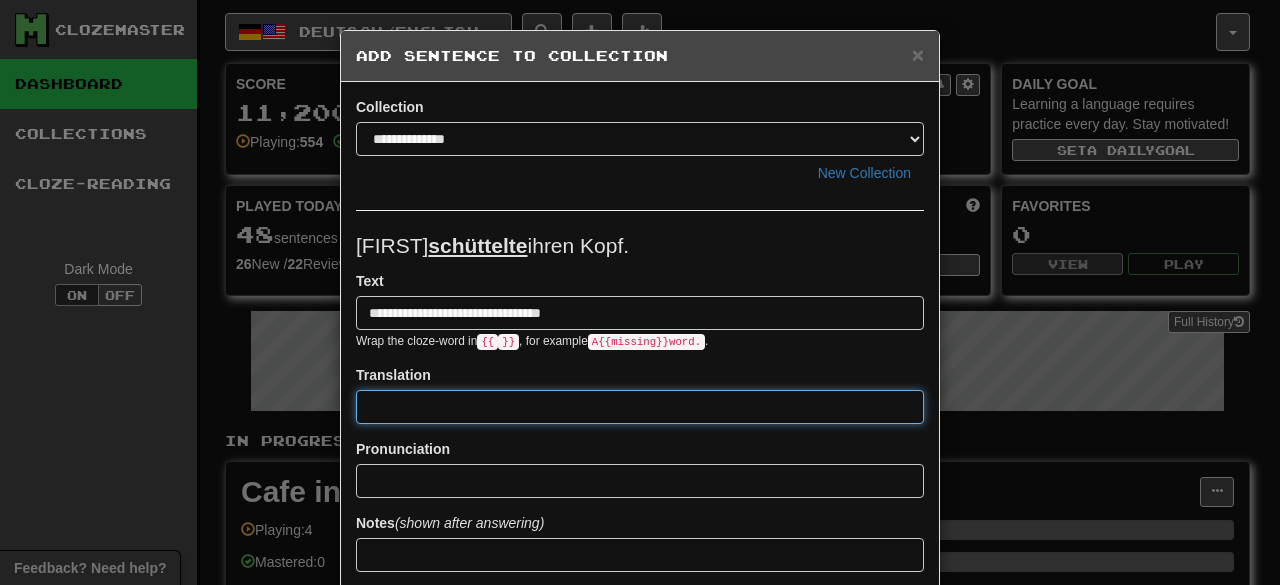 click at bounding box center [640, 407] 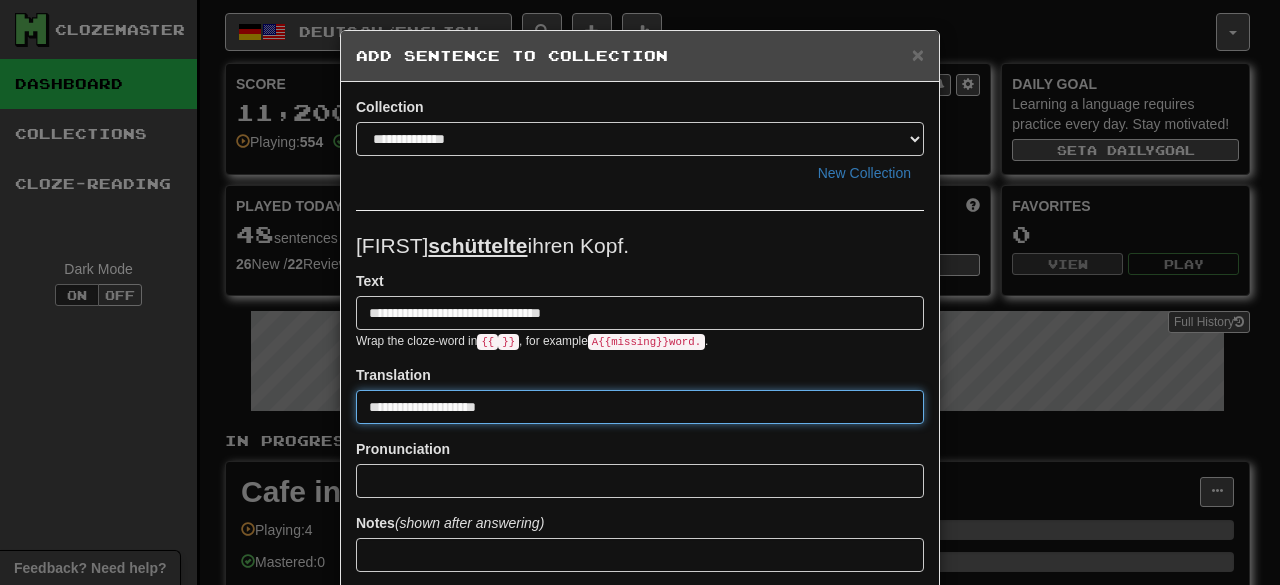 scroll, scrollTop: 387, scrollLeft: 0, axis: vertical 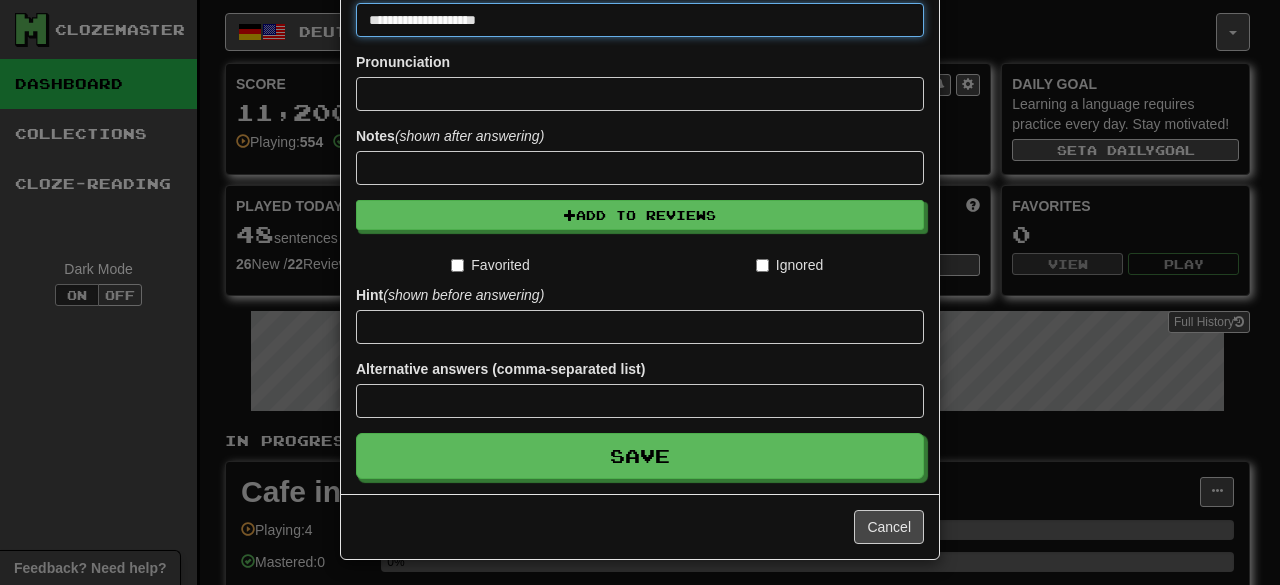 type on "**********" 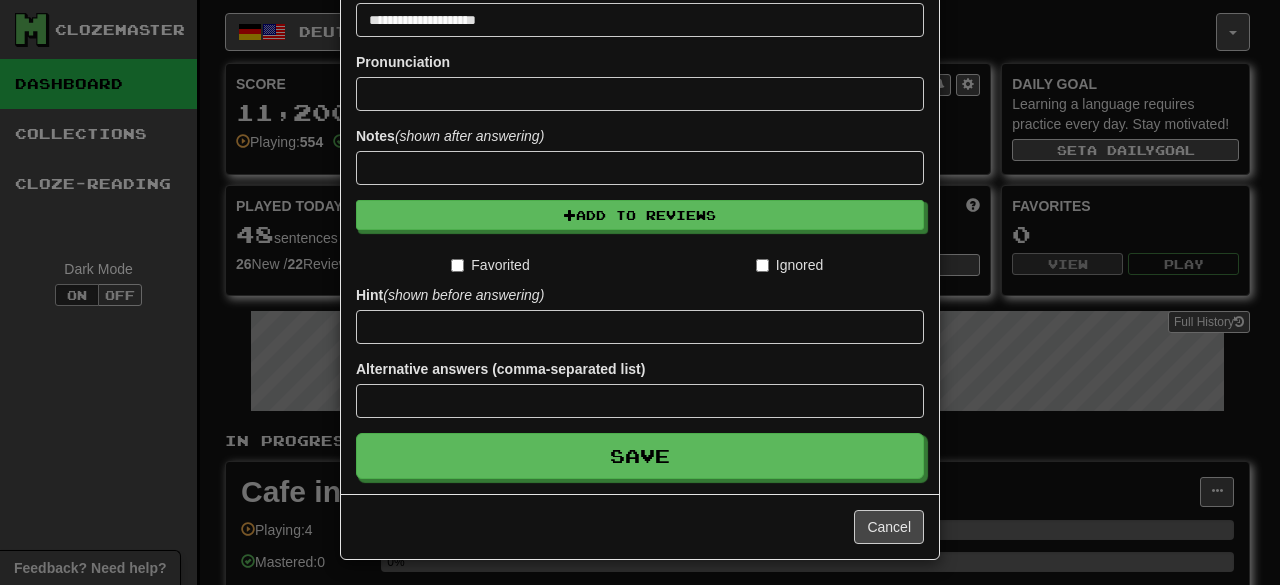 click on "Cancel" at bounding box center (640, 526) 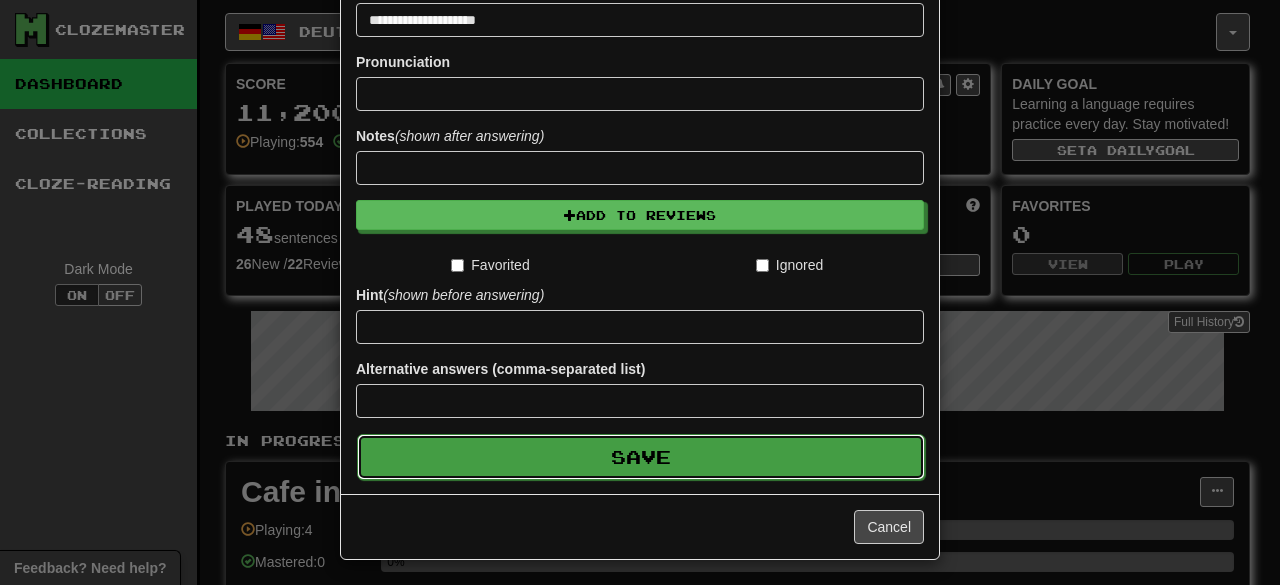 click on "Save" at bounding box center (641, 457) 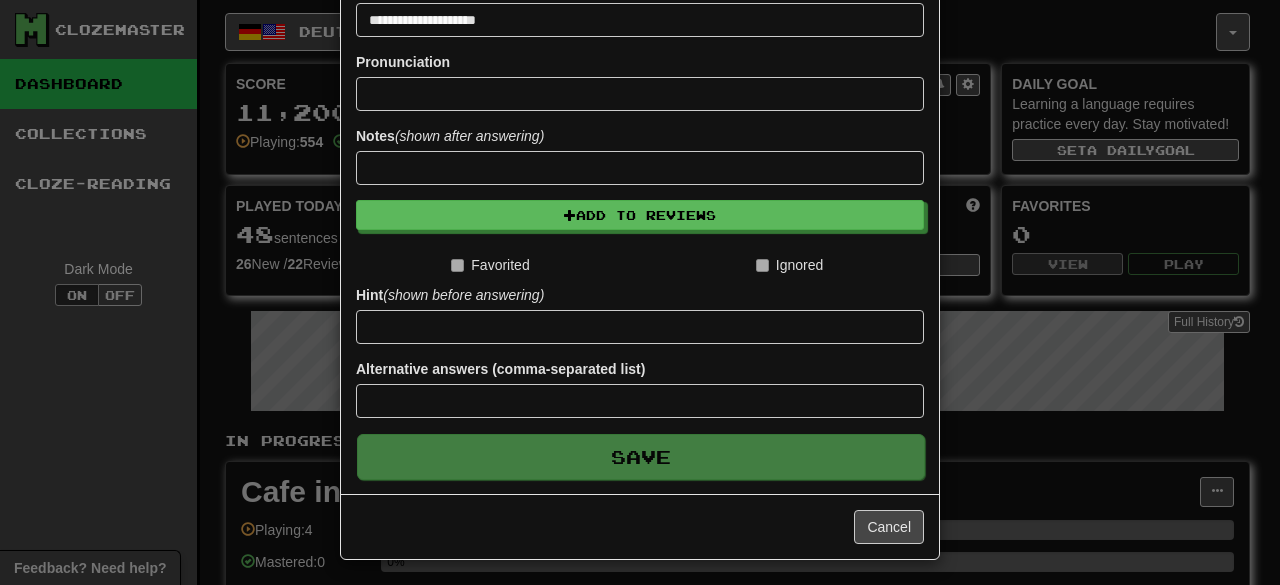 type 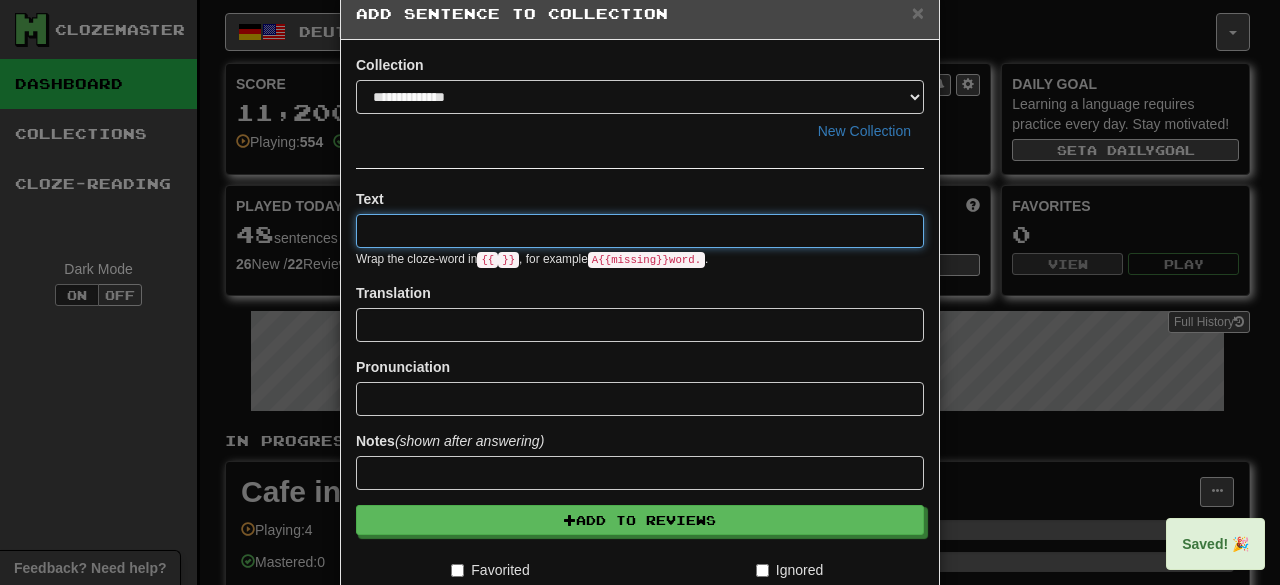 scroll, scrollTop: 0, scrollLeft: 0, axis: both 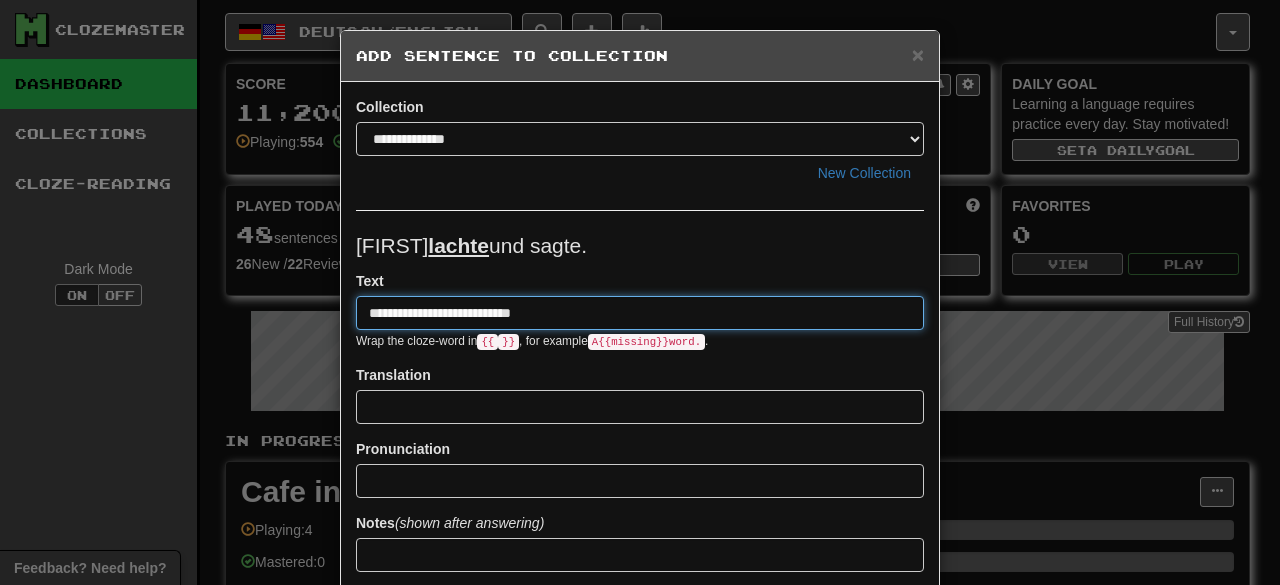 type on "**********" 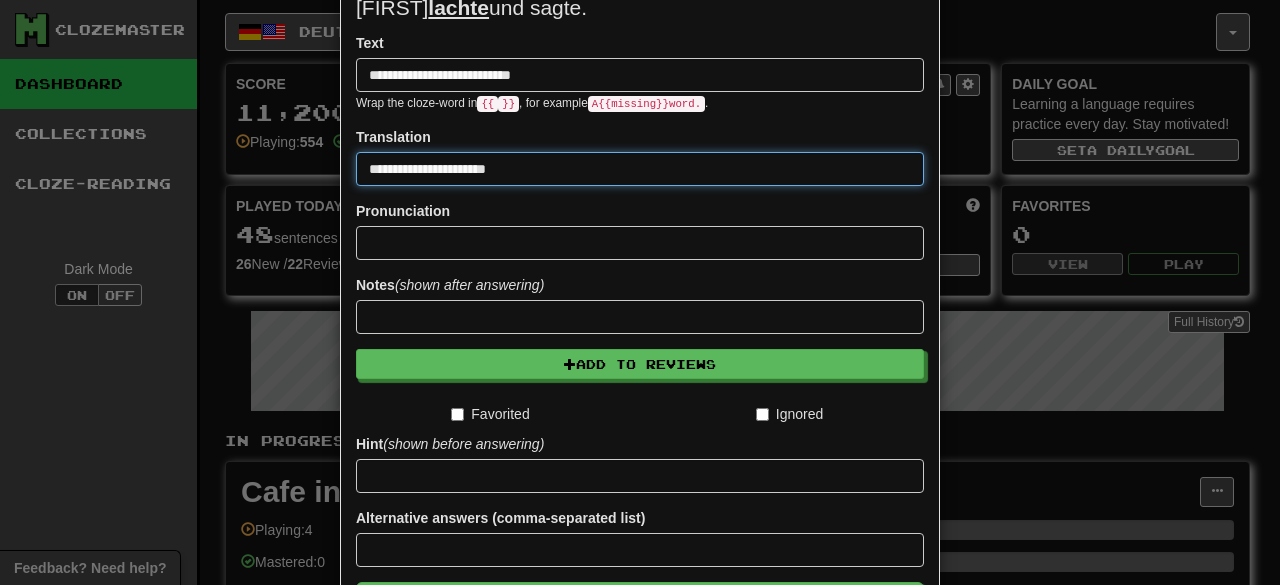 scroll, scrollTop: 387, scrollLeft: 0, axis: vertical 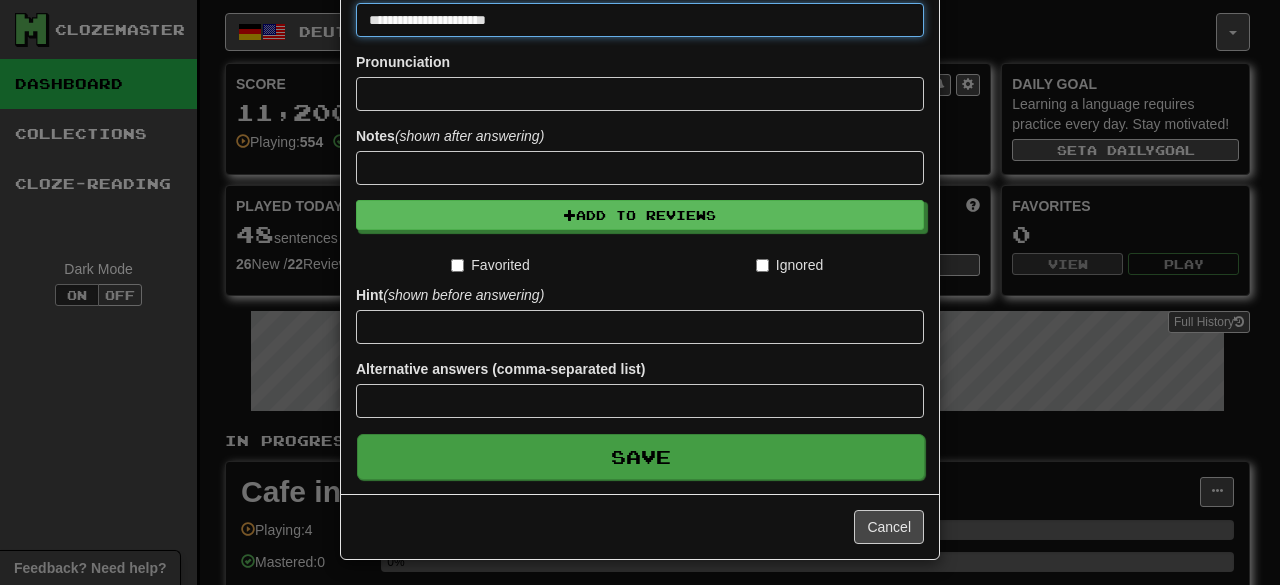 type on "**********" 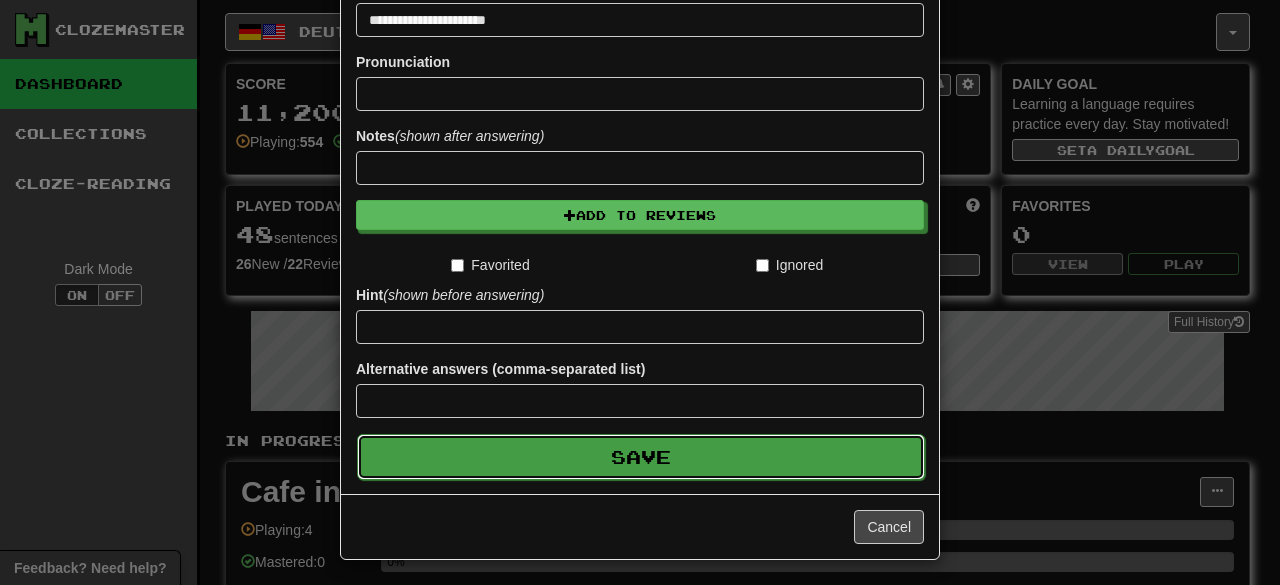 click on "Save" at bounding box center (641, 457) 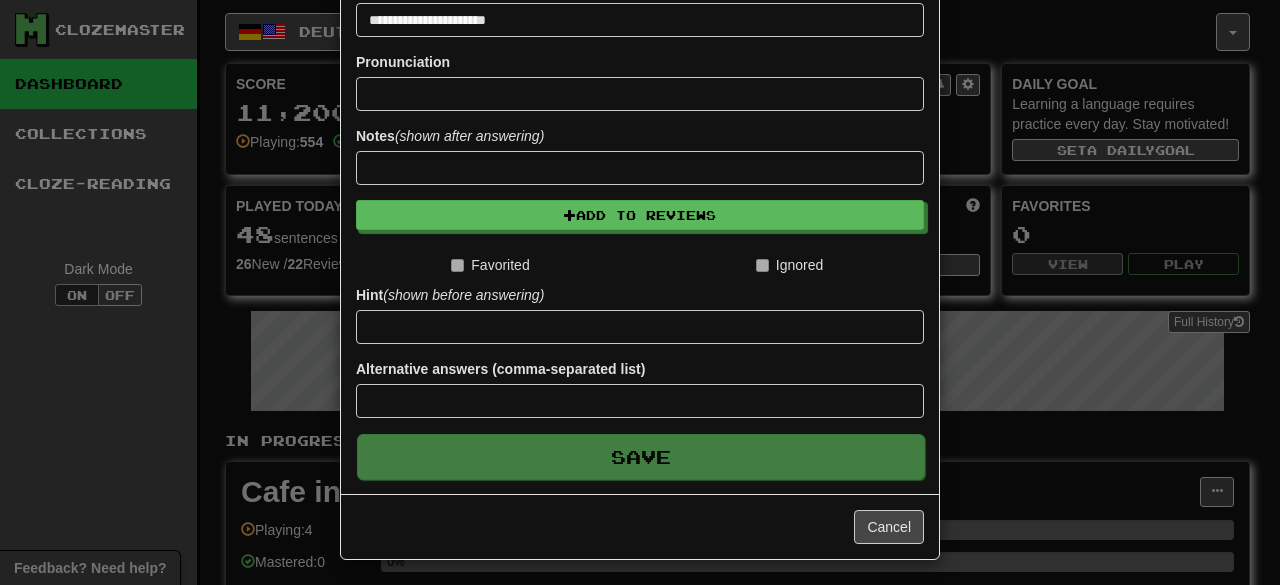 type 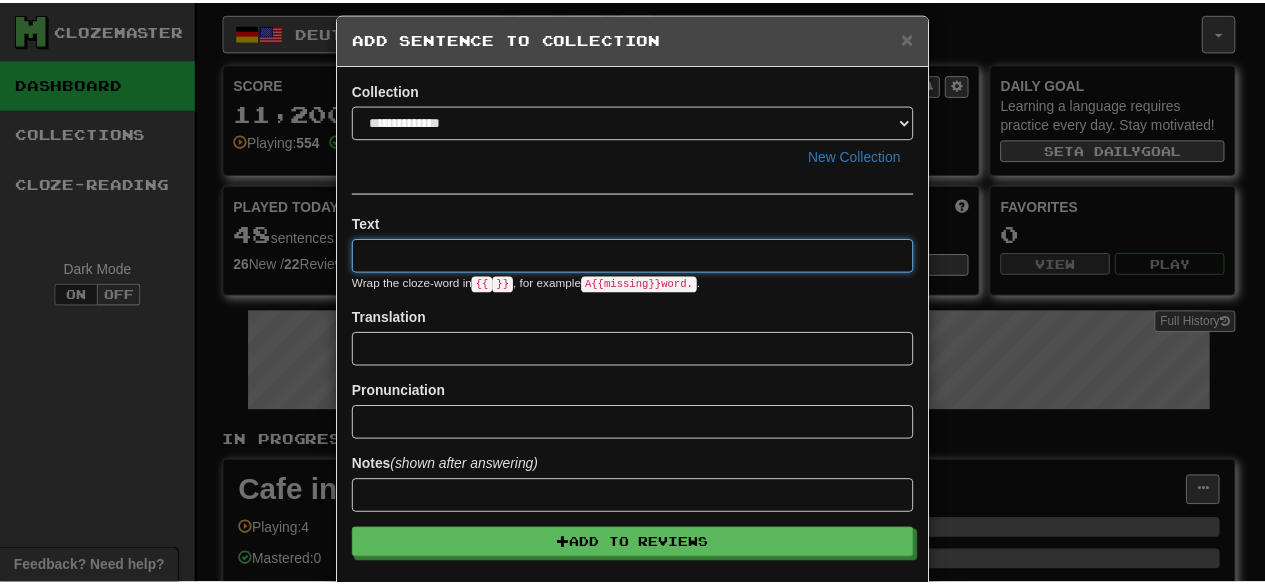 scroll, scrollTop: 0, scrollLeft: 0, axis: both 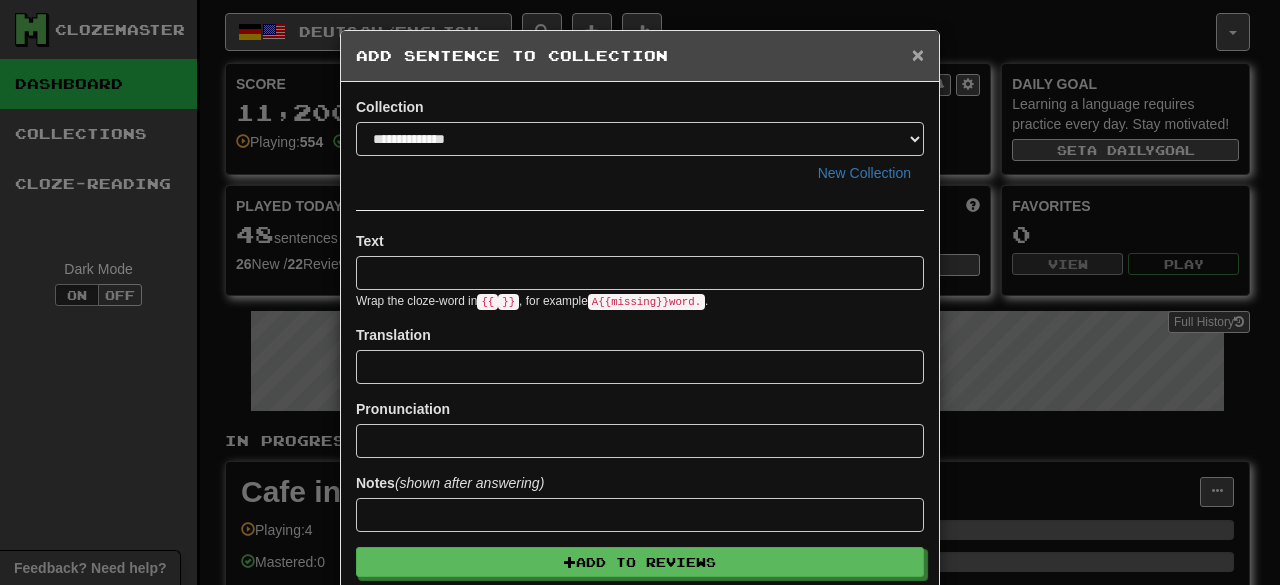click on "×" at bounding box center (918, 54) 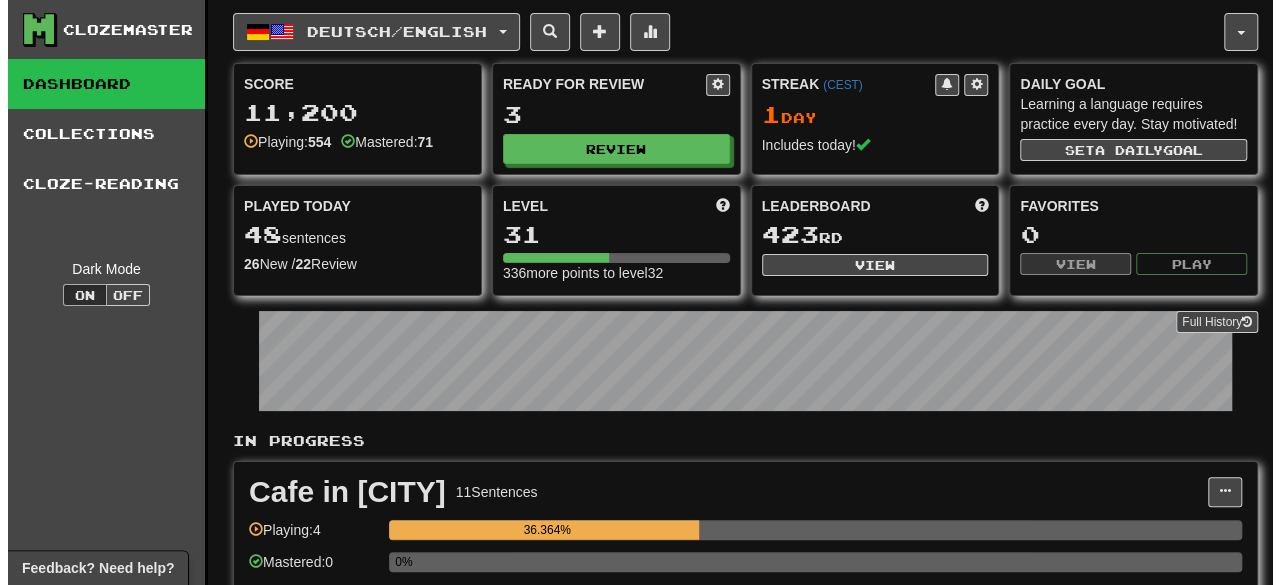 scroll, scrollTop: 253, scrollLeft: 0, axis: vertical 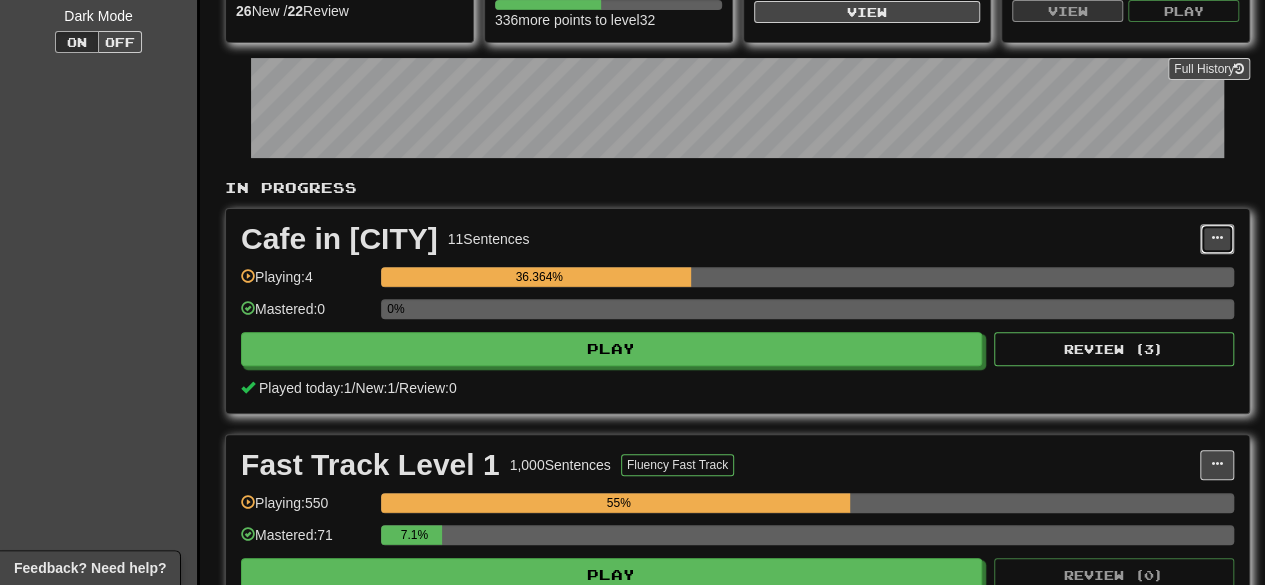 click at bounding box center (1217, 239) 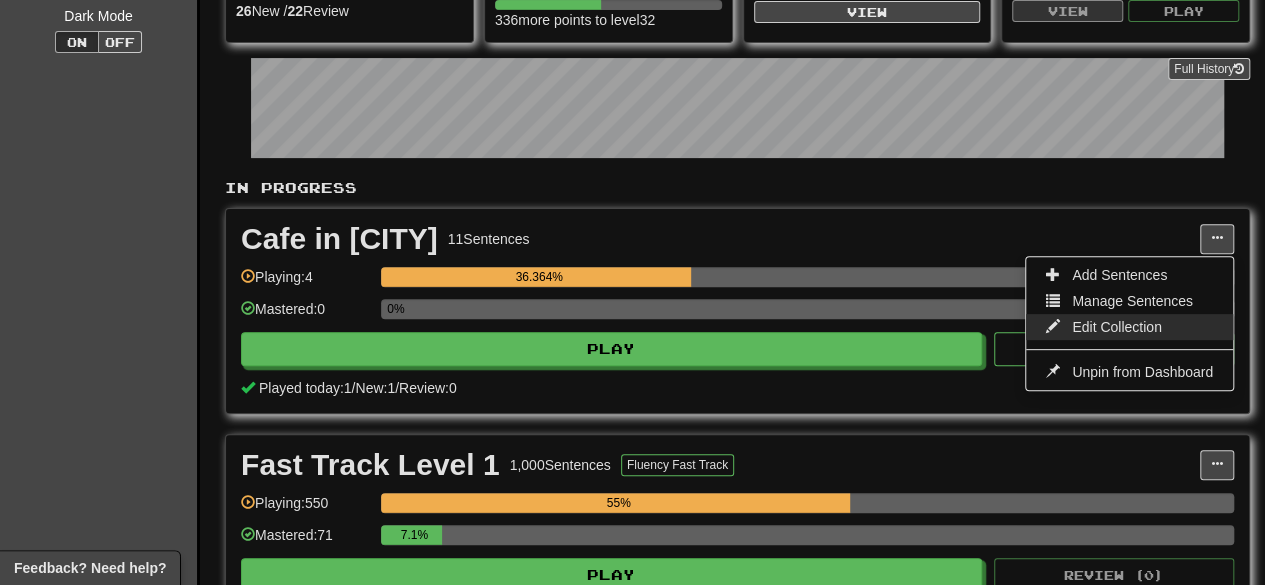 click on "Edit Collection" at bounding box center (1117, 327) 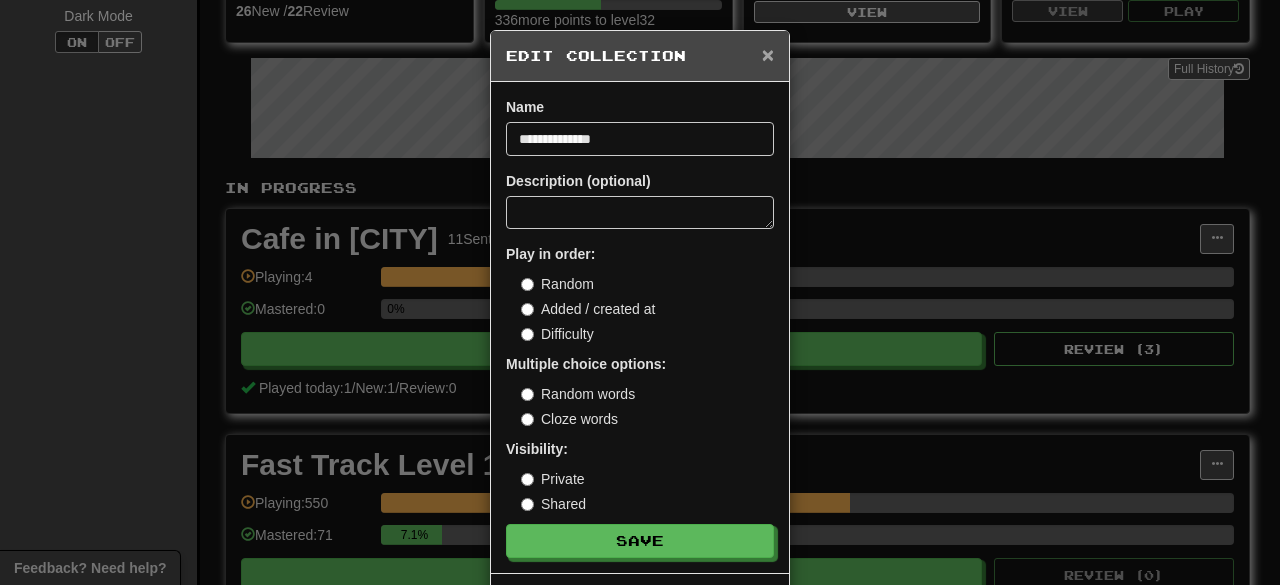 click on "×" at bounding box center (768, 54) 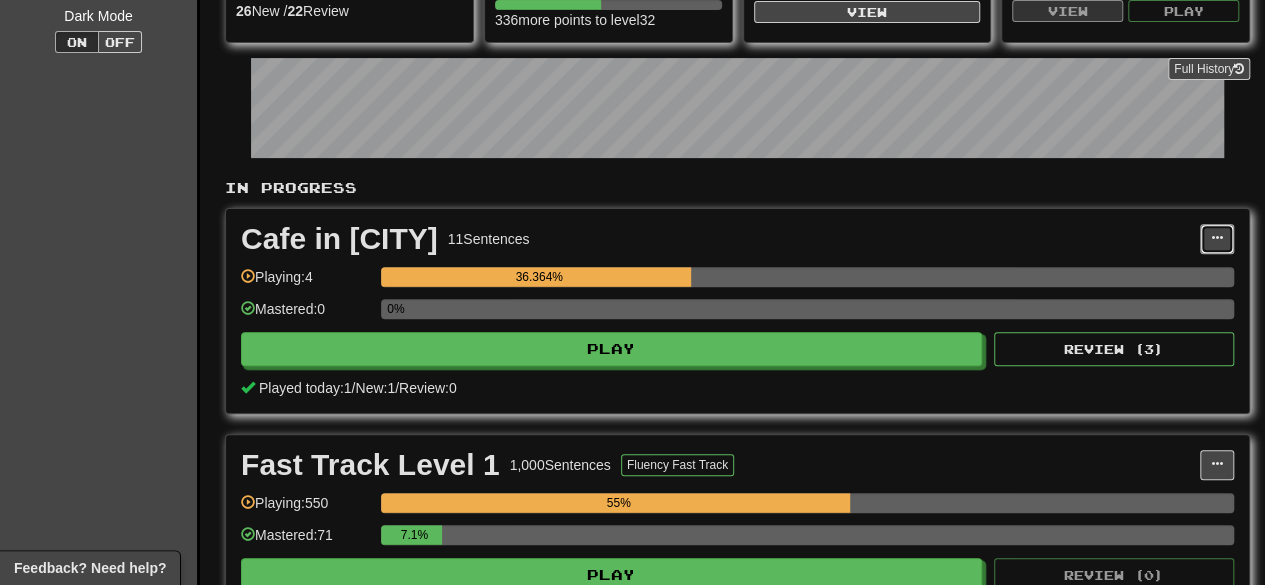 click at bounding box center [1217, 238] 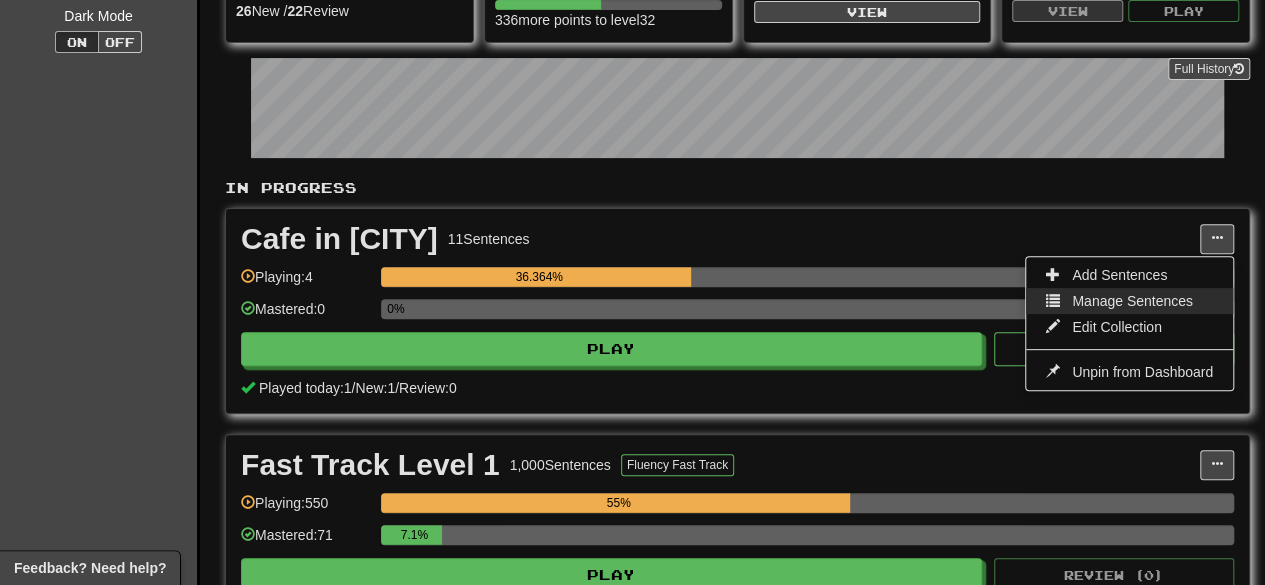click on "Manage Sentences" at bounding box center [1132, 301] 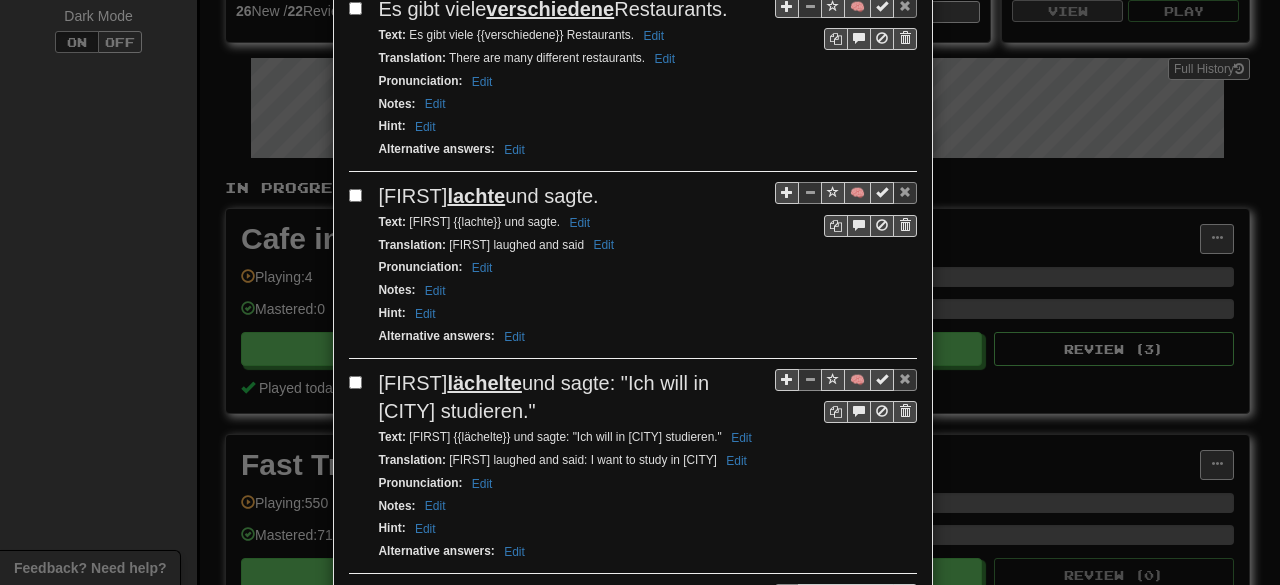 scroll, scrollTop: 1686, scrollLeft: 0, axis: vertical 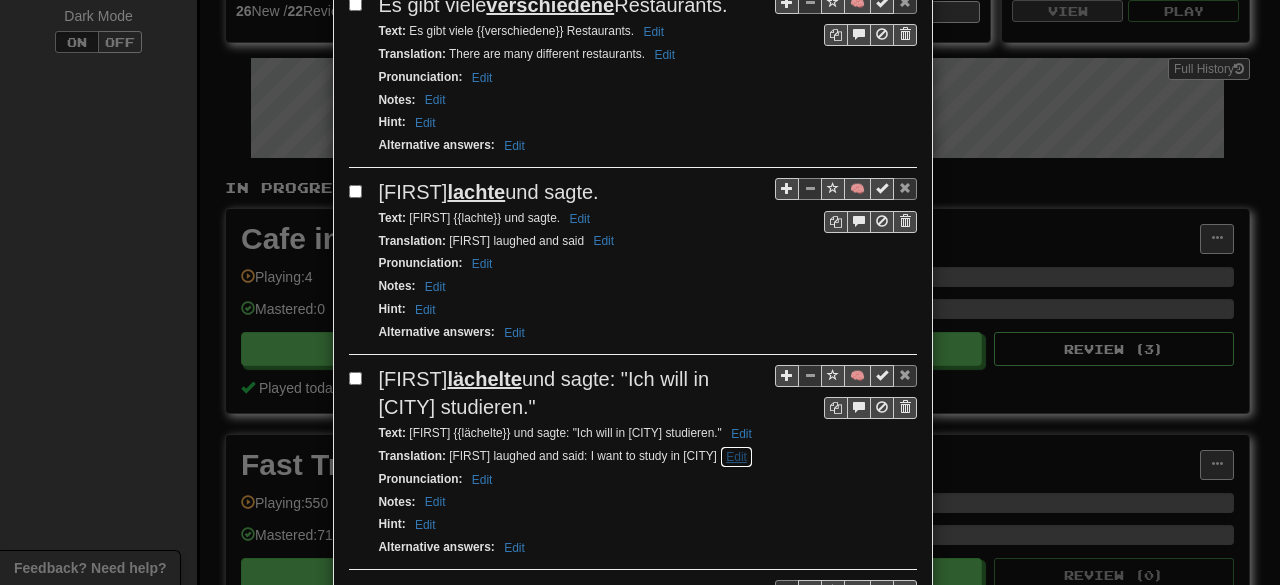 click on "Edit" at bounding box center [736, 457] 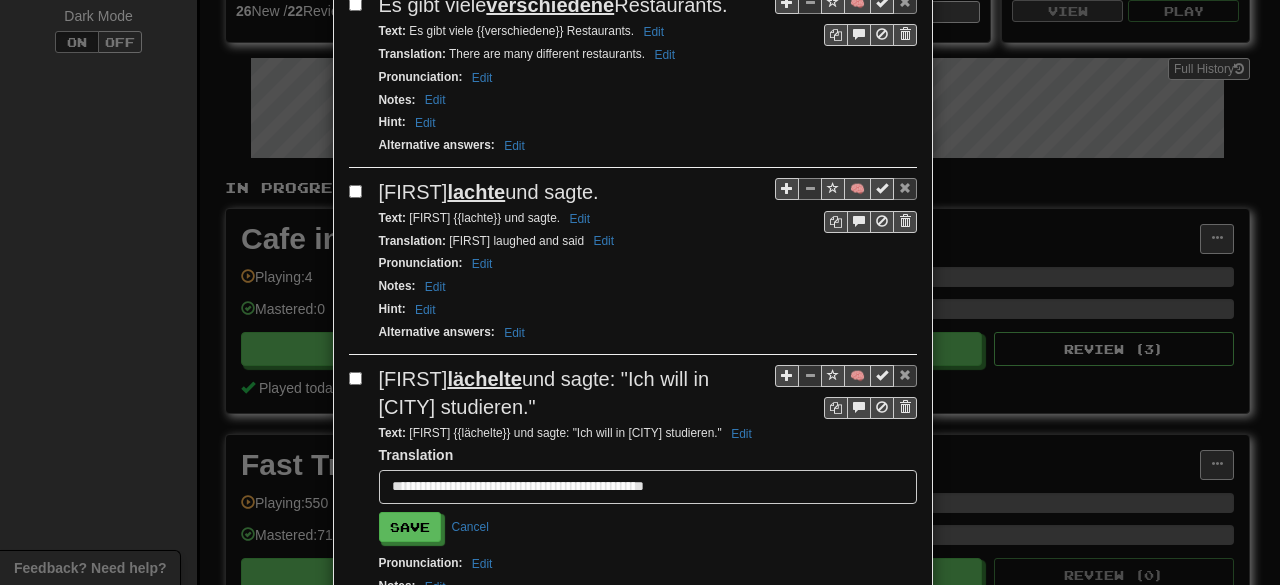 click on "**********" at bounding box center (648, 487) 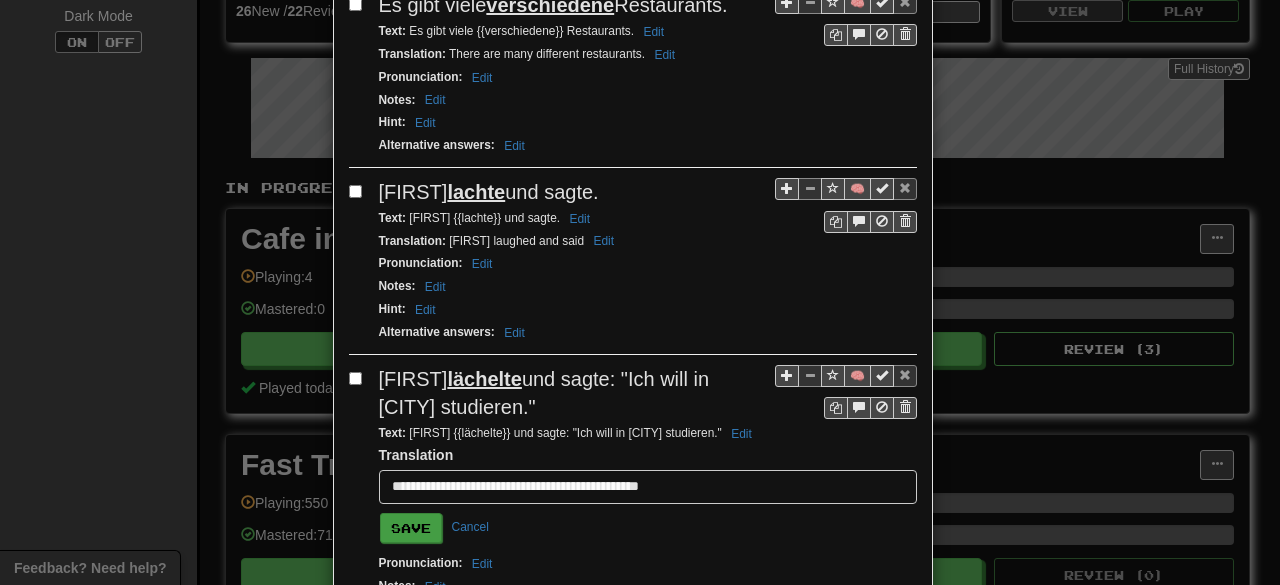 type on "**********" 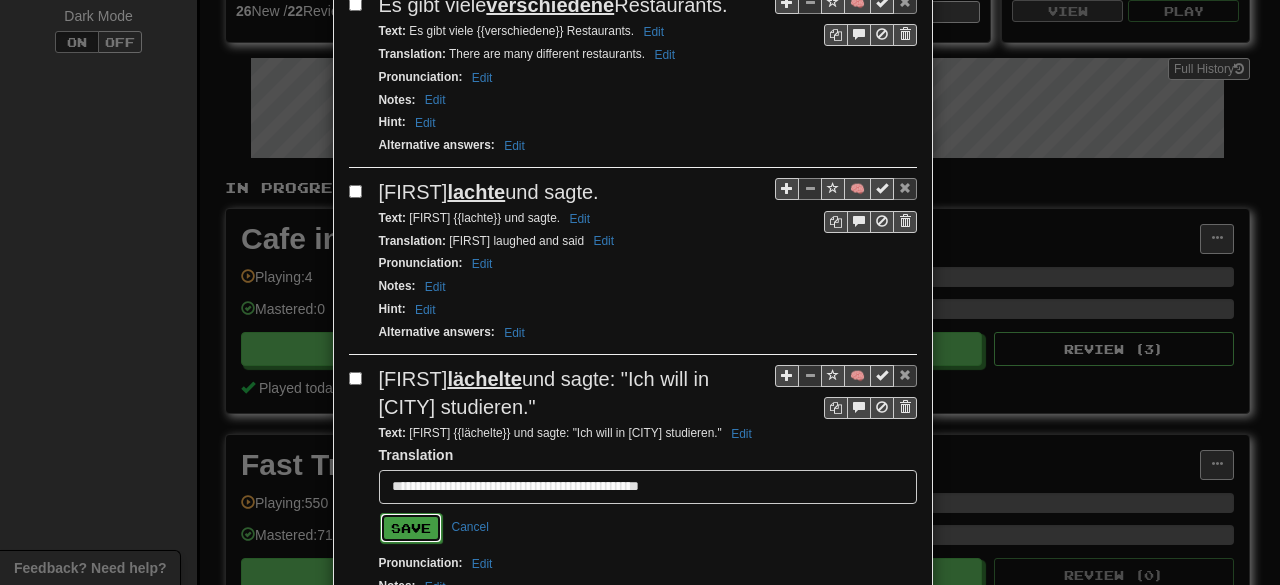 click on "Save" at bounding box center (411, 528) 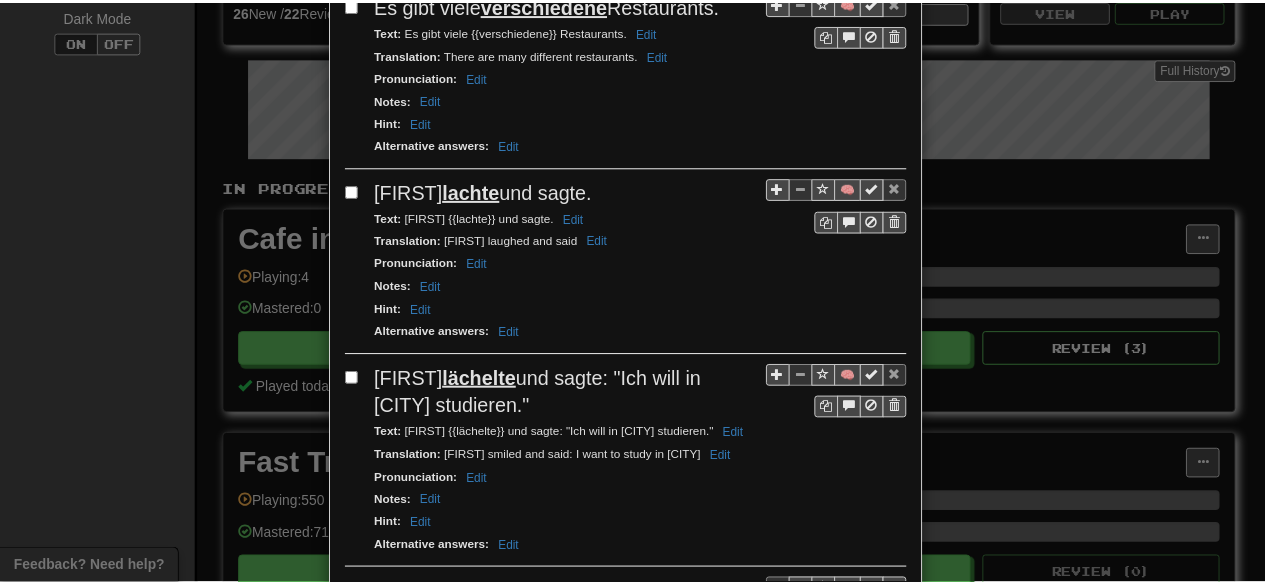 scroll, scrollTop: 2206, scrollLeft: 0, axis: vertical 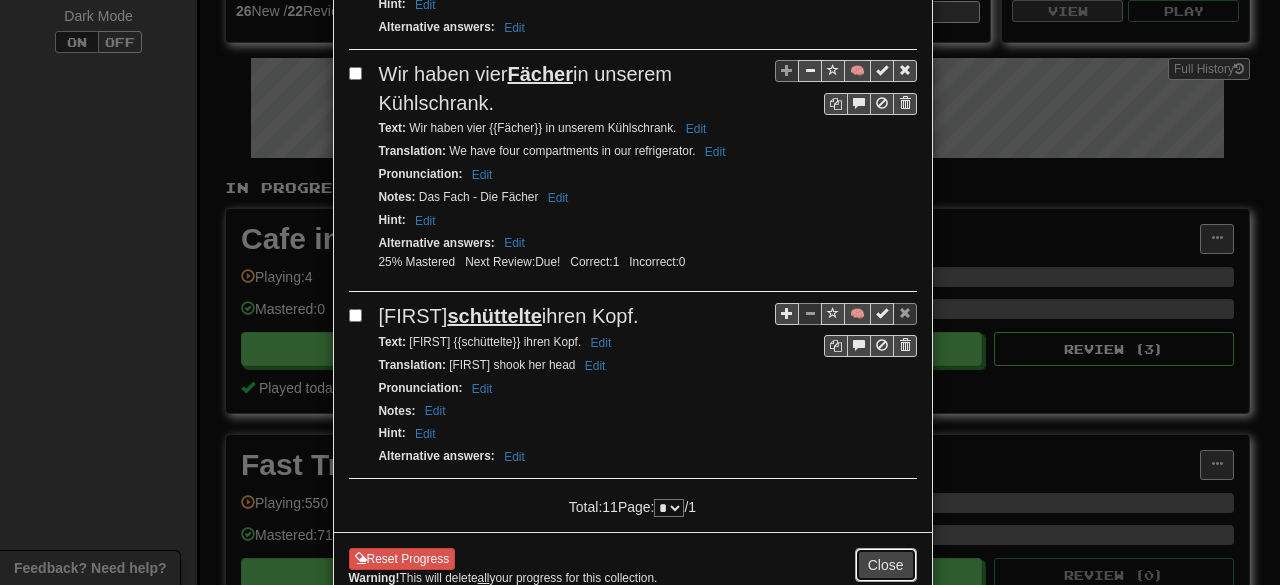 click on "Close" at bounding box center [886, 565] 